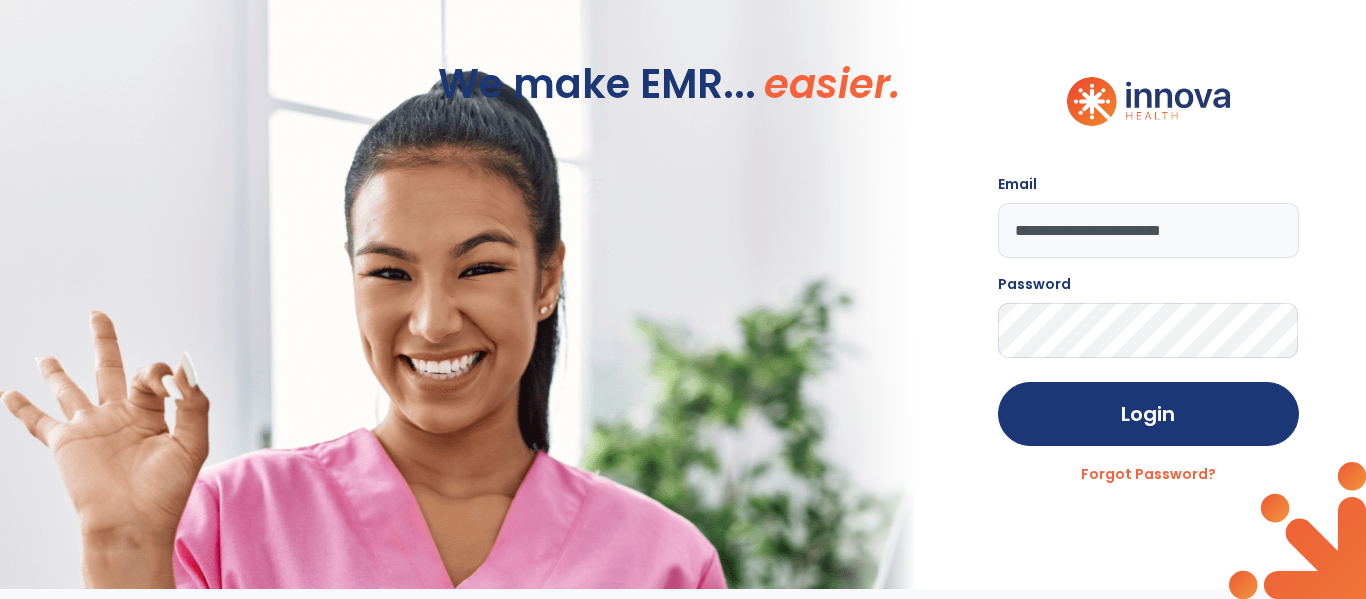 scroll, scrollTop: 0, scrollLeft: 0, axis: both 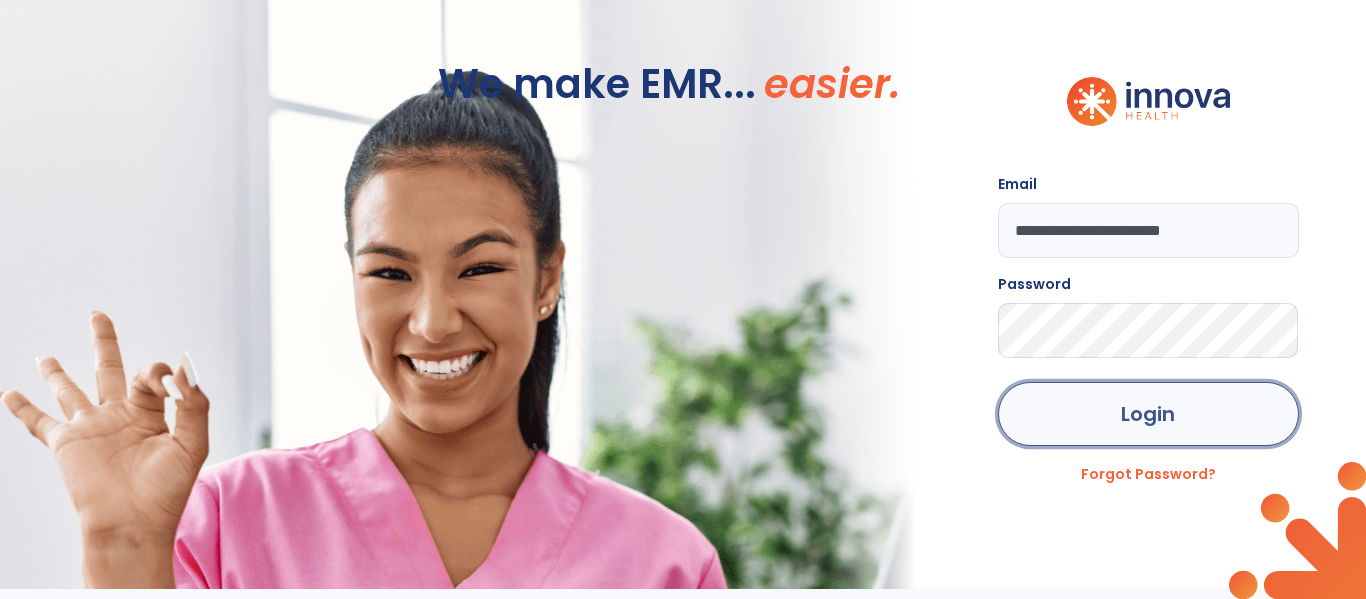 click on "Login" 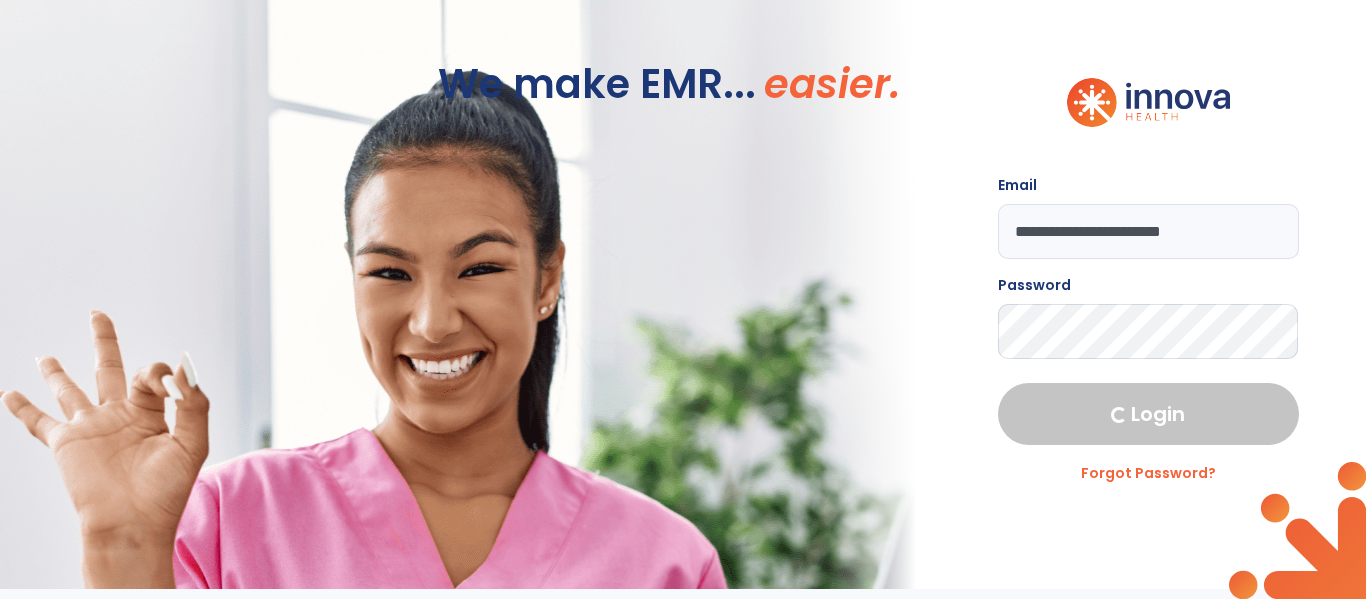 select on "****" 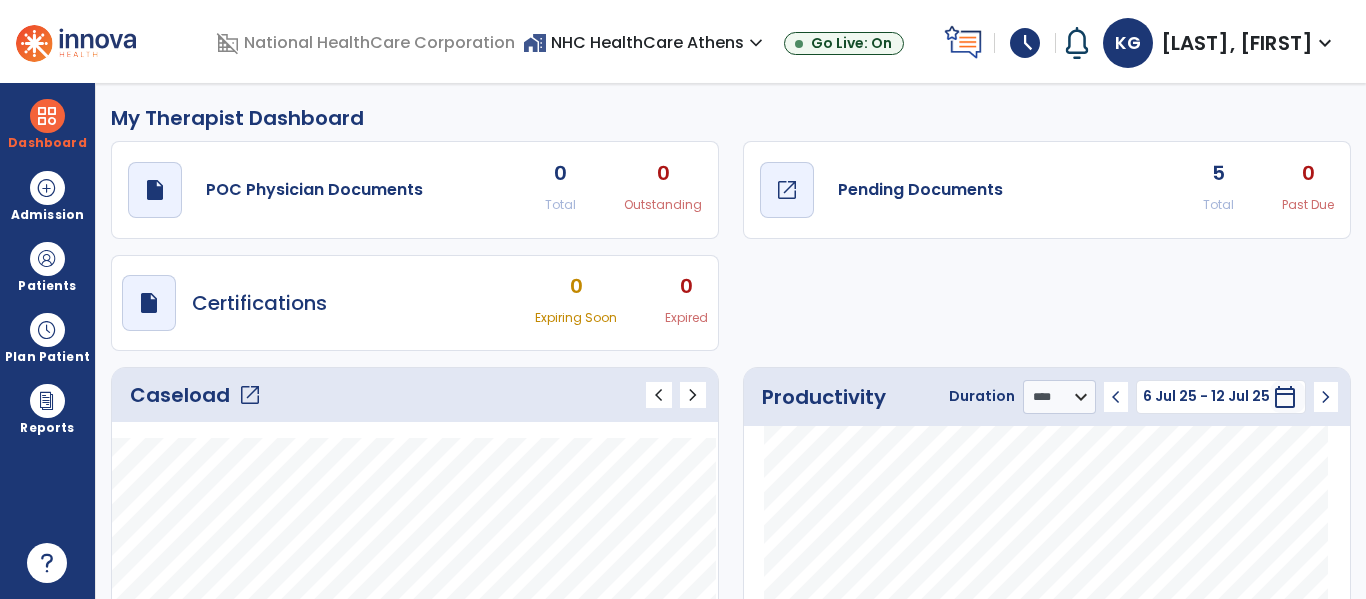 click on "draft   open_in_new" 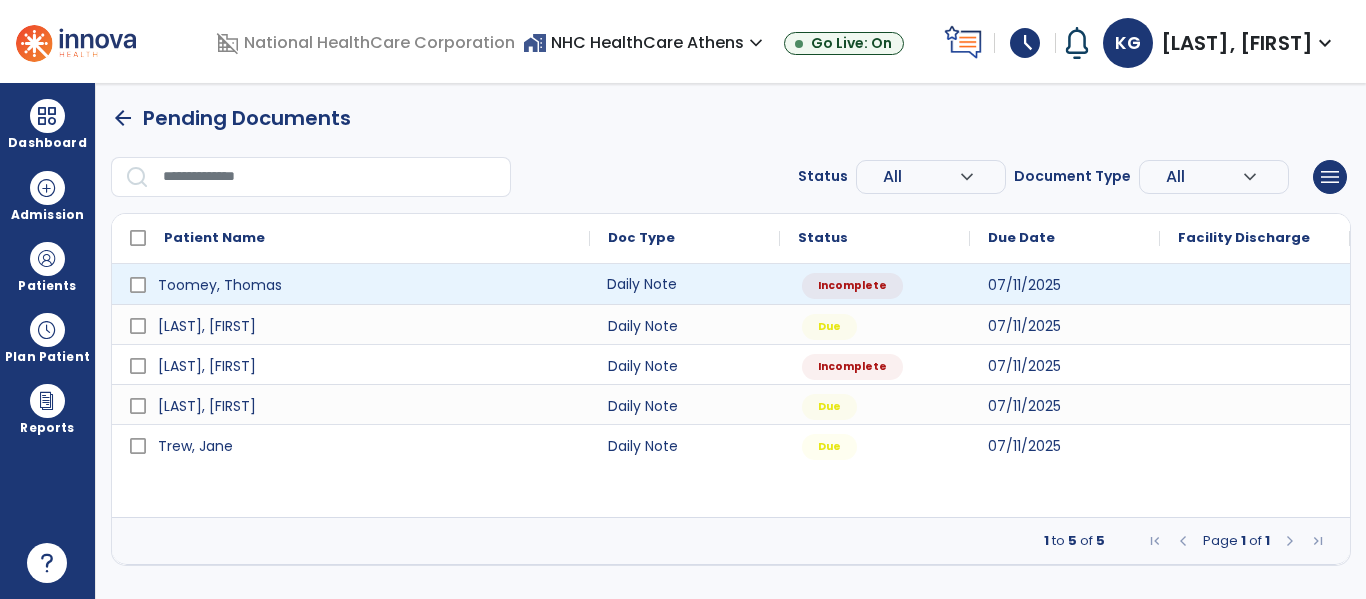 click on "Daily Note" at bounding box center [685, 284] 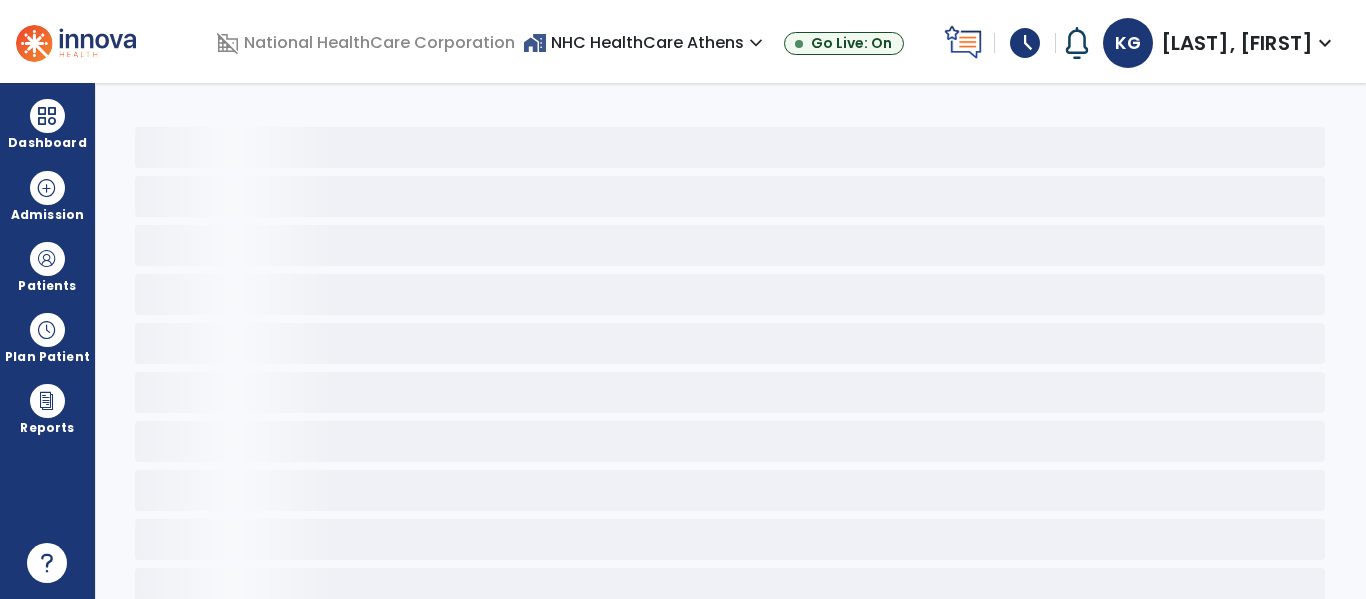 select on "*" 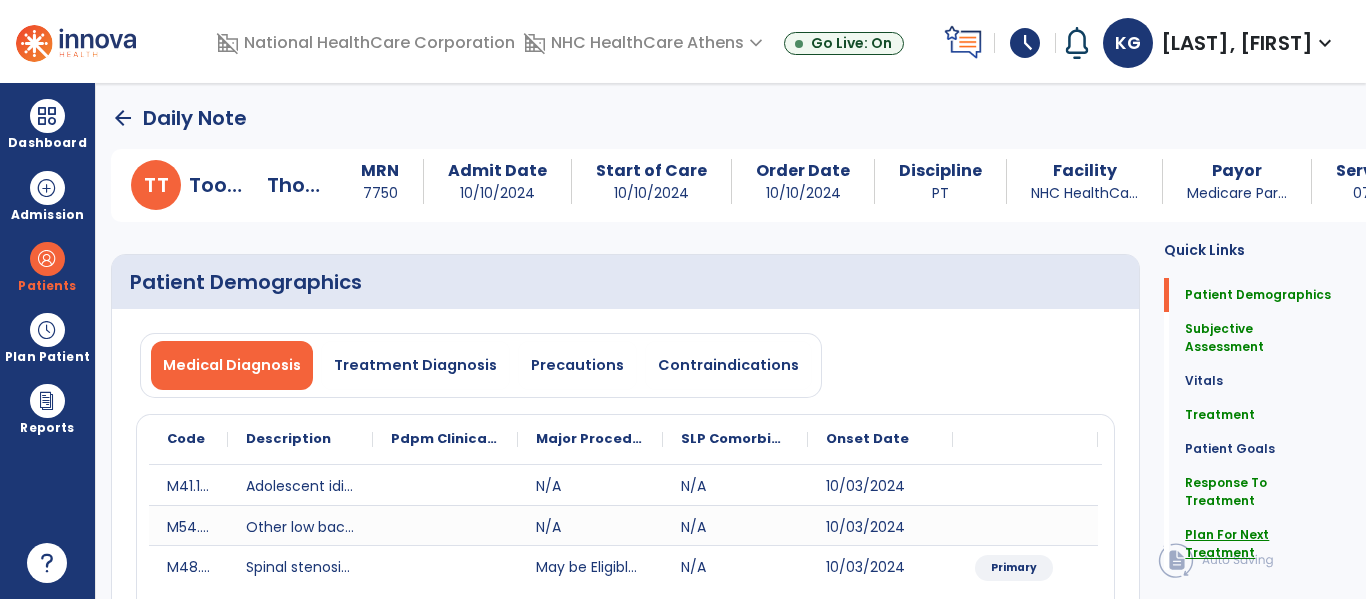 click on "Plan For Next Treatment" 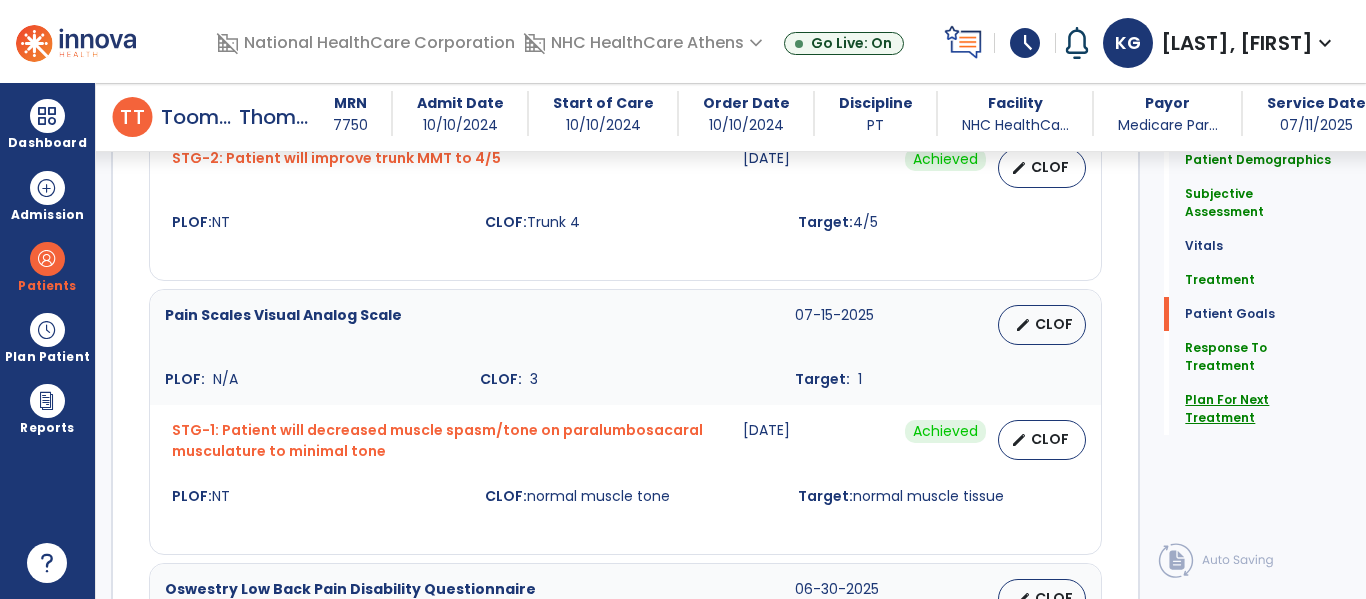 scroll, scrollTop: 3001, scrollLeft: 0, axis: vertical 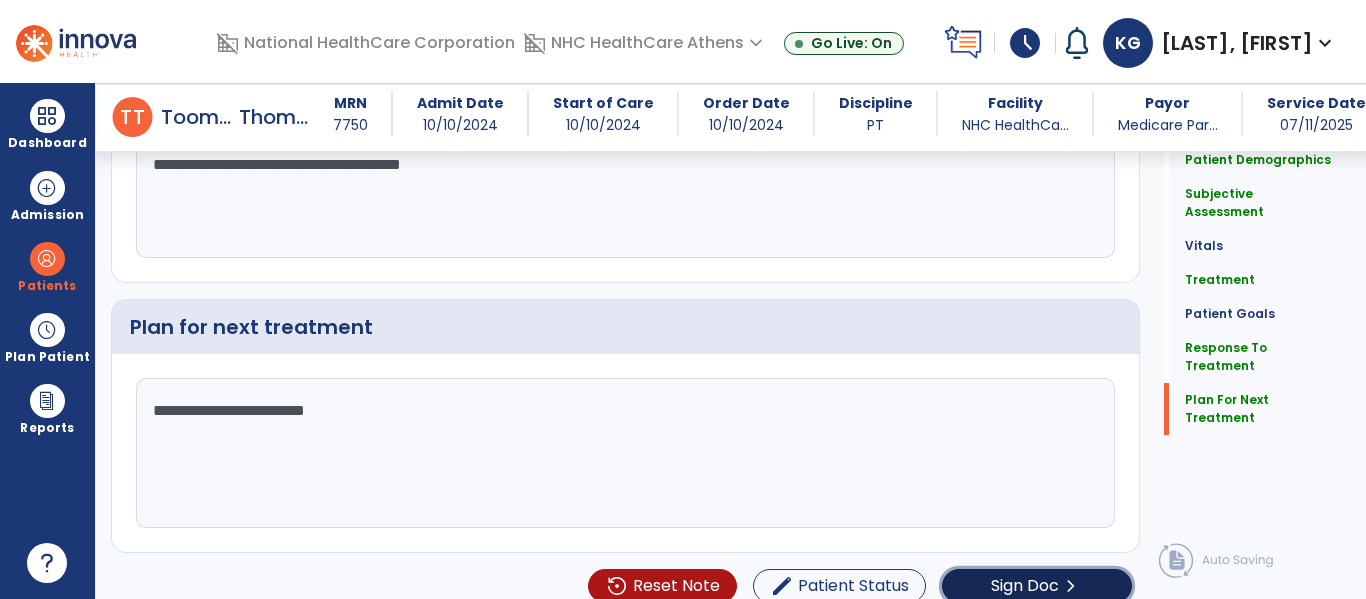 click on "Sign Doc" 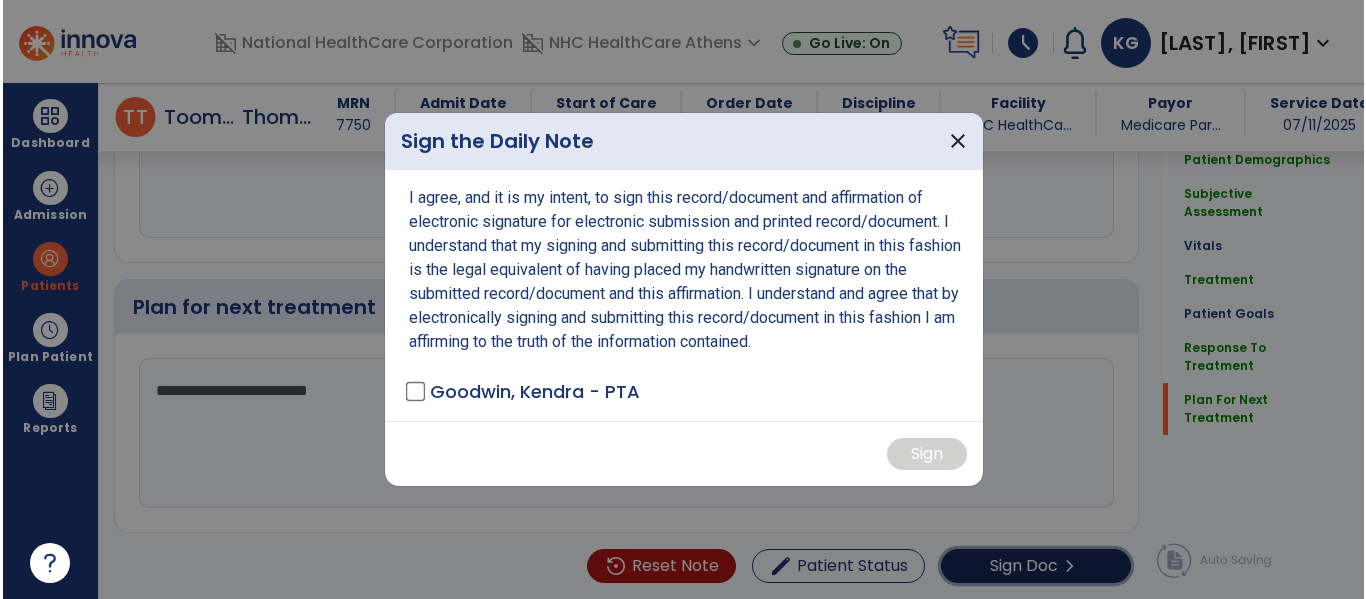 scroll, scrollTop: 3022, scrollLeft: 0, axis: vertical 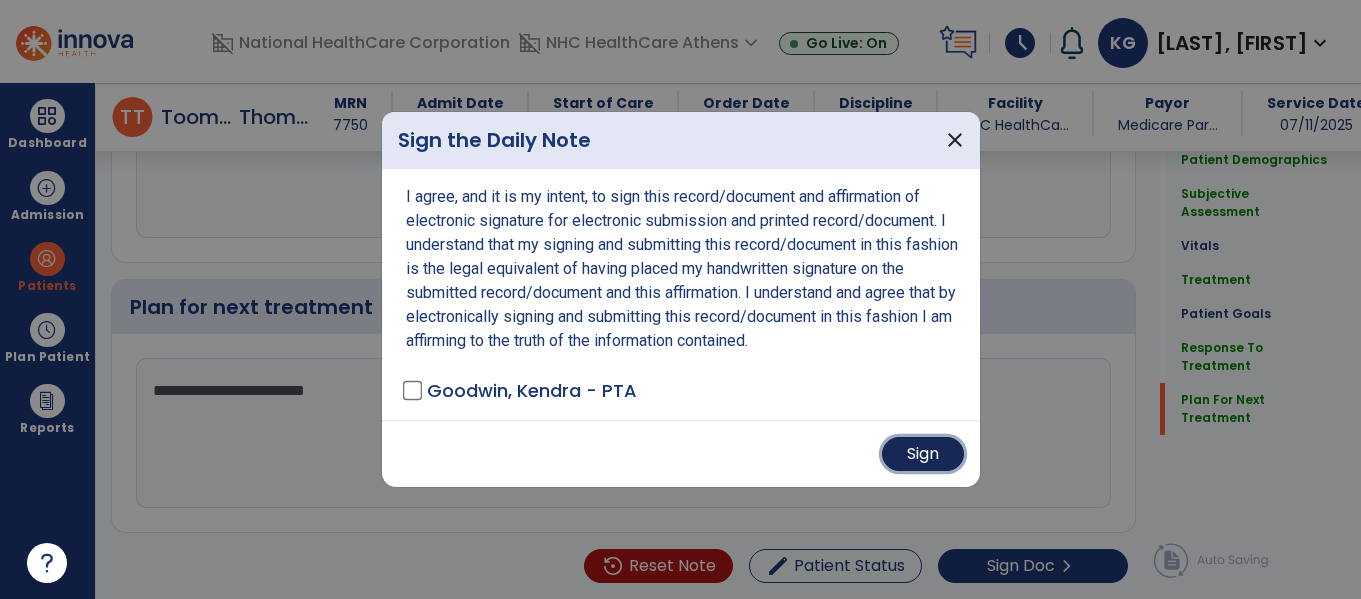 click on "Sign" at bounding box center (923, 454) 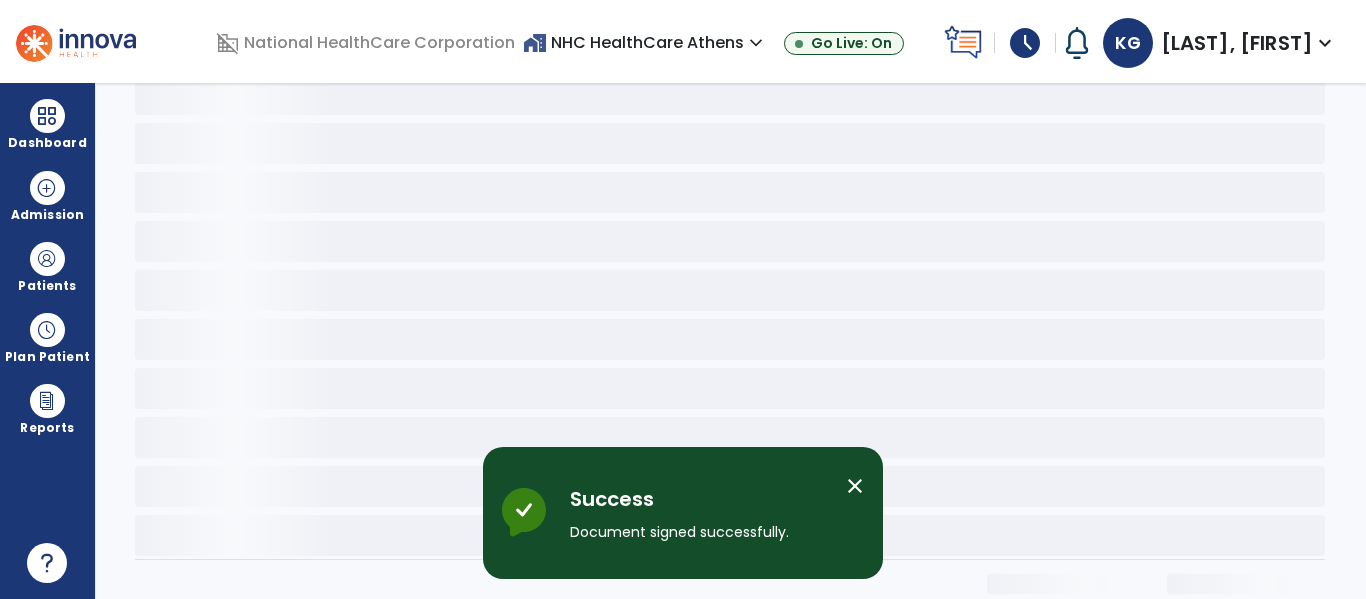 scroll, scrollTop: 0, scrollLeft: 0, axis: both 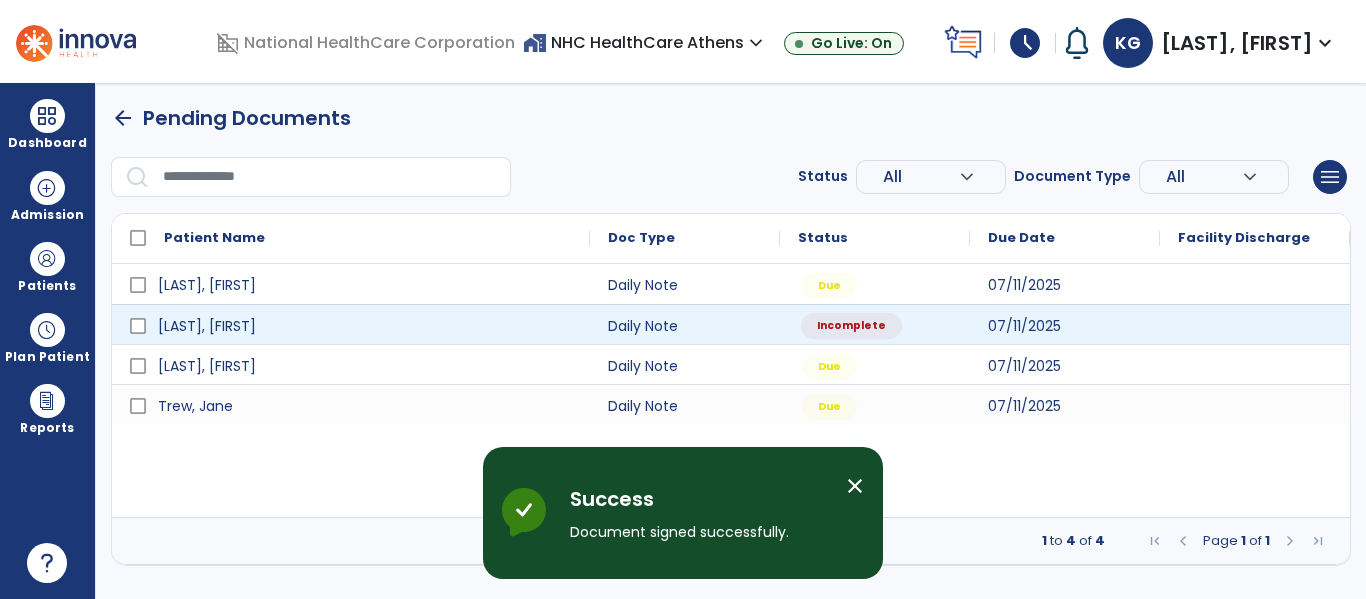 click on "Incomplete" at bounding box center [851, 326] 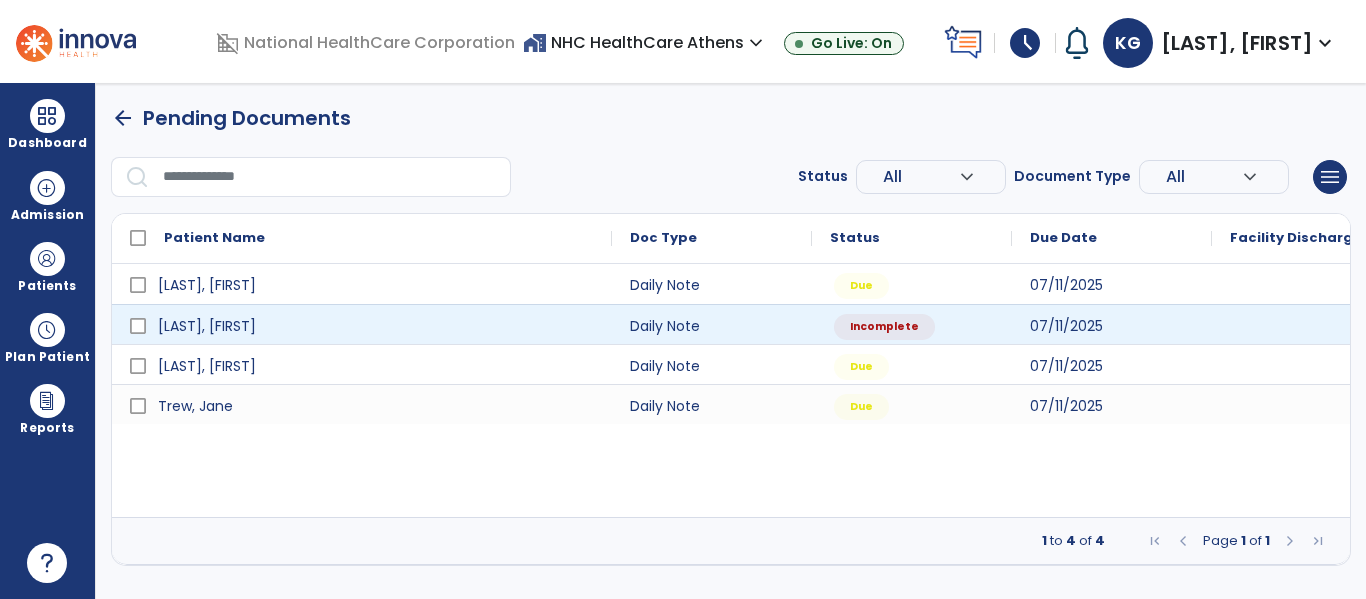 select on "*" 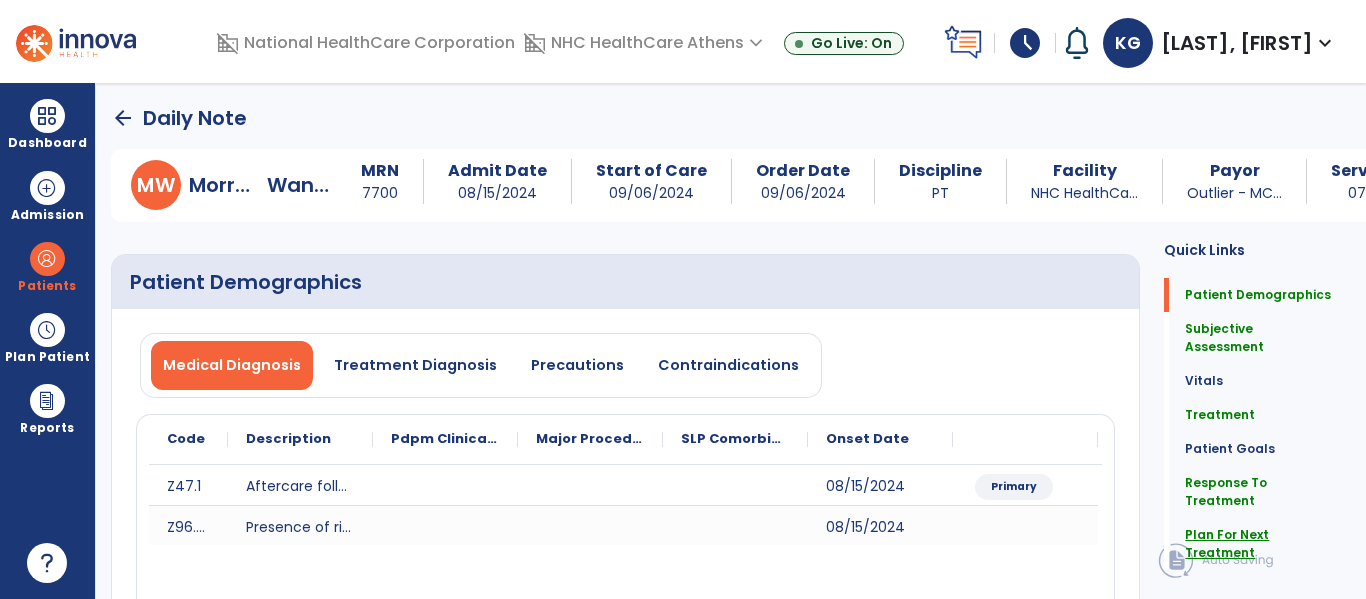 click on "Plan For Next Treatment" 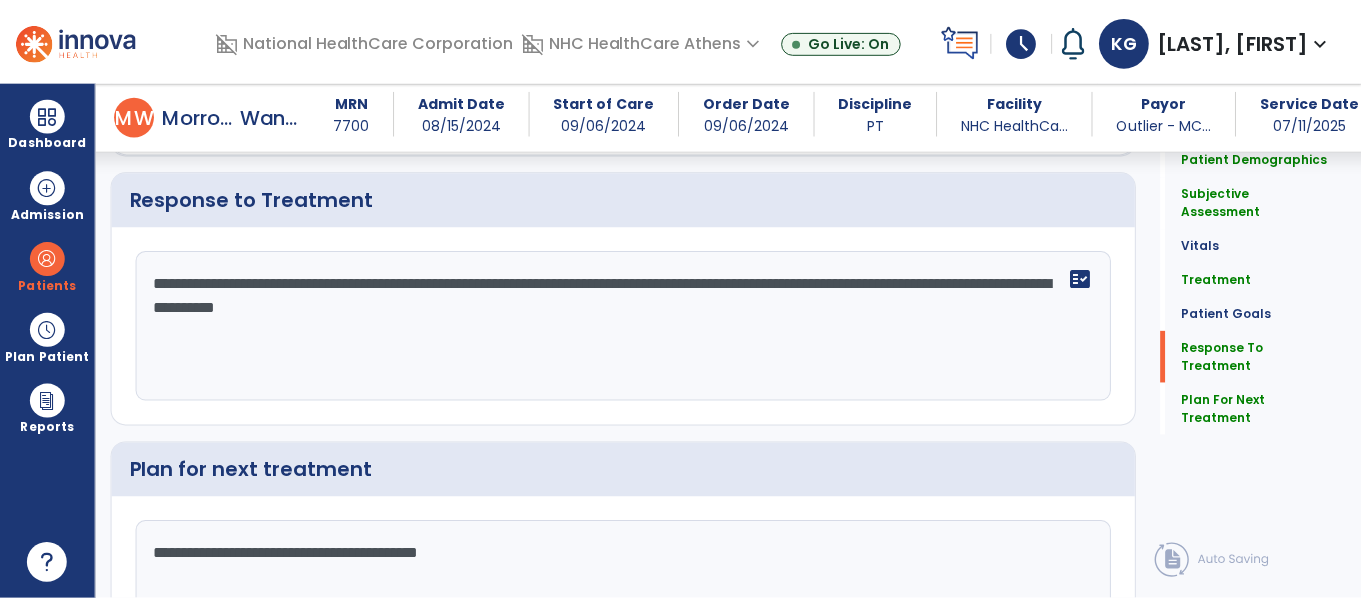 scroll, scrollTop: 3235, scrollLeft: 0, axis: vertical 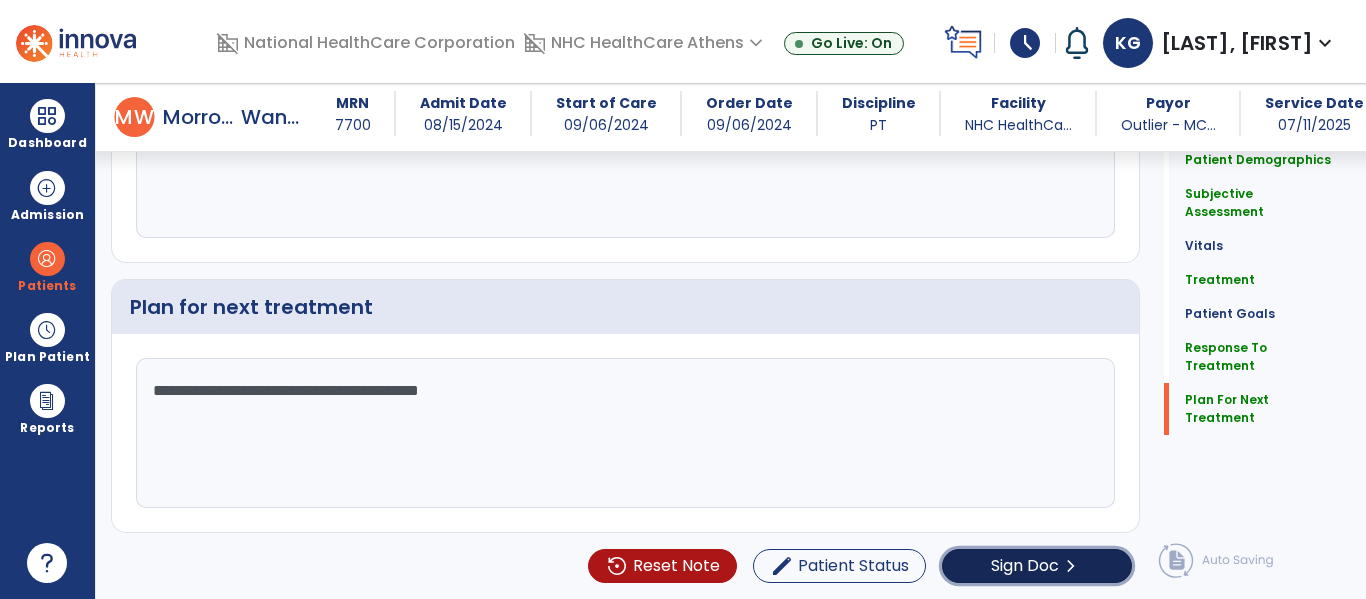 click on "Sign Doc" 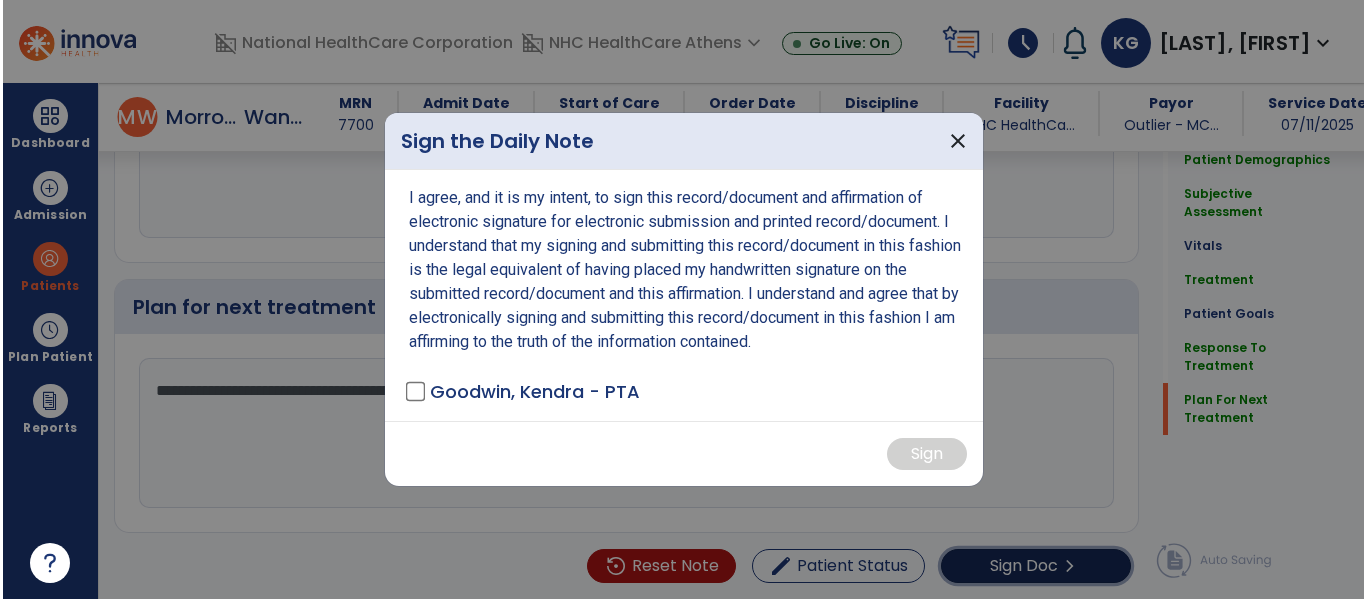 scroll, scrollTop: 3235, scrollLeft: 0, axis: vertical 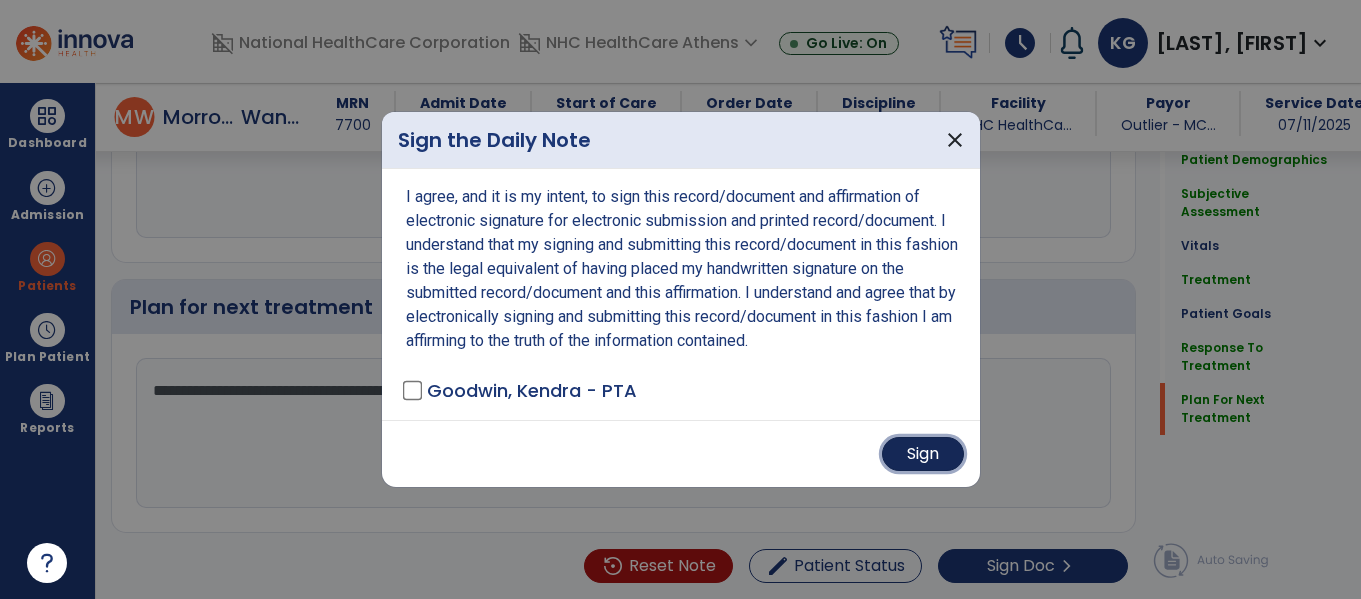 click on "Sign" at bounding box center [923, 454] 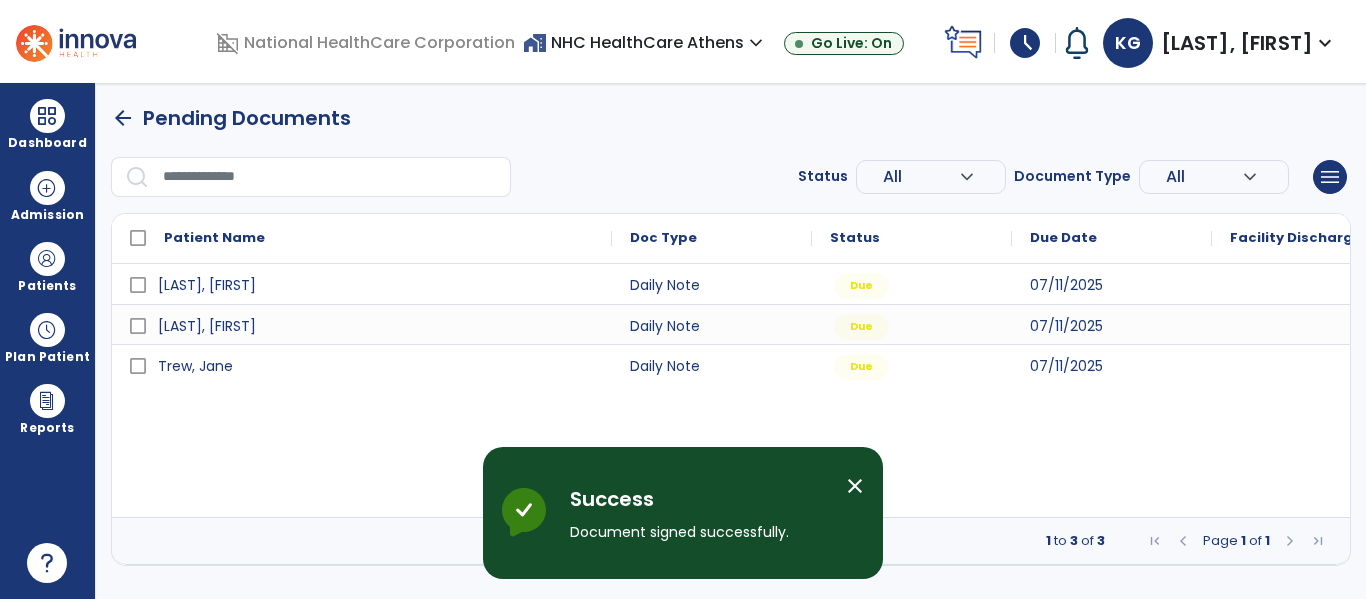 scroll, scrollTop: 0, scrollLeft: 0, axis: both 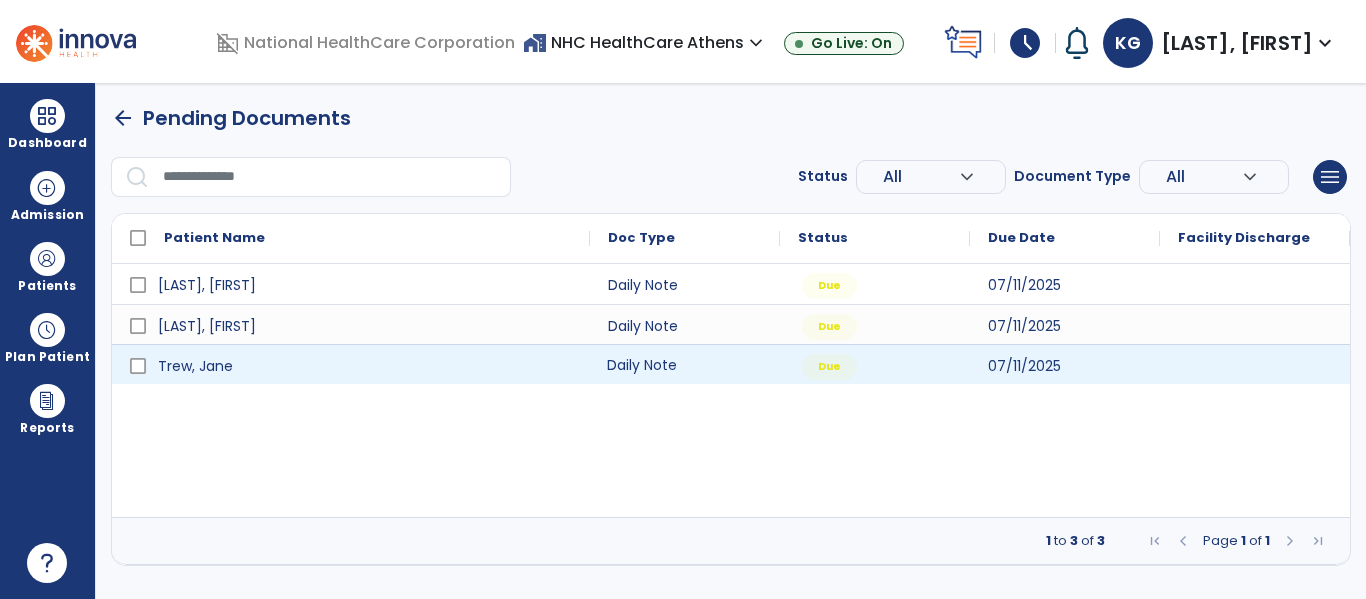 click on "Daily Note" at bounding box center [685, 364] 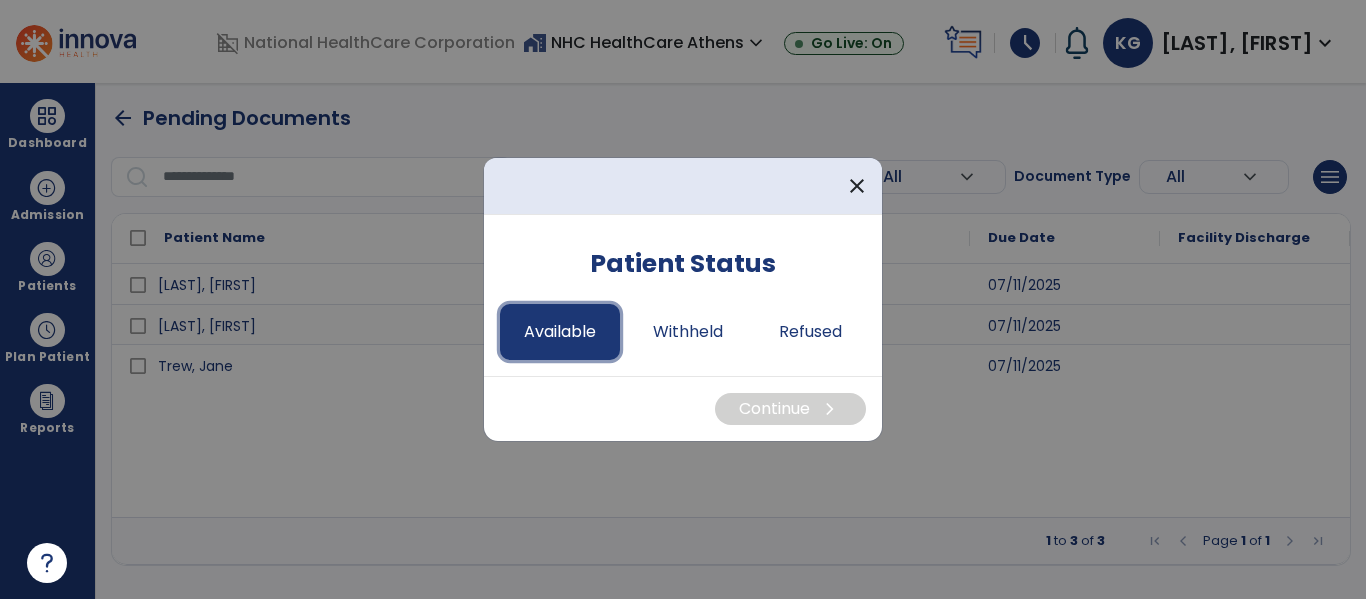 click on "Available" at bounding box center (560, 332) 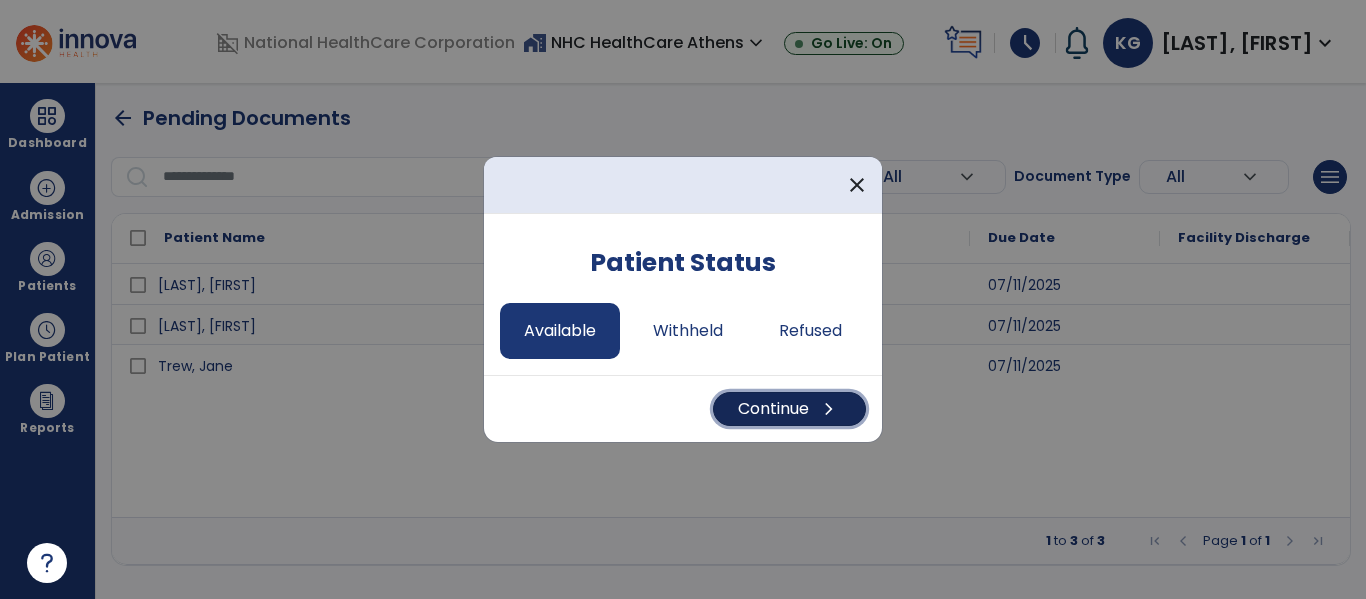 click on "Continue   chevron_right" at bounding box center (789, 409) 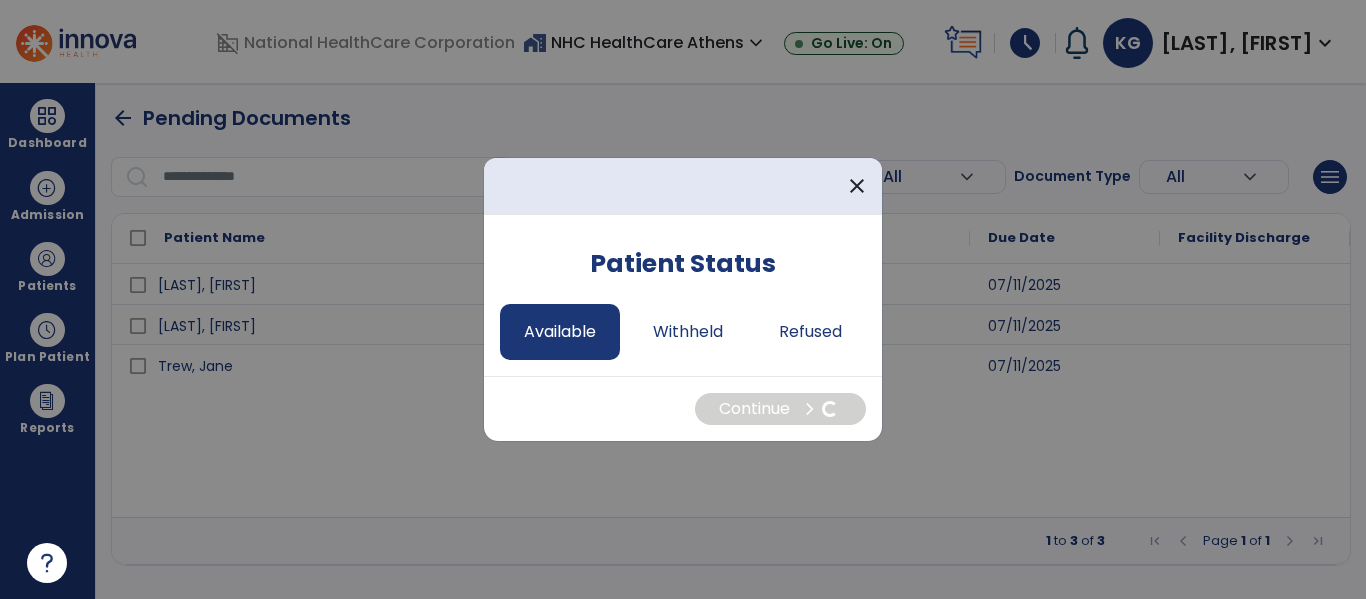 select on "*" 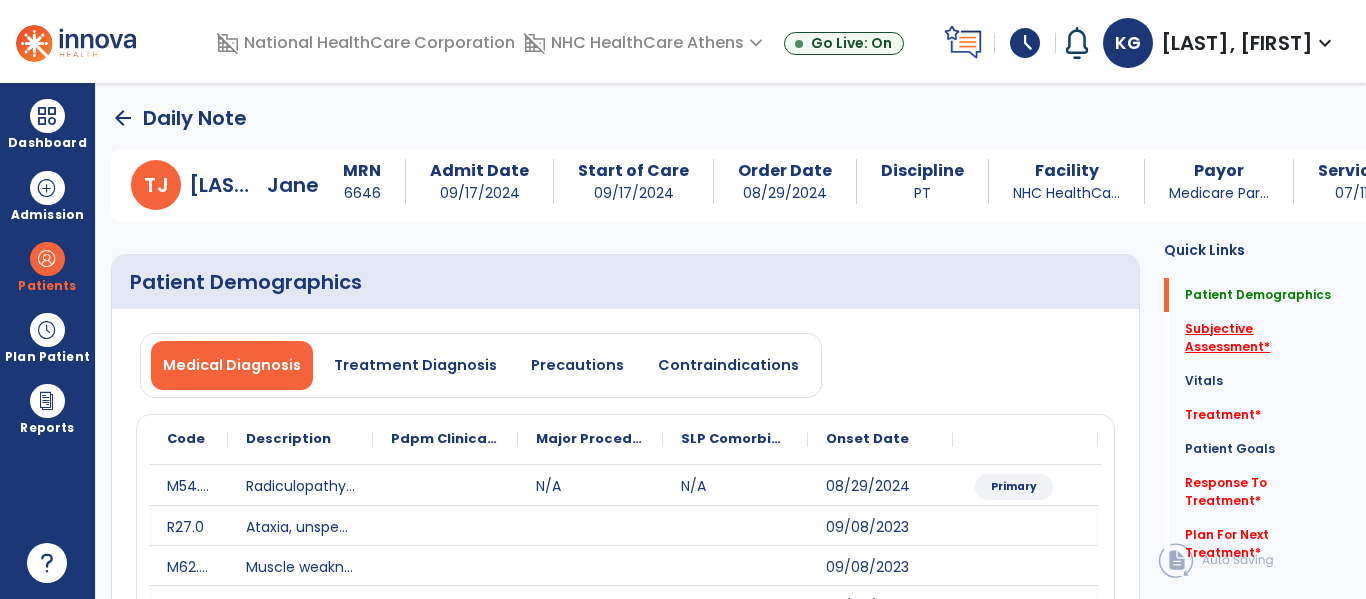 click on "Subjective Assessment   *" 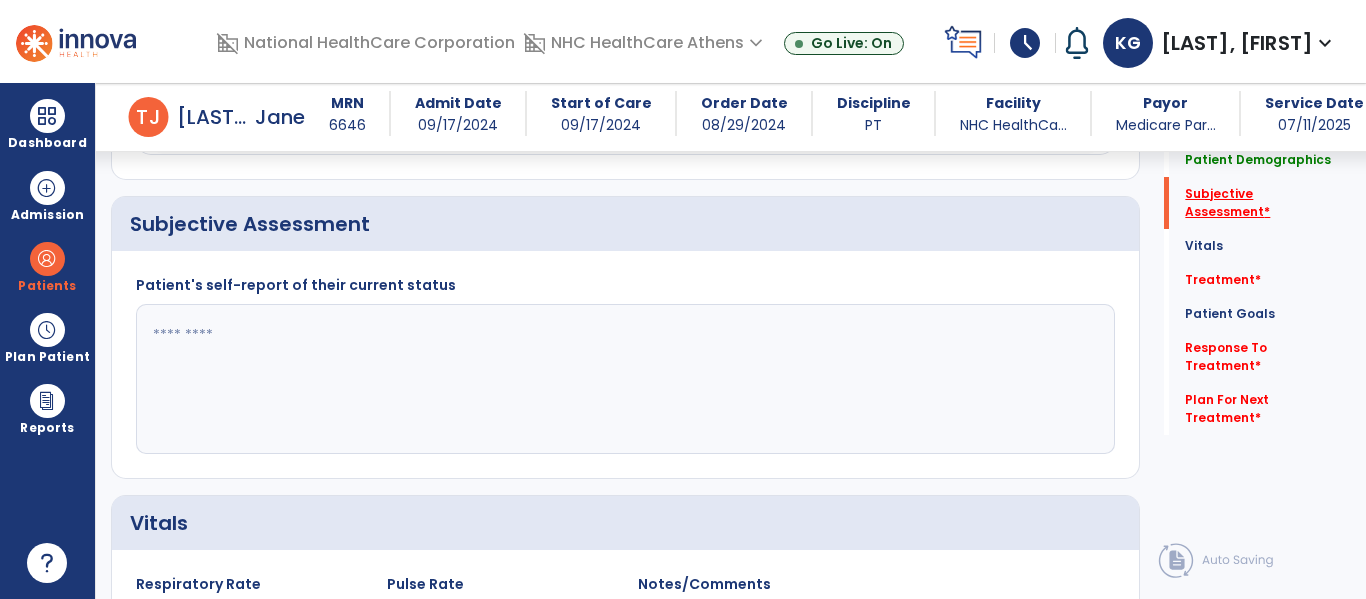 scroll, scrollTop: 547, scrollLeft: 0, axis: vertical 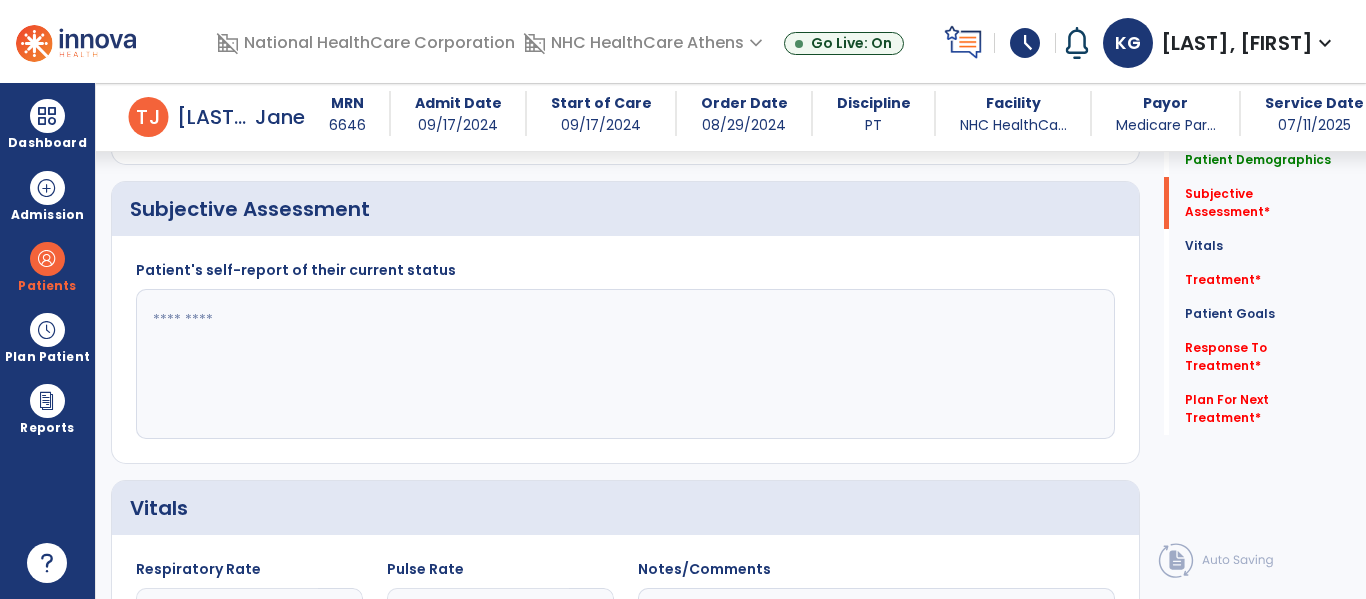 click 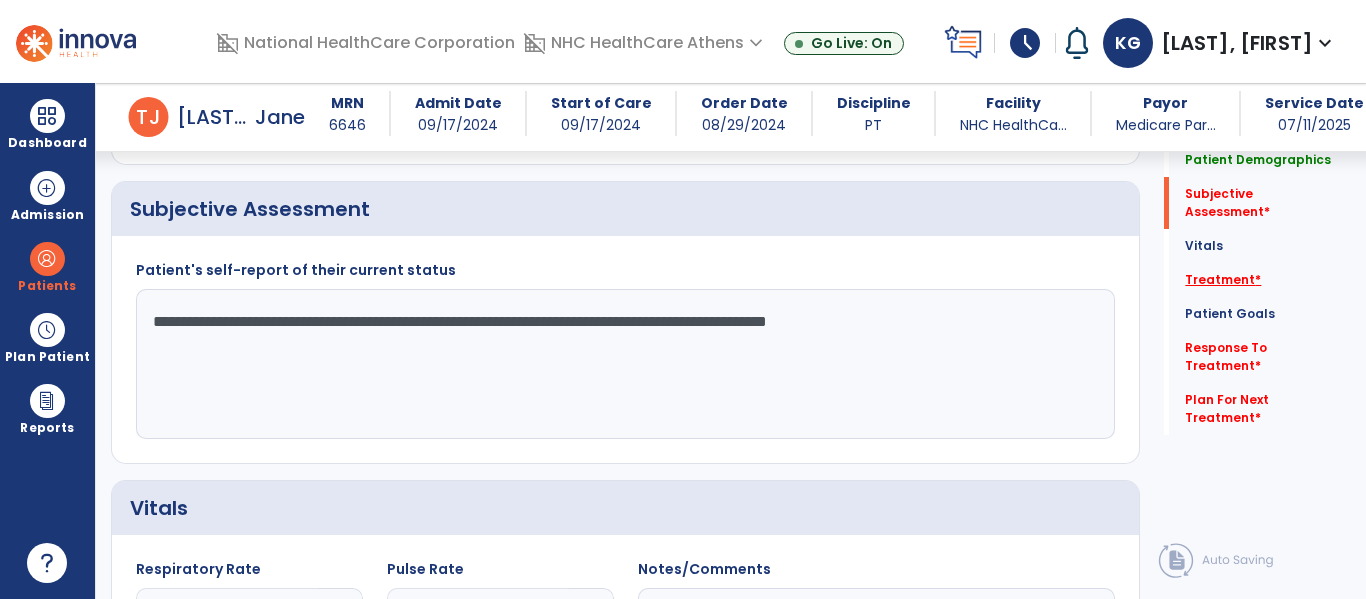 type on "**********" 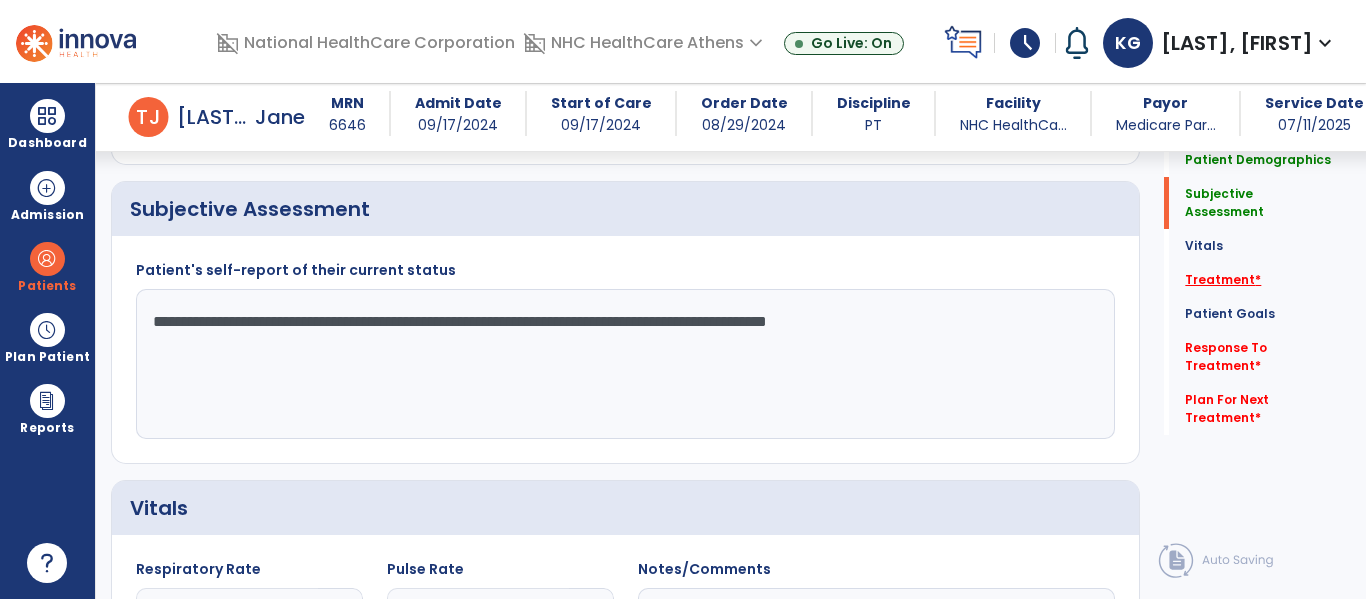 click on "Treatment   *" 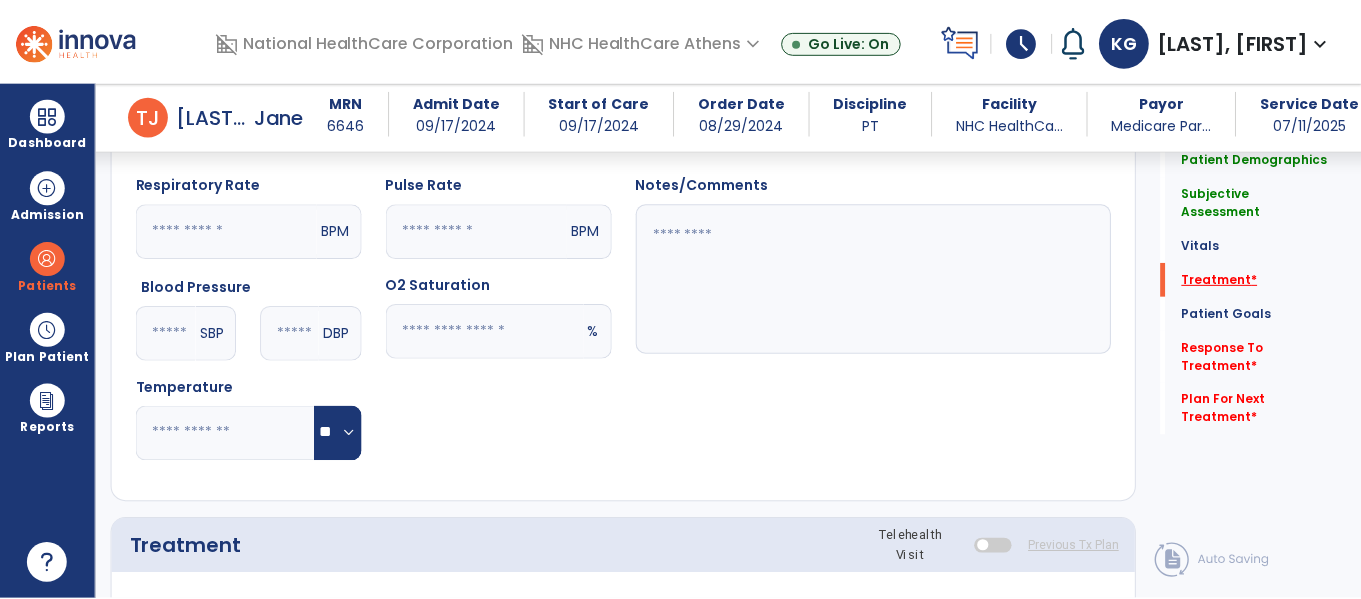 scroll, scrollTop: 1237, scrollLeft: 0, axis: vertical 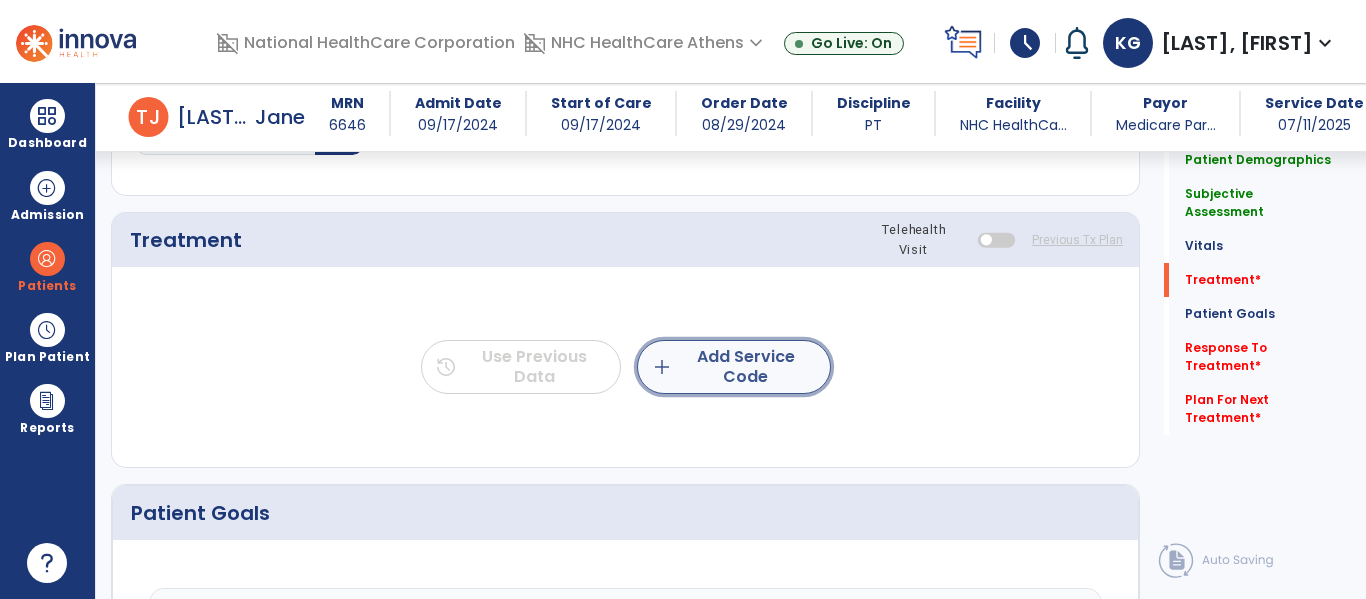 click on "add  Add Service Code" 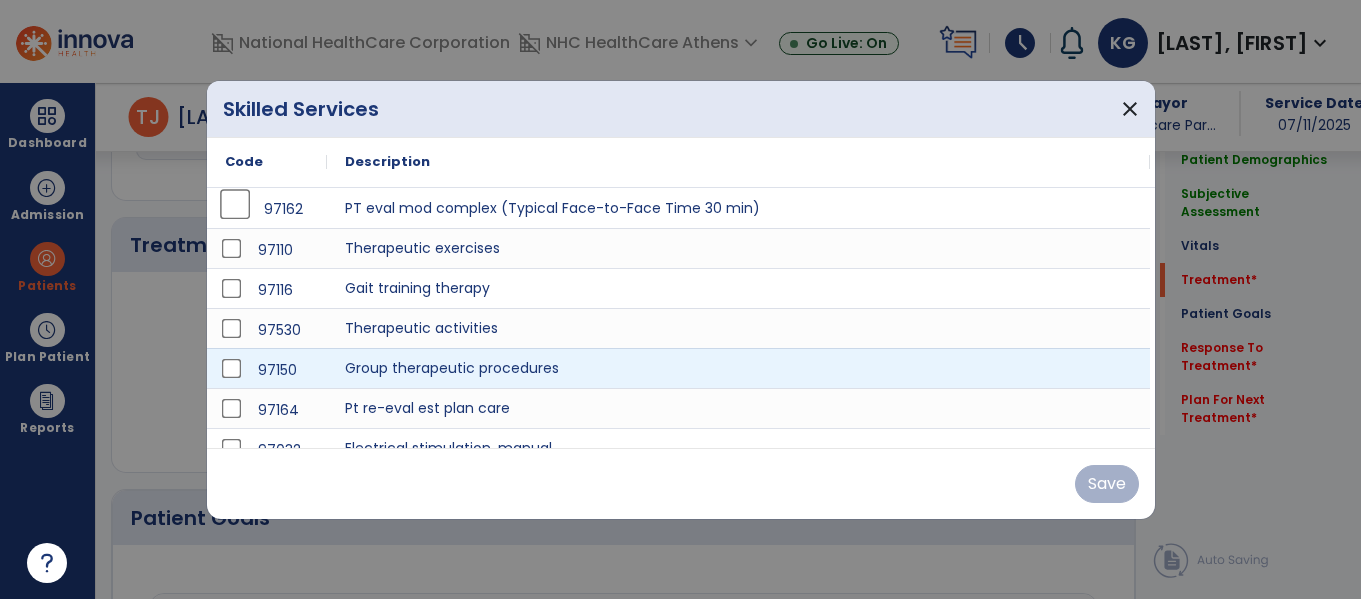 scroll, scrollTop: 1237, scrollLeft: 0, axis: vertical 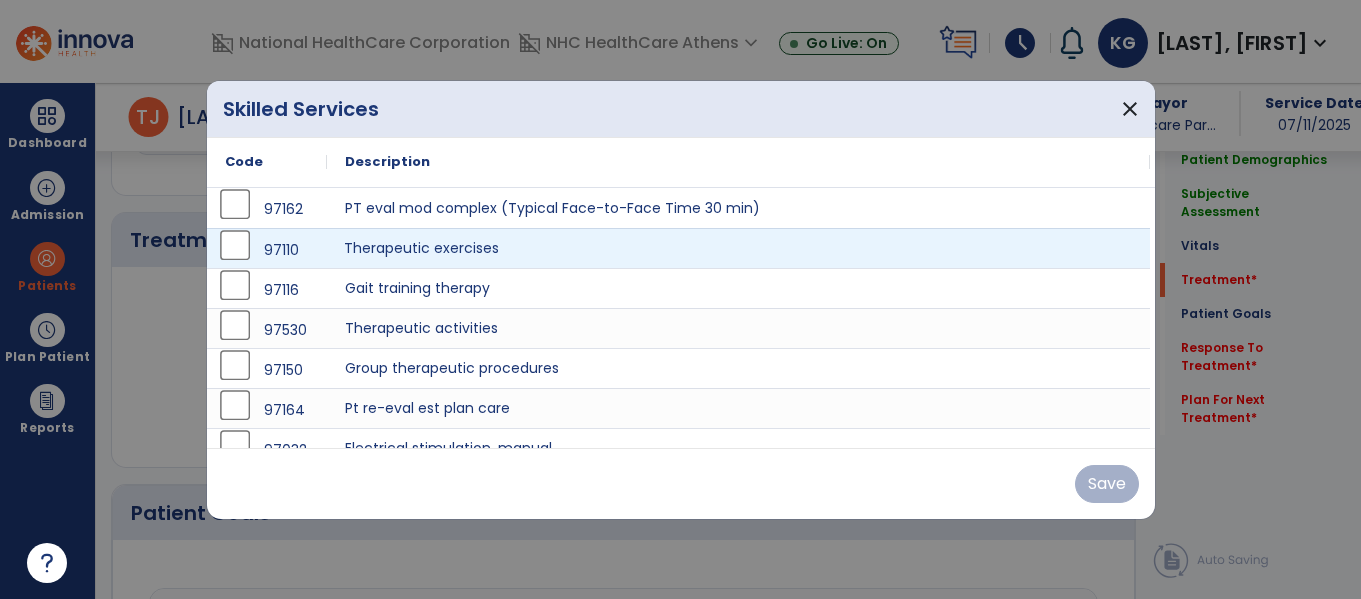 click on "Therapeutic exercises" at bounding box center [738, 248] 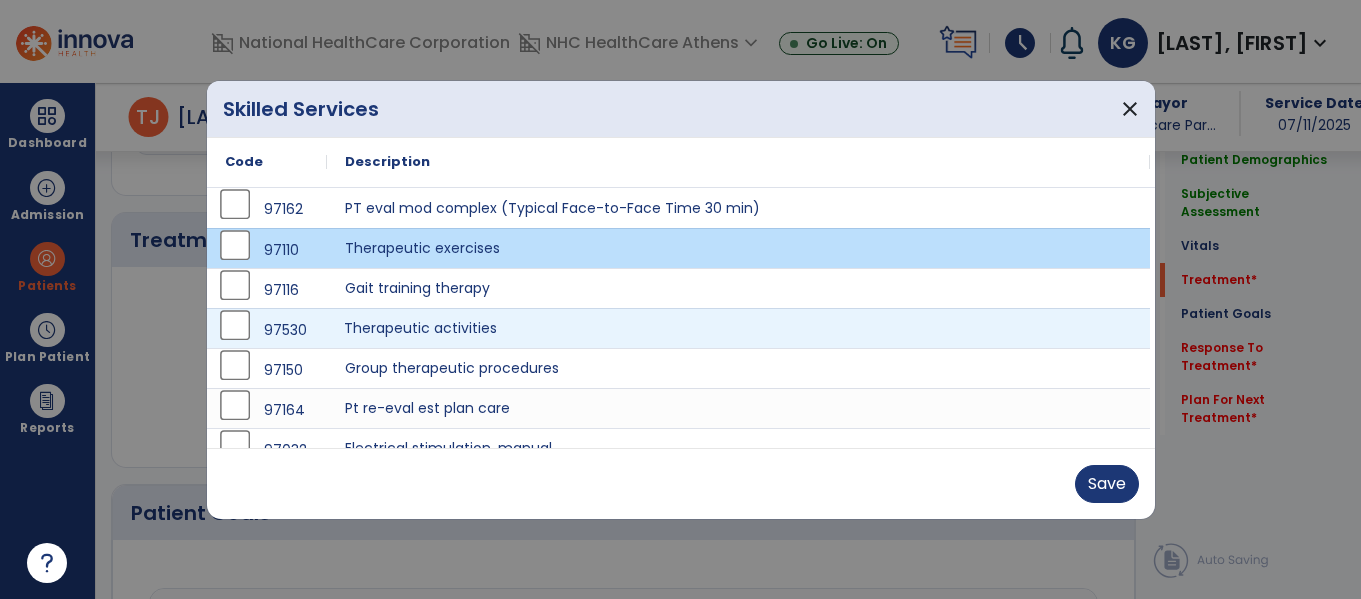 click on "Therapeutic activities" at bounding box center (738, 328) 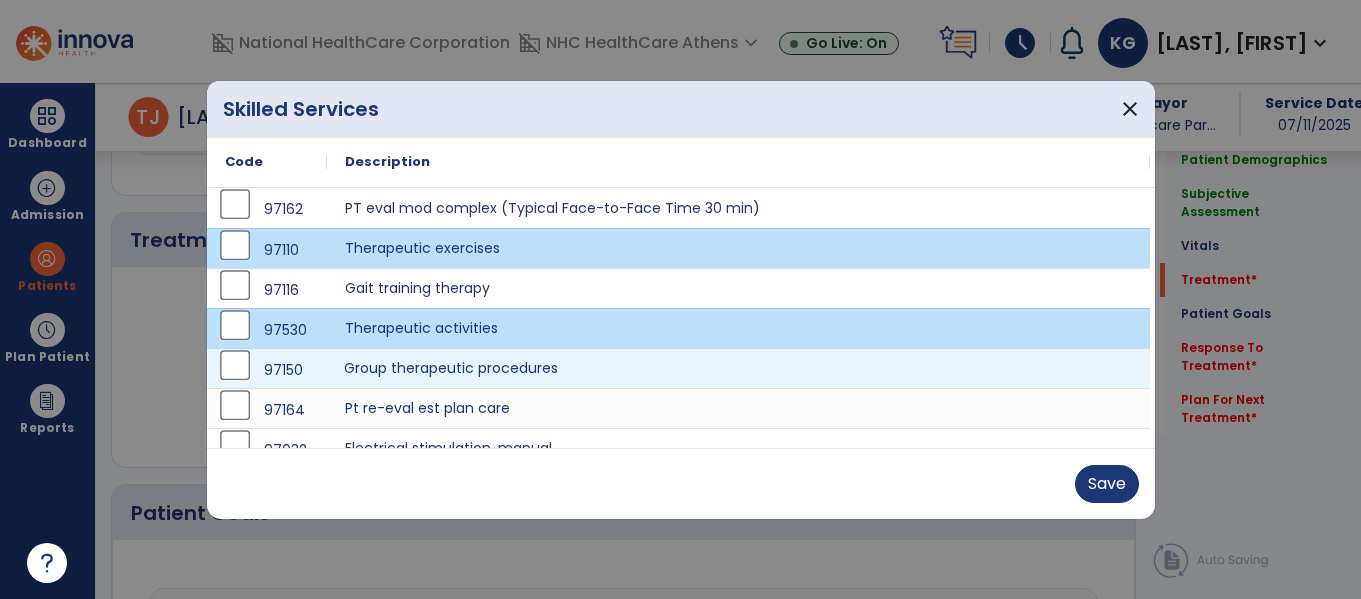 click on "Group therapeutic procedures" at bounding box center [738, 368] 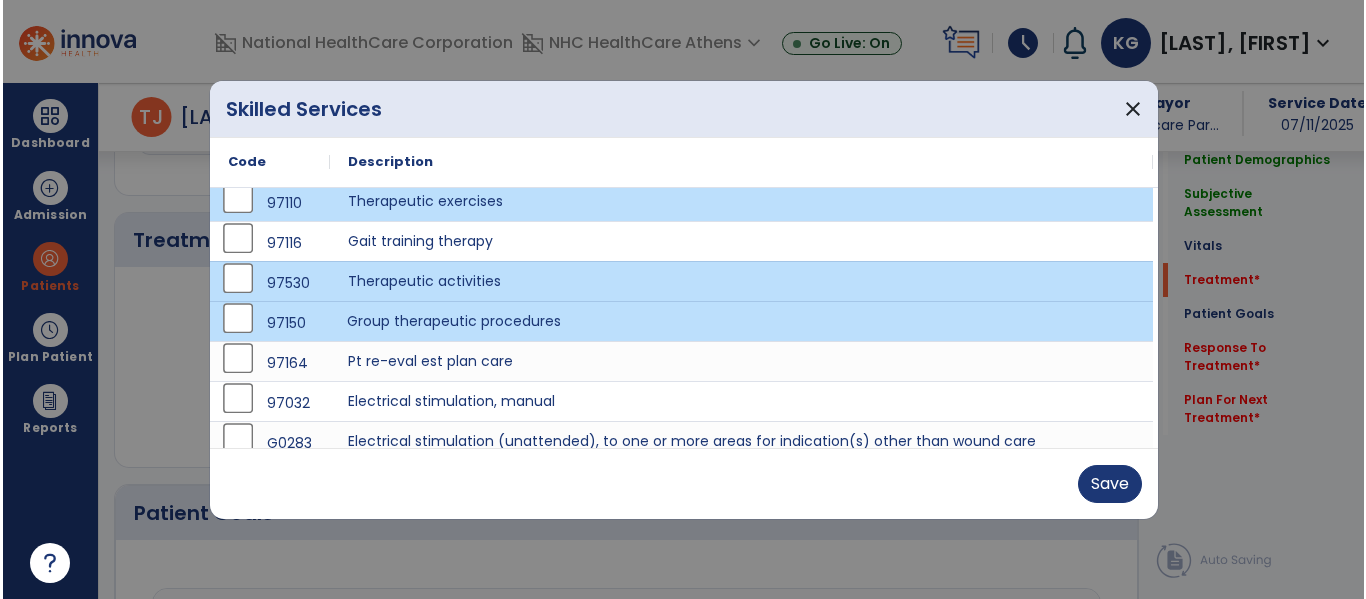 scroll, scrollTop: 60, scrollLeft: 0, axis: vertical 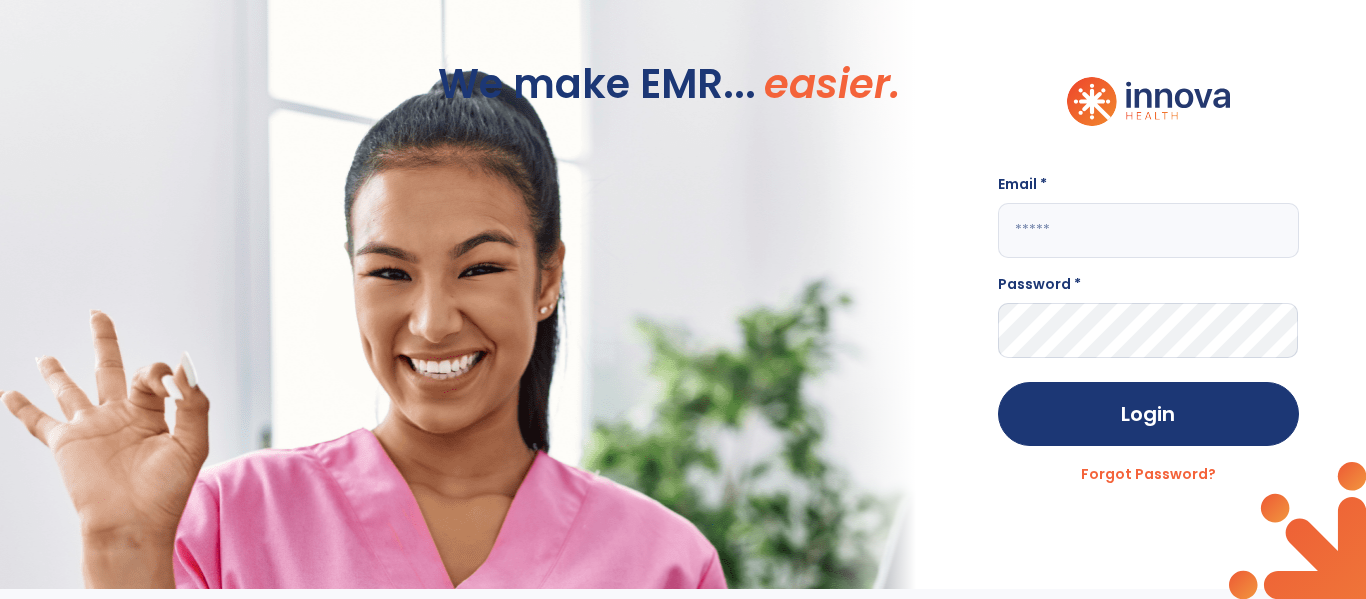 type on "**********" 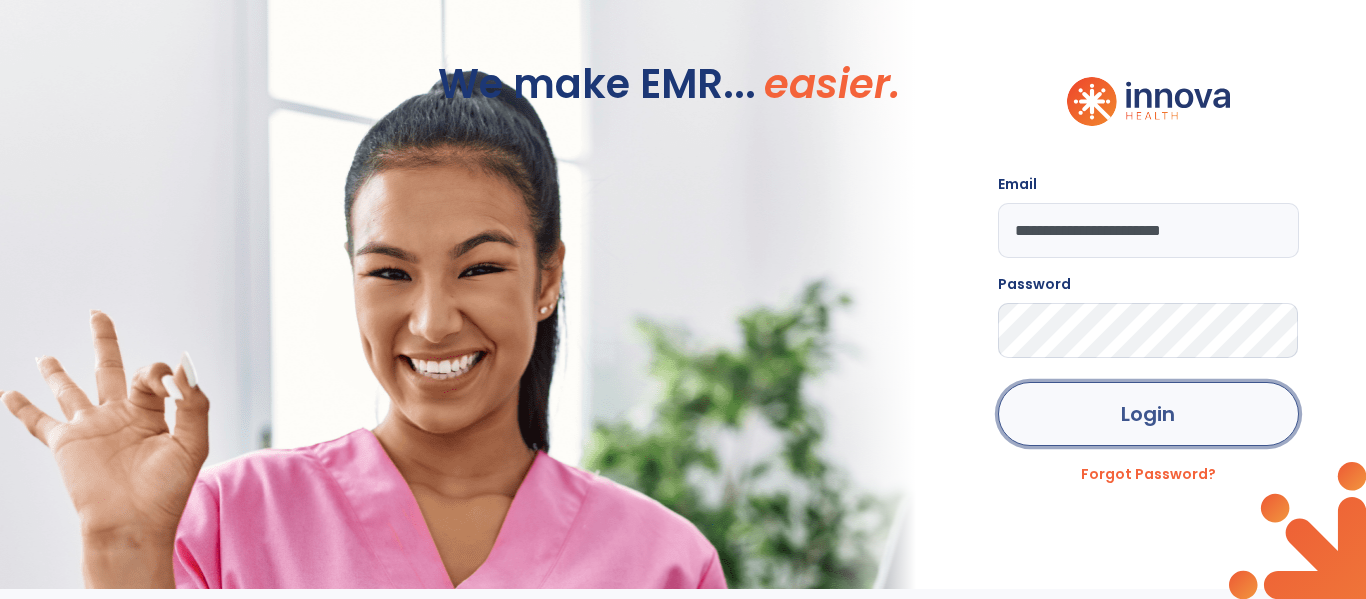click on "Login" 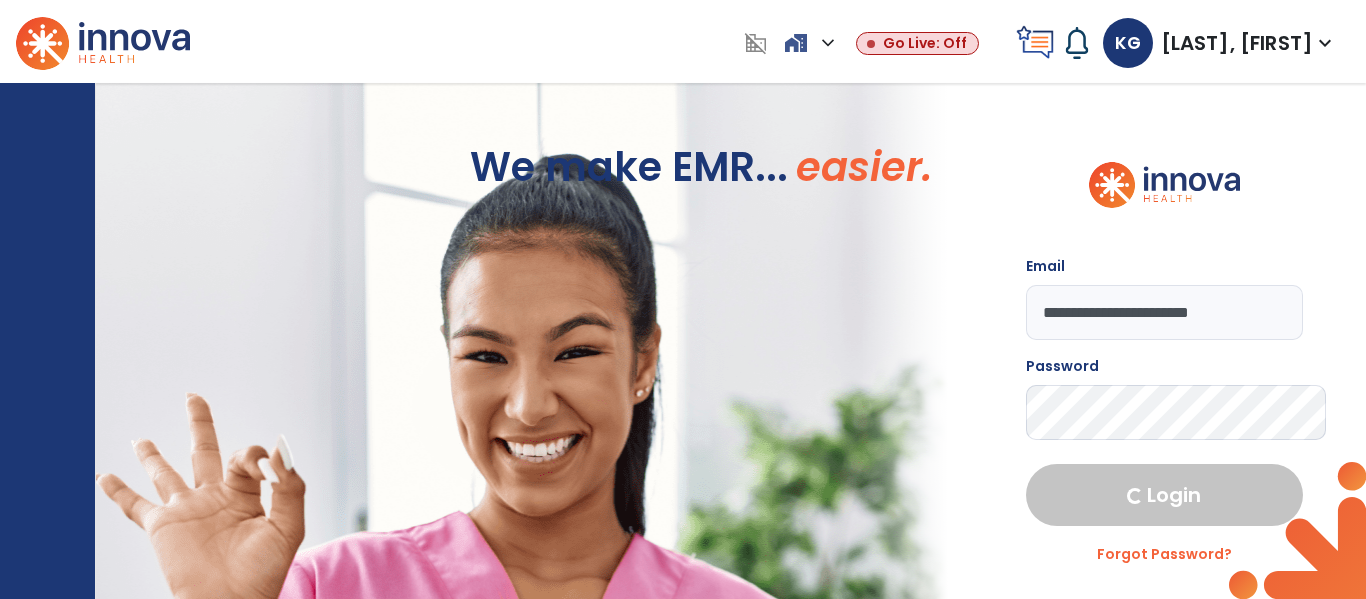 select on "****" 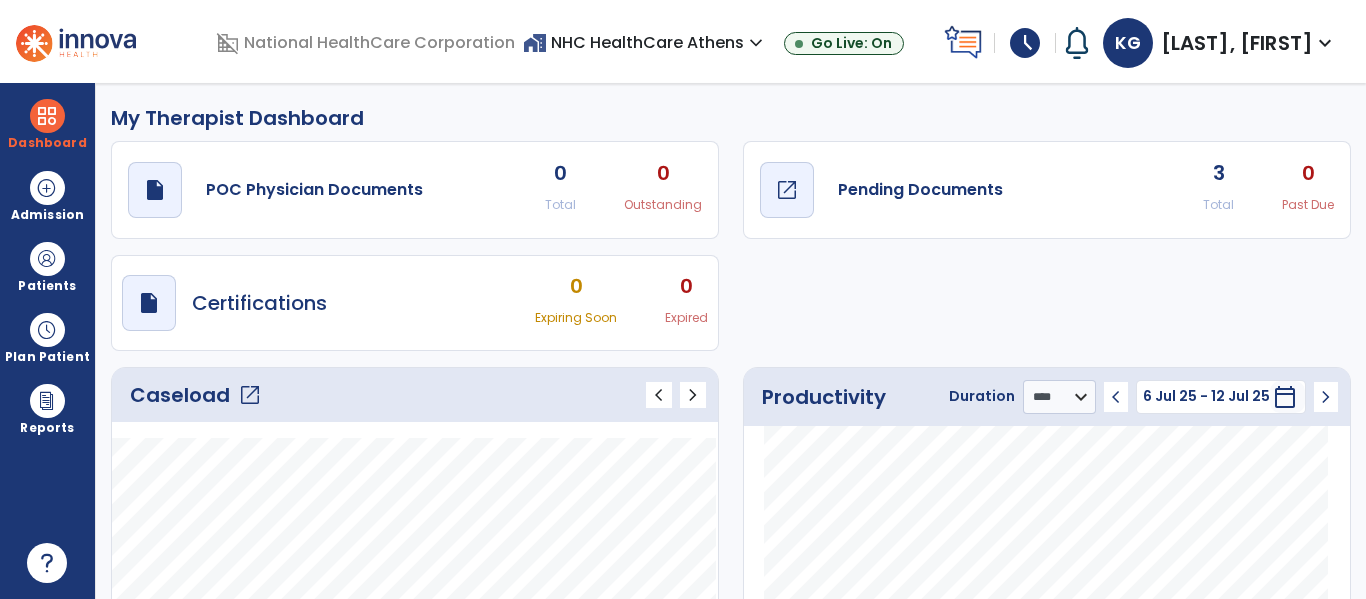 click on "open_in_new" 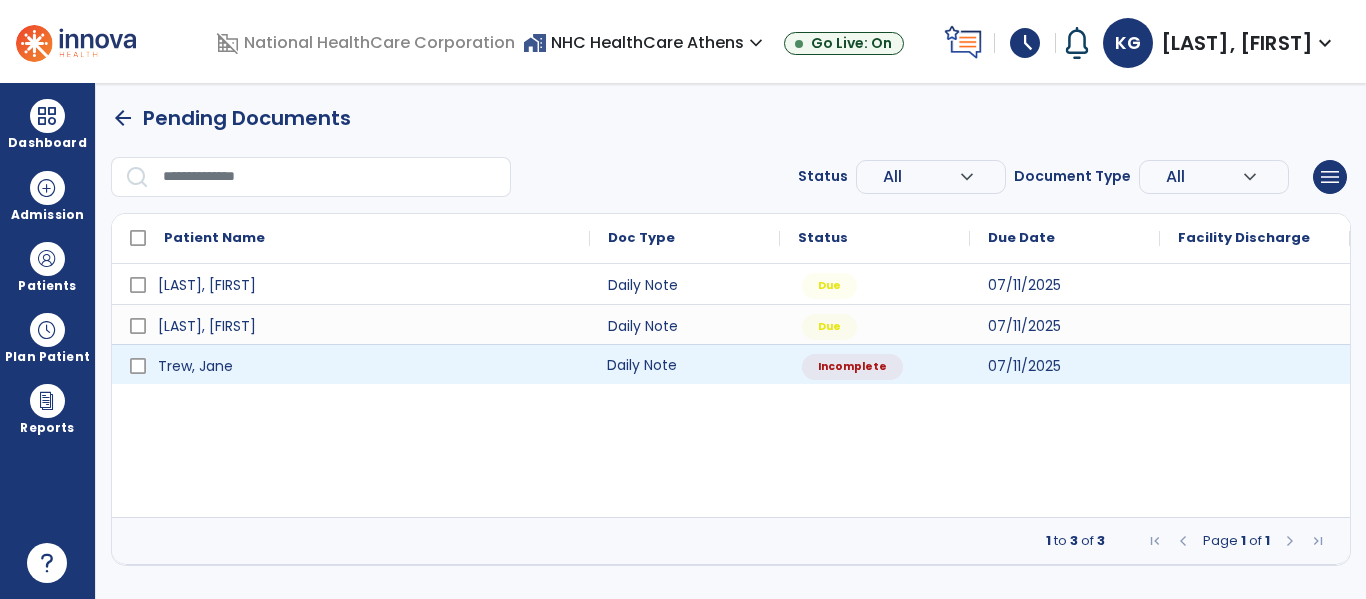 click on "Daily Note" at bounding box center [685, 364] 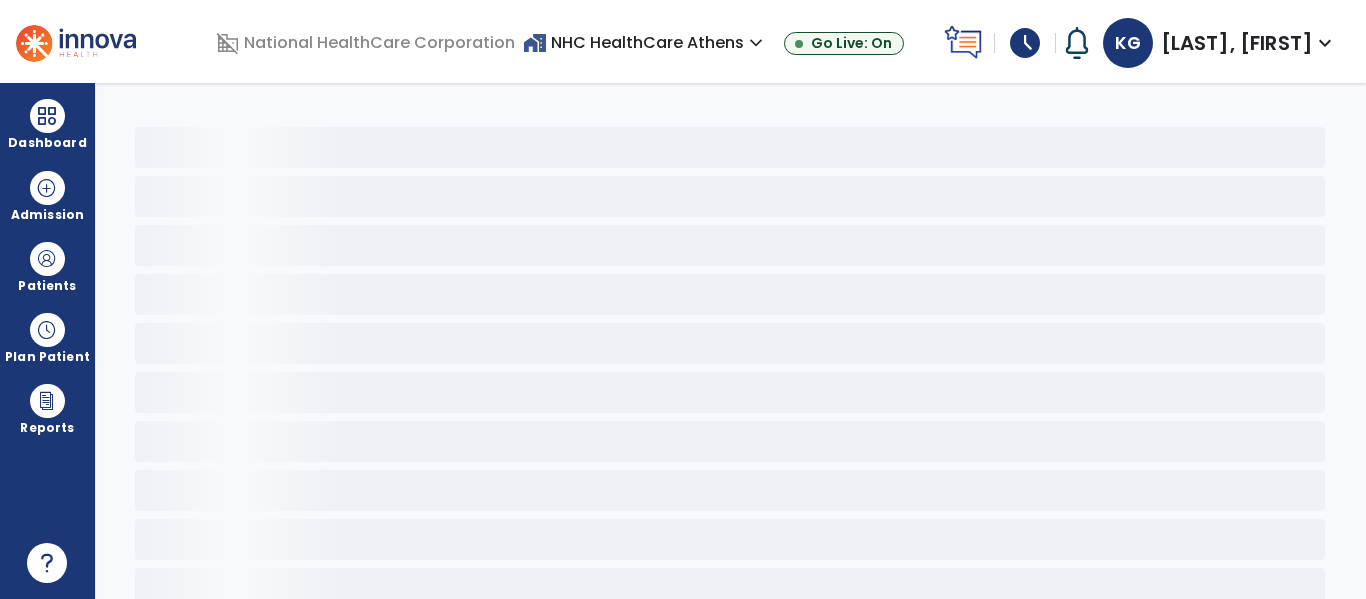 select on "*" 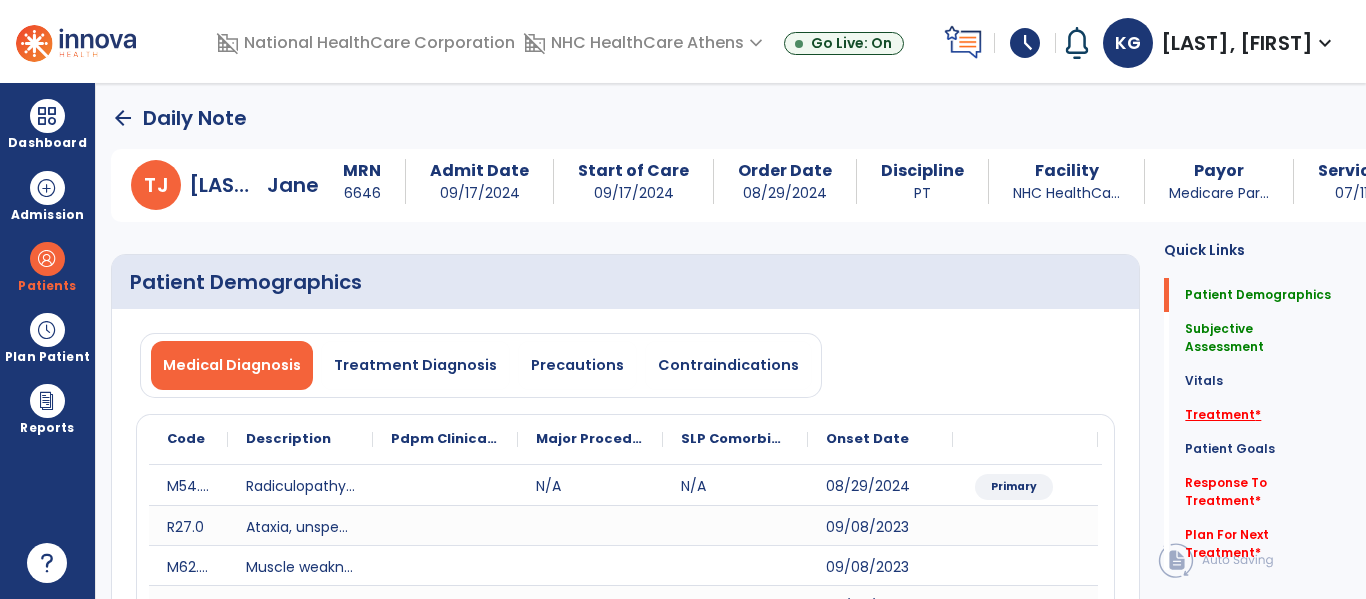 click on "Treatment   *" 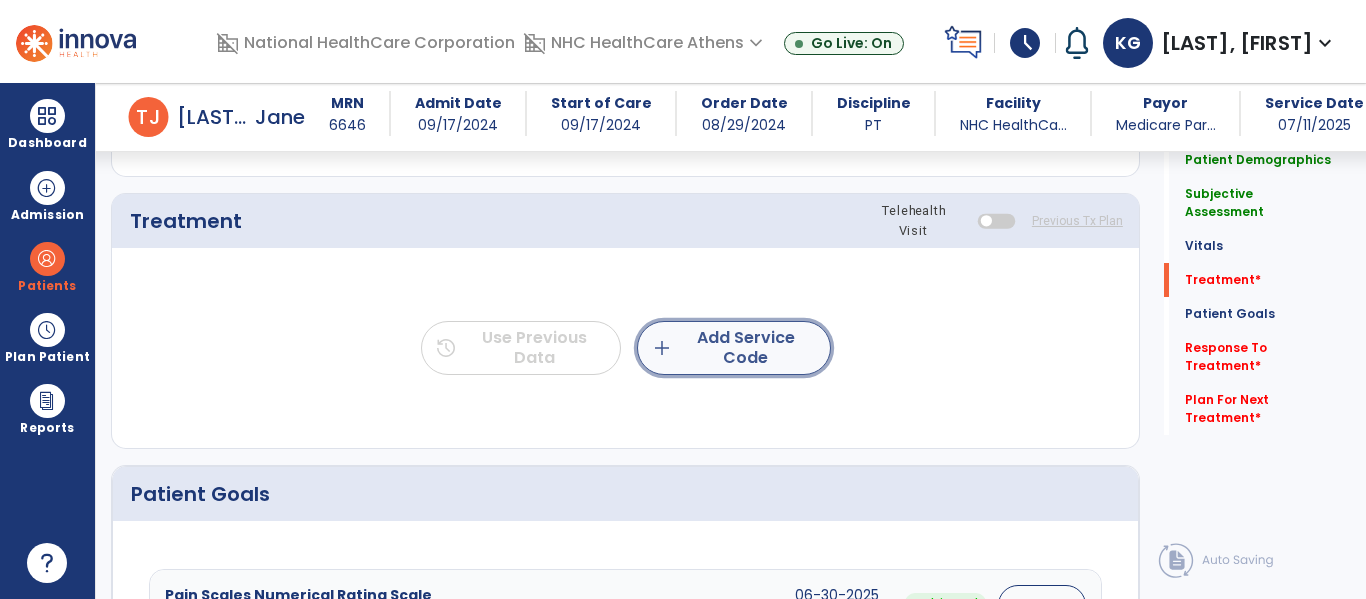 click on "add  Add Service Code" 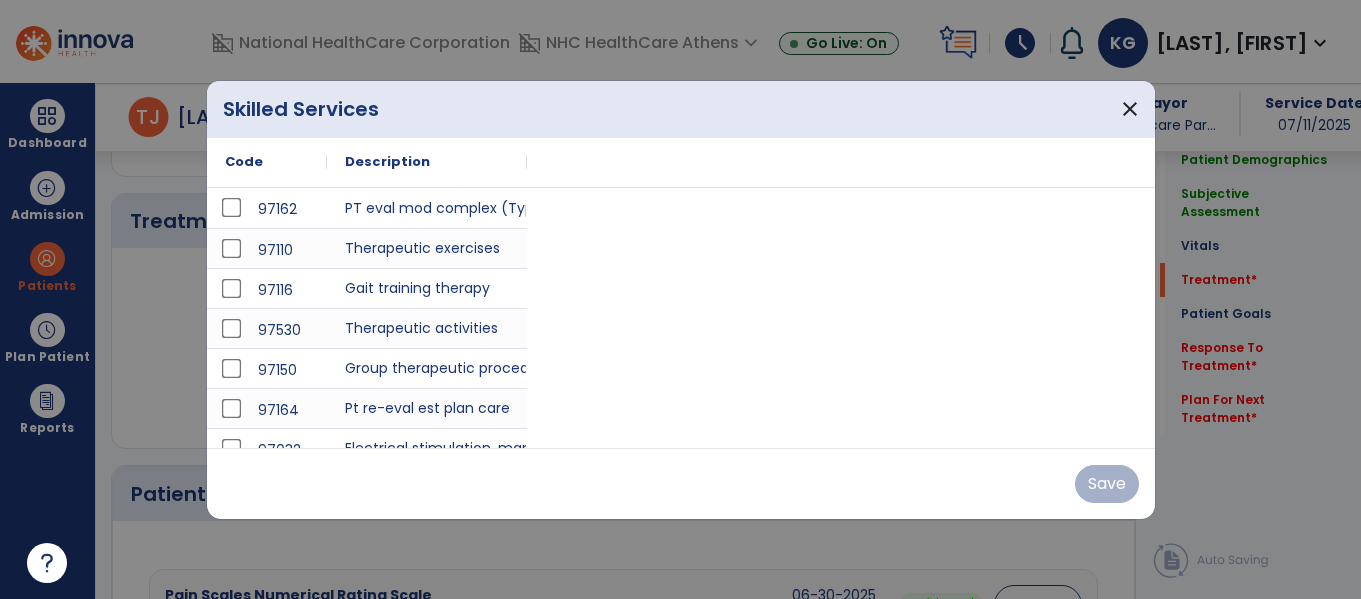 scroll, scrollTop: 1256, scrollLeft: 0, axis: vertical 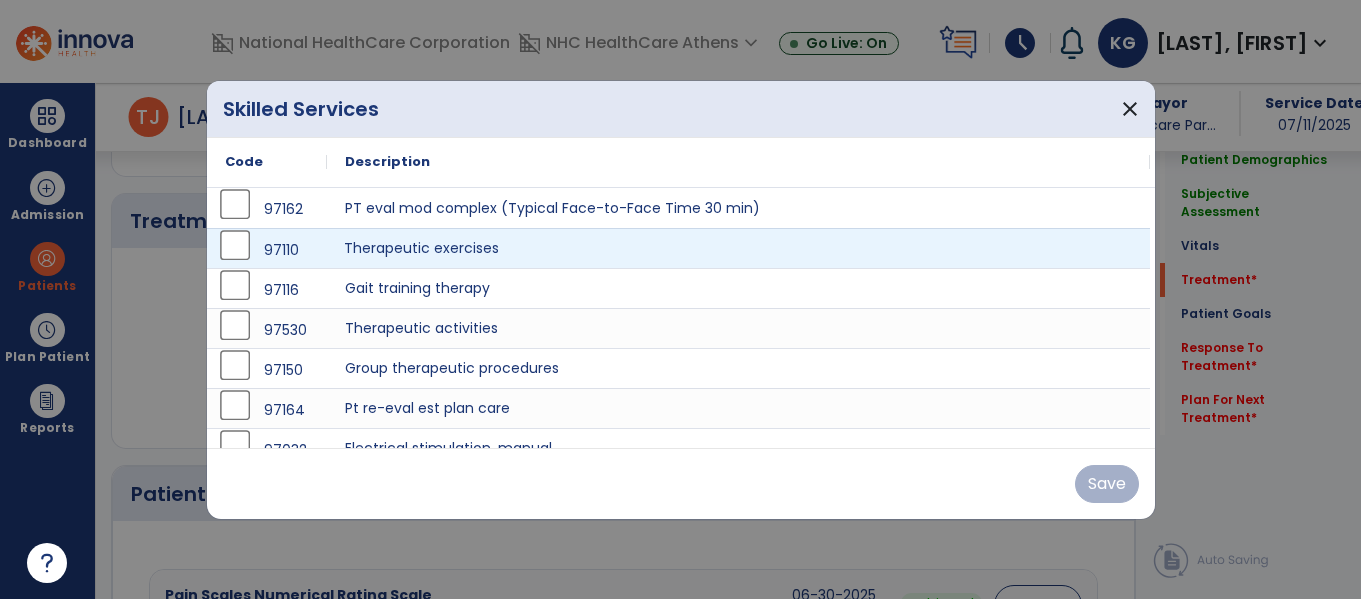 click on "Therapeutic exercises" at bounding box center [738, 248] 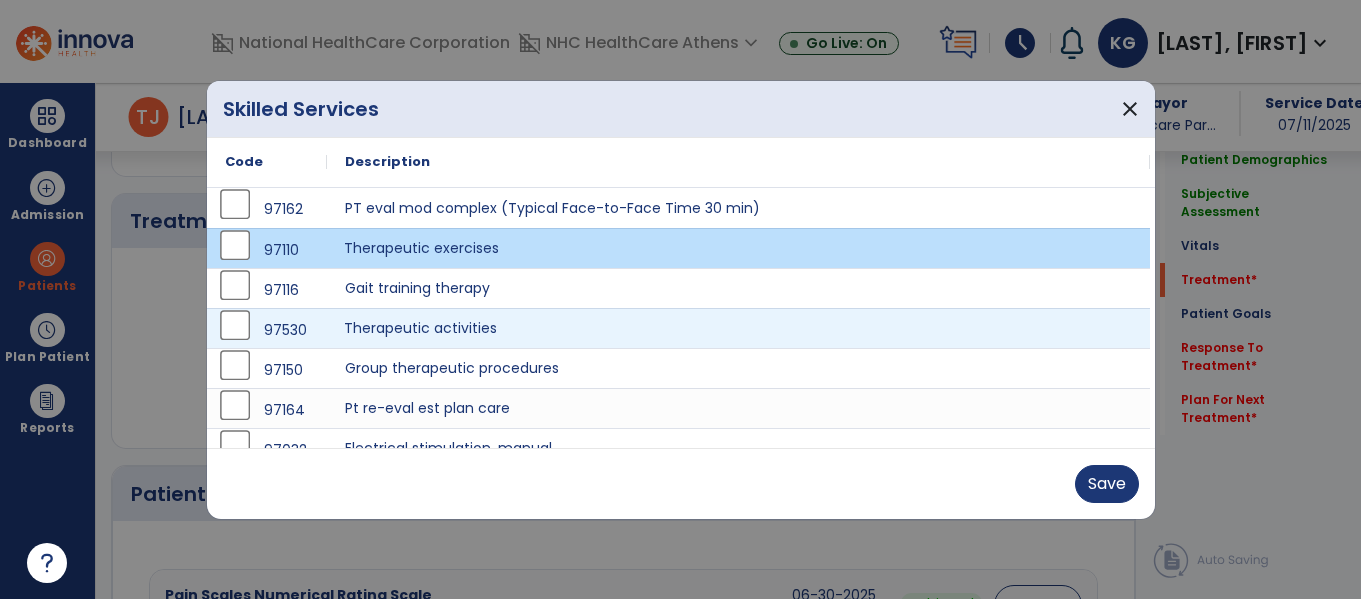 click on "Therapeutic activities" at bounding box center (738, 328) 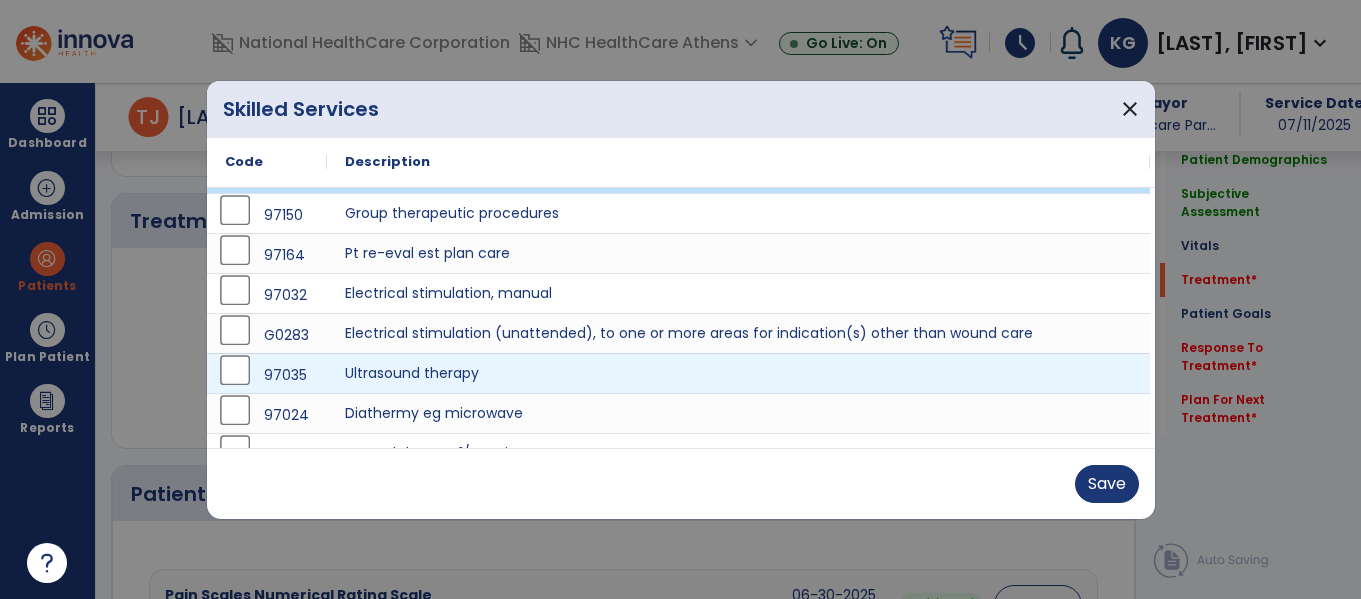 scroll, scrollTop: 180, scrollLeft: 0, axis: vertical 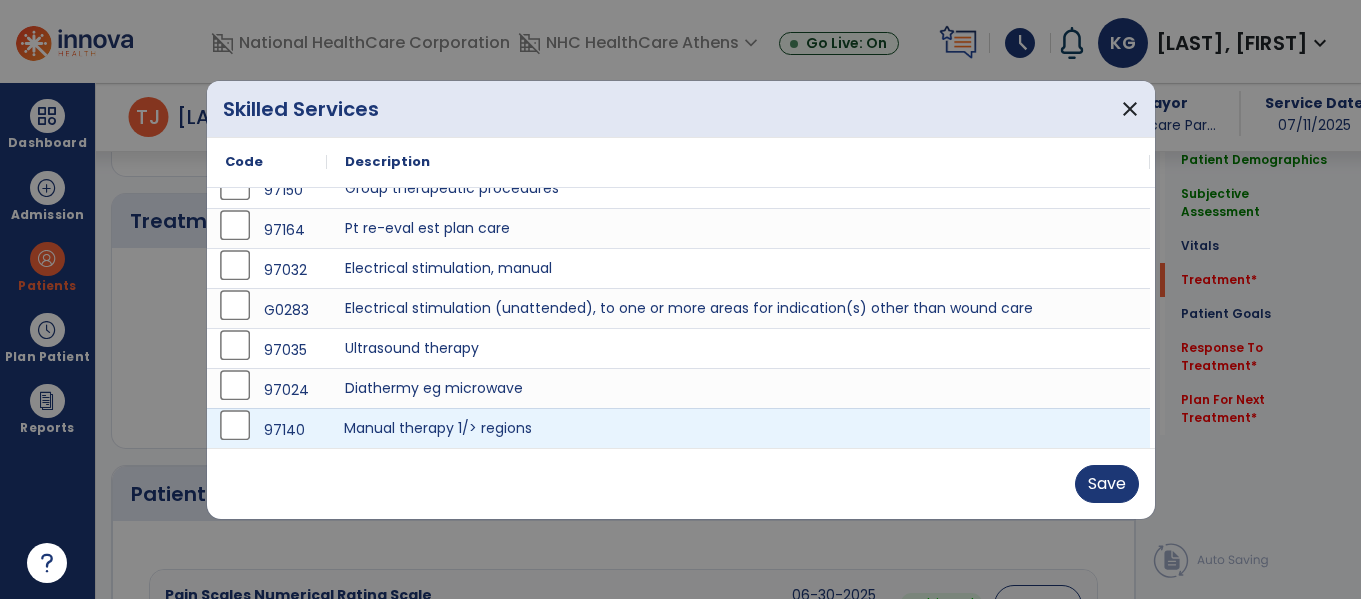 click on "Manual therapy 1/> regions" at bounding box center (738, 428) 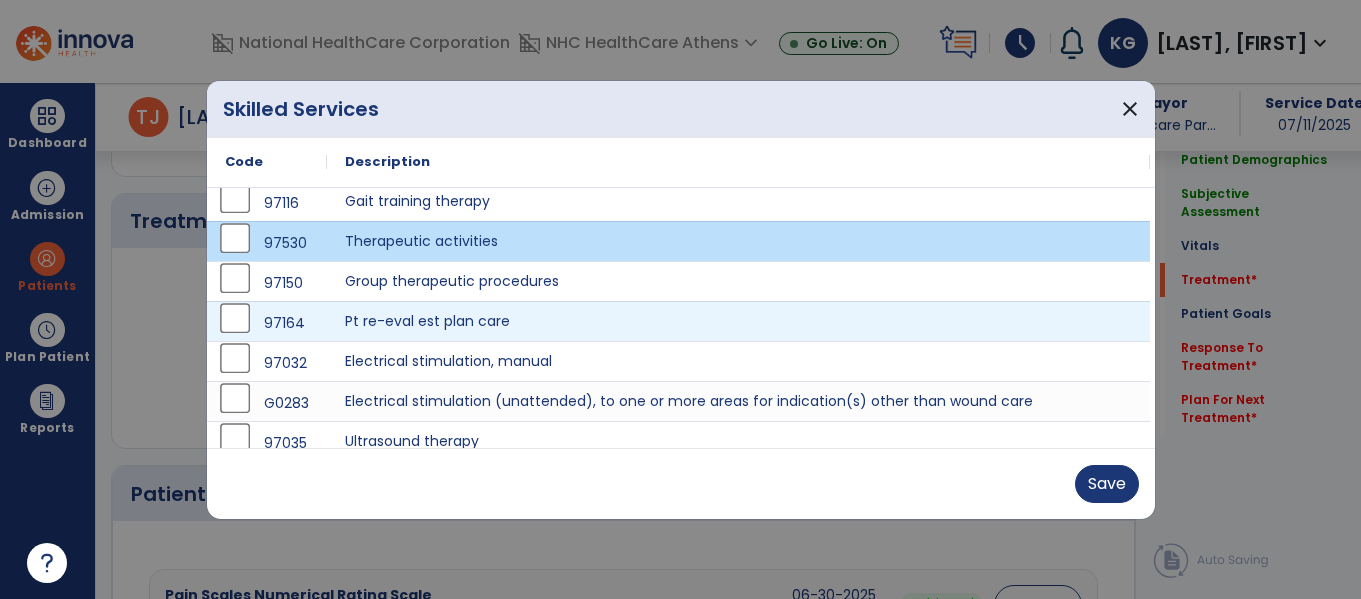 scroll, scrollTop: 80, scrollLeft: 0, axis: vertical 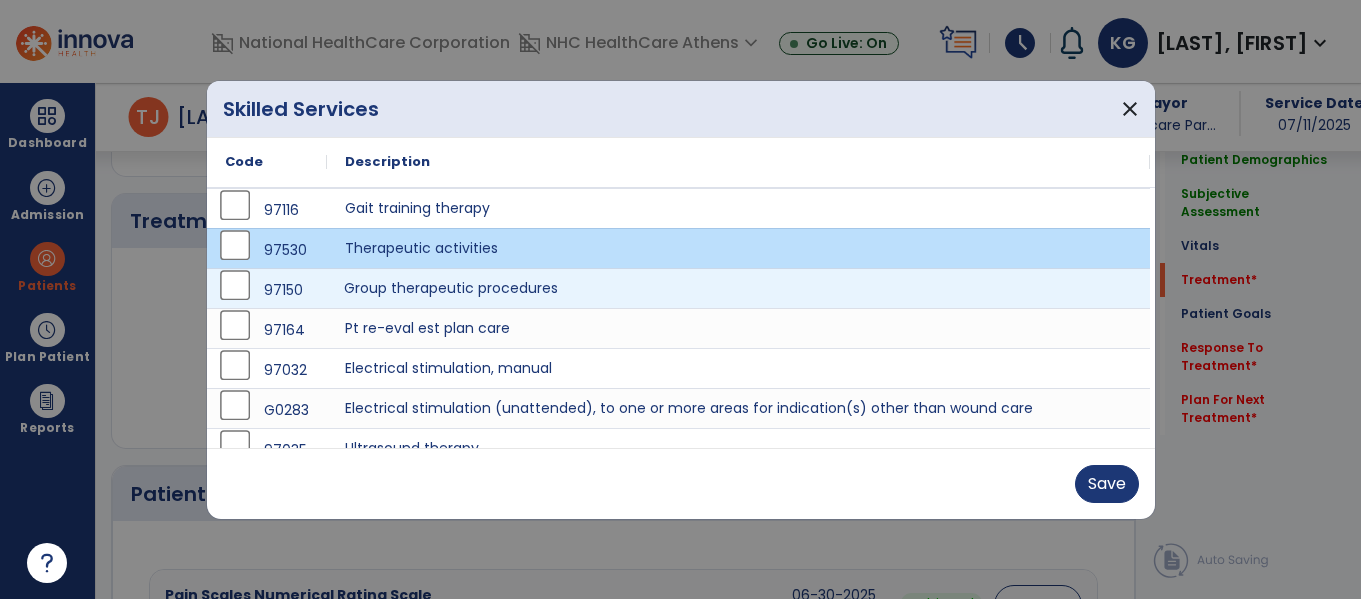 drag, startPoint x: 553, startPoint y: 290, endPoint x: 1034, endPoint y: 454, distance: 508.1899 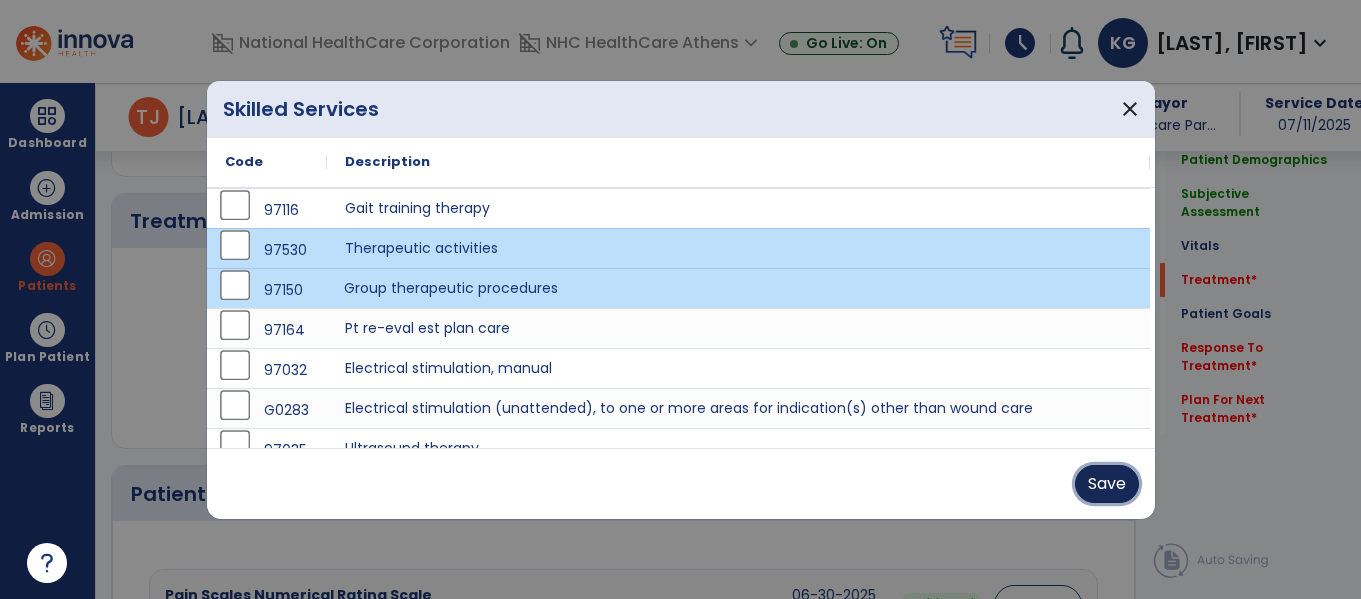 click on "Save" at bounding box center [1107, 484] 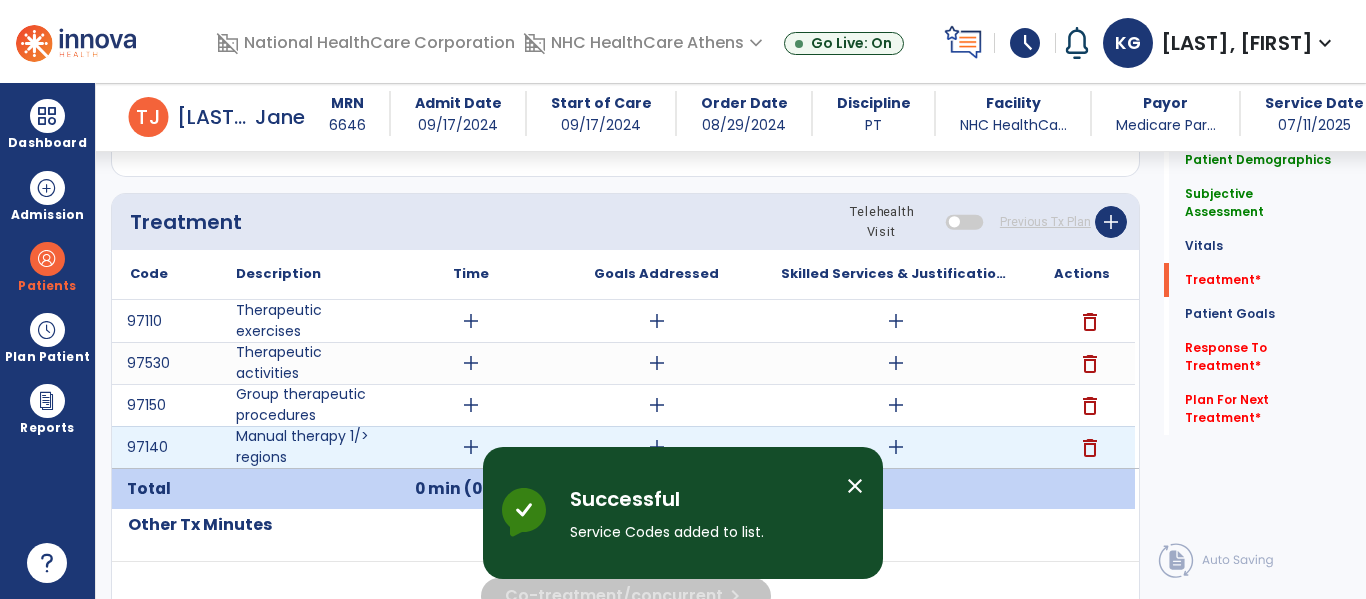click on "add" at bounding box center (896, 447) 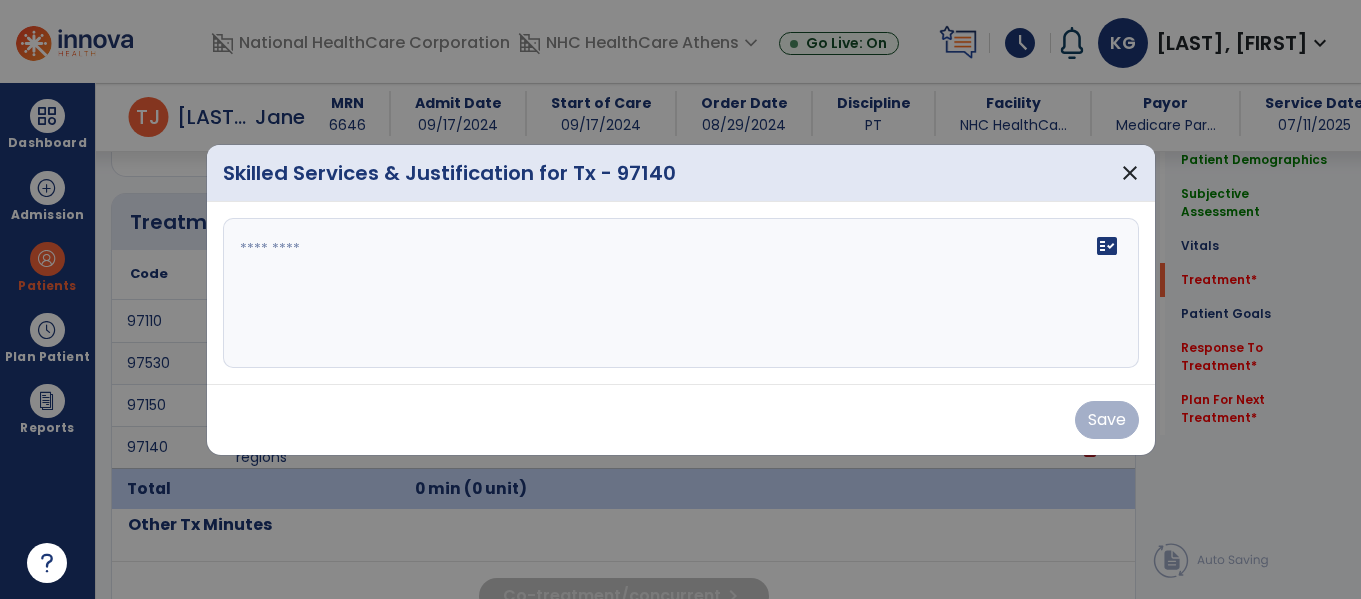 scroll, scrollTop: 1256, scrollLeft: 0, axis: vertical 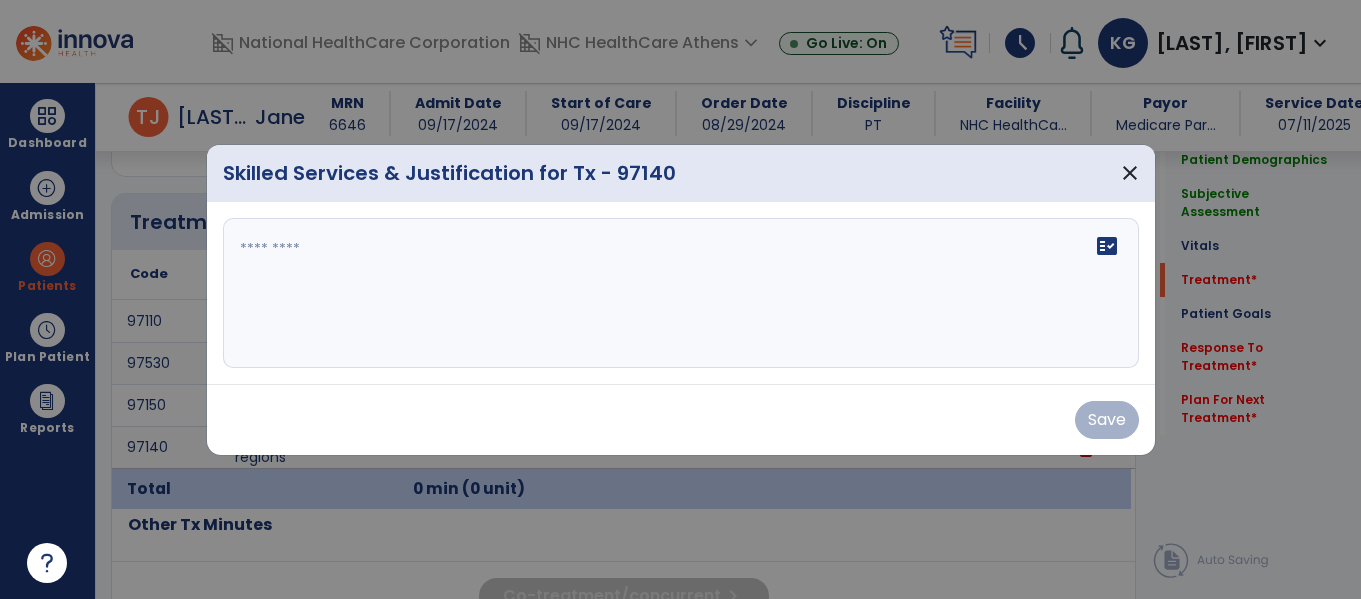 click at bounding box center [681, 293] 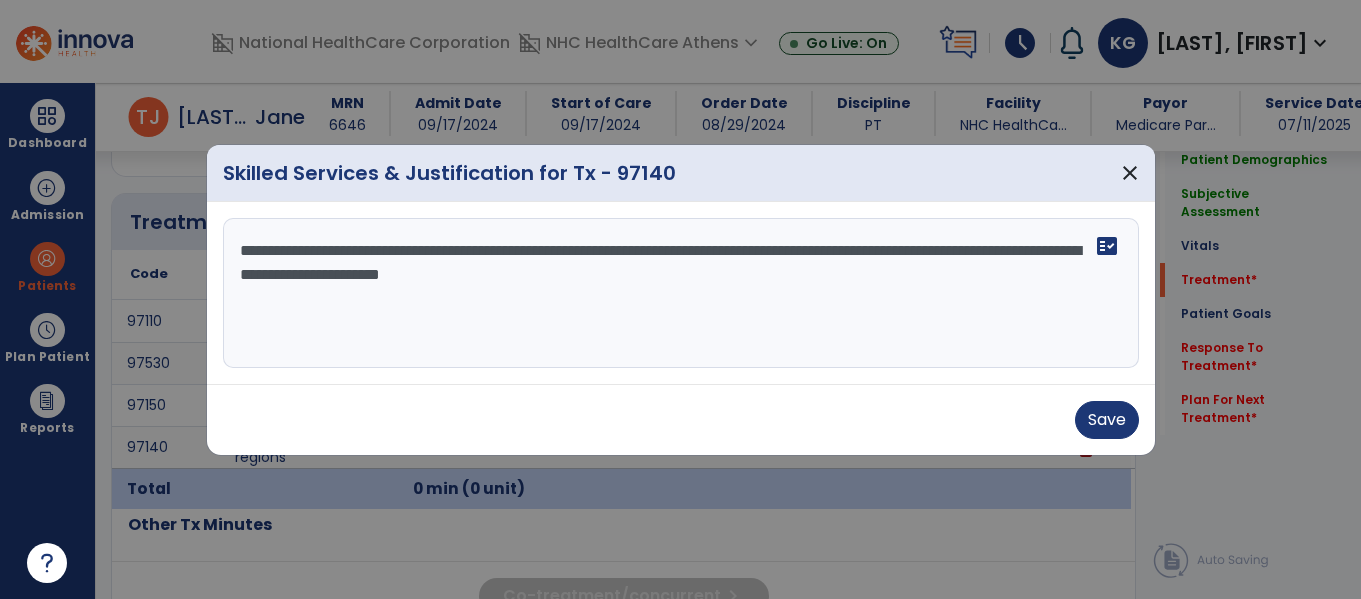 type on "**********" 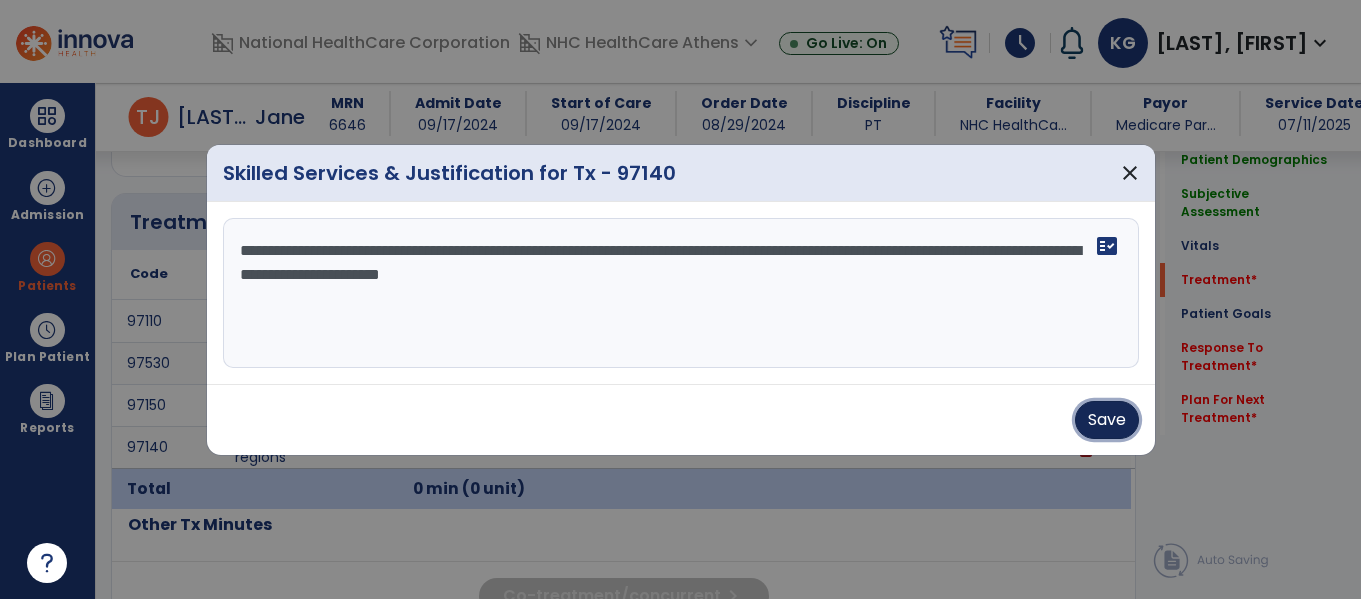 click on "Save" at bounding box center (1107, 420) 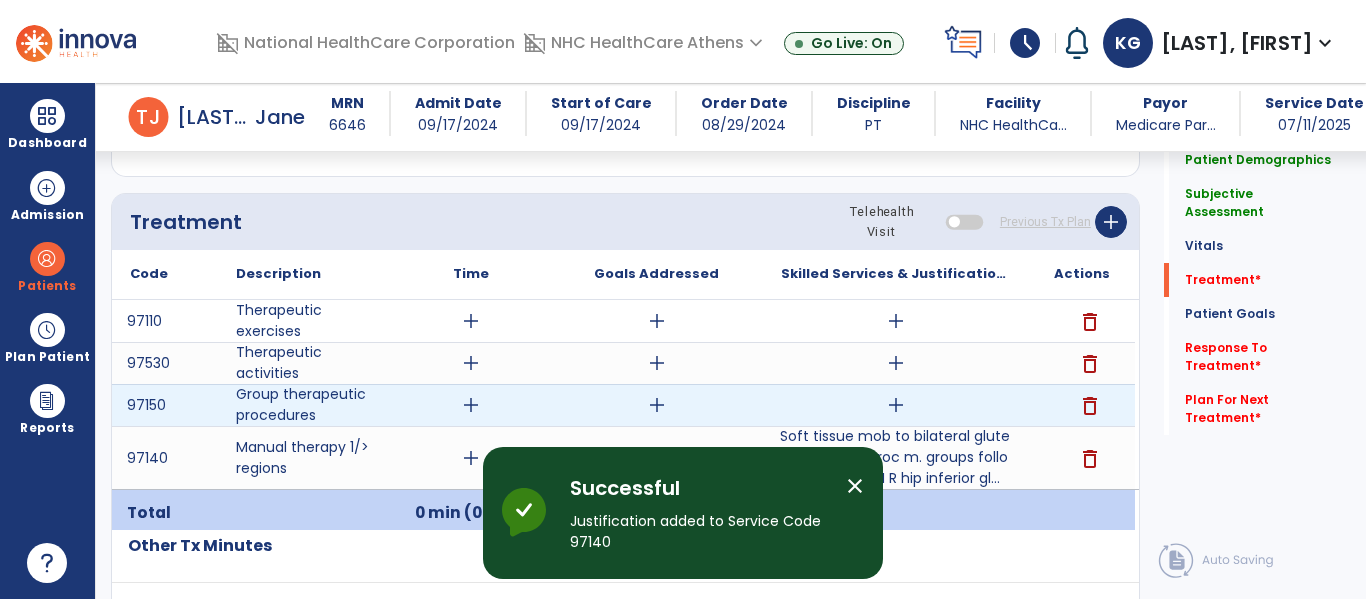 click on "add" at bounding box center (896, 405) 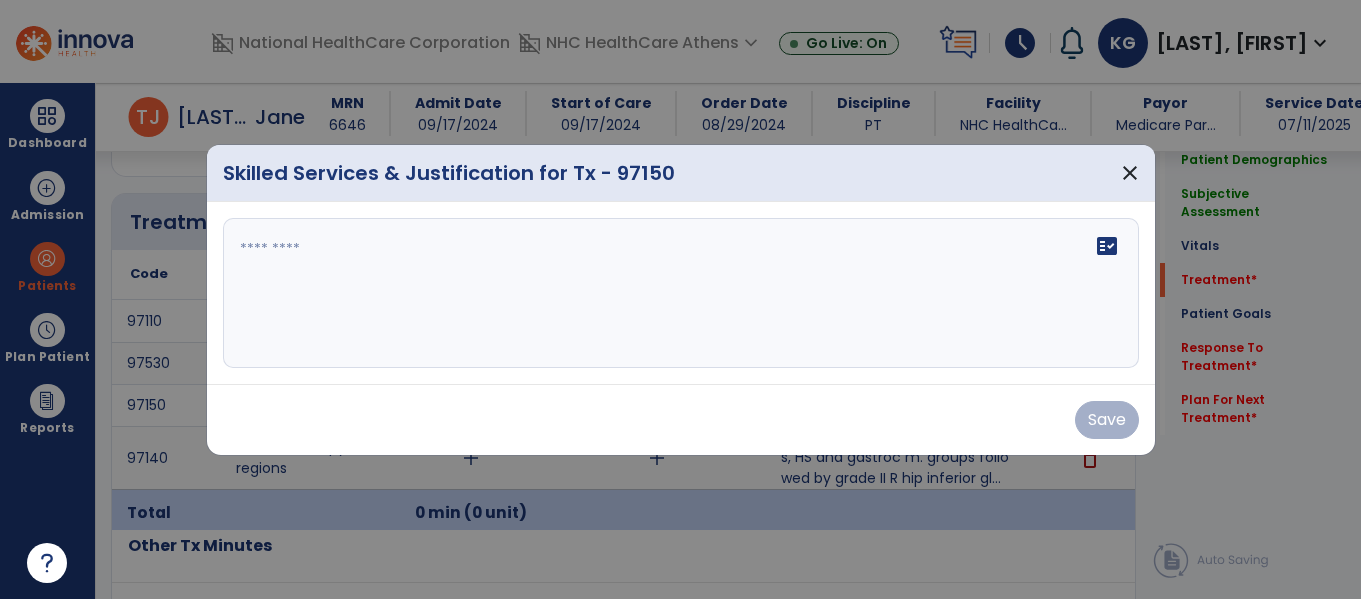 scroll, scrollTop: 1256, scrollLeft: 0, axis: vertical 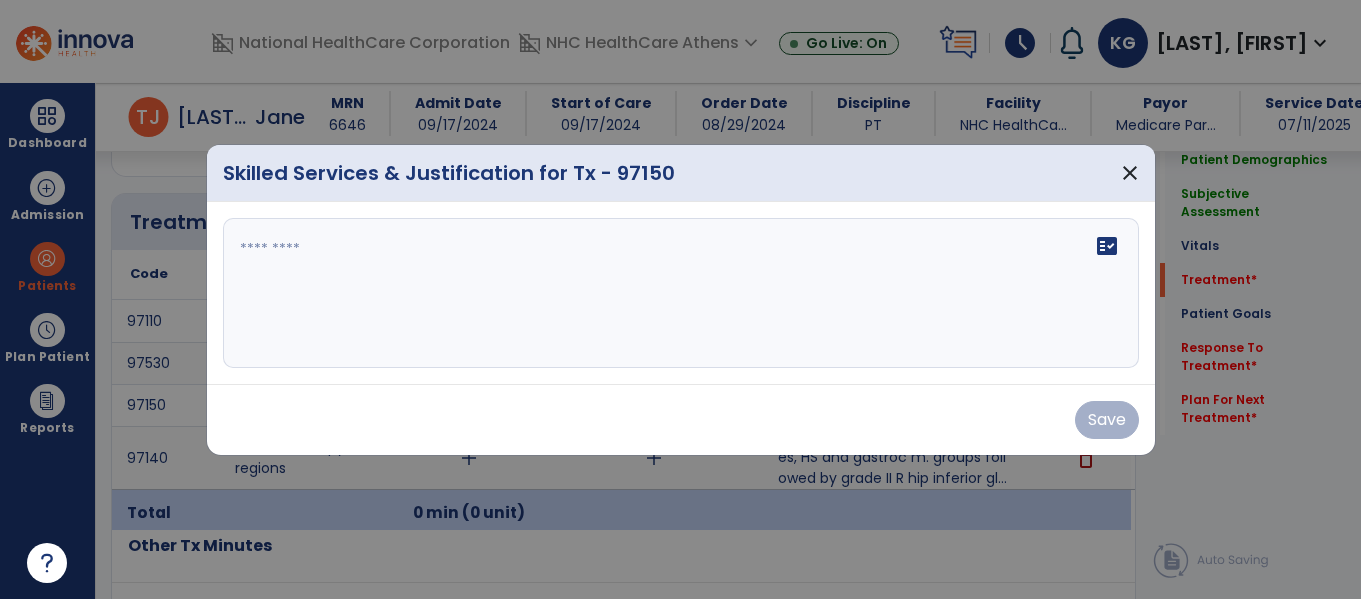 click at bounding box center [681, 293] 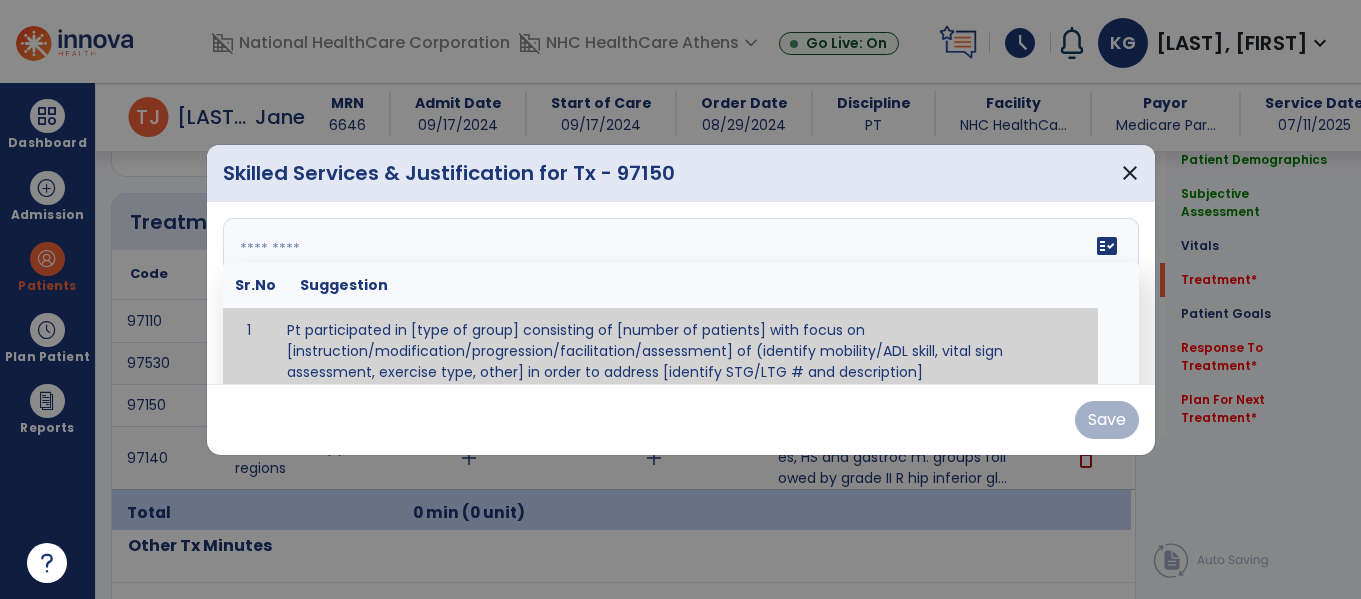 paste on "**********" 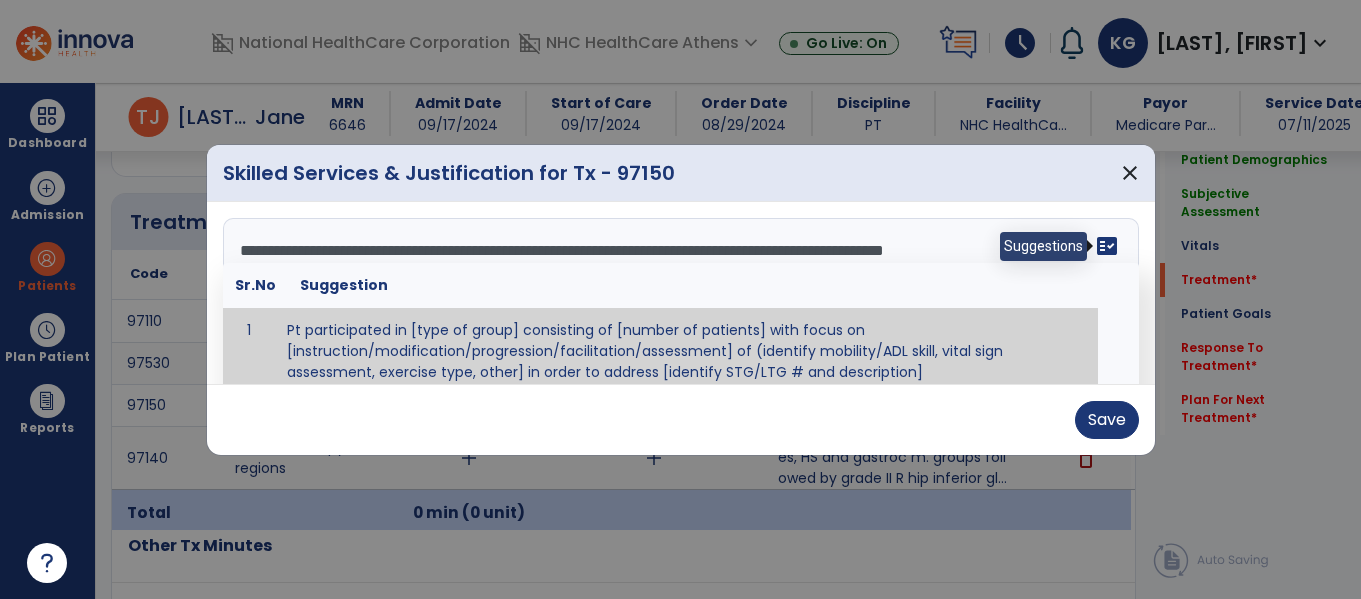 click on "fact_check" at bounding box center (1107, 246) 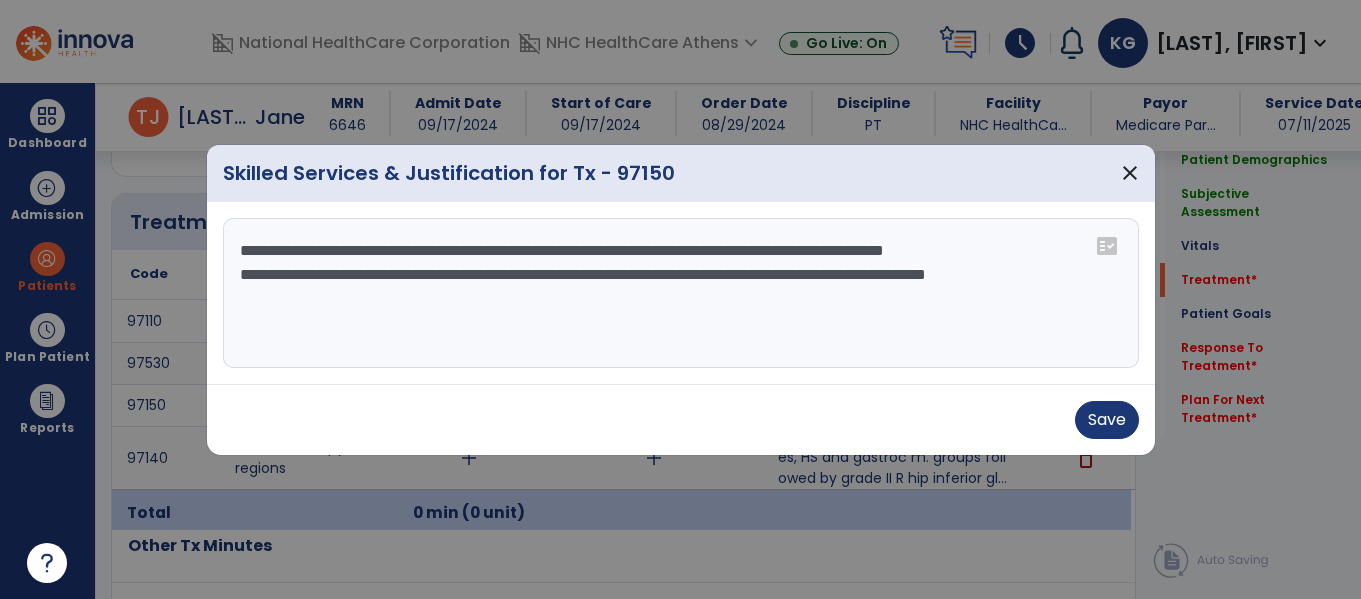 drag, startPoint x: 1069, startPoint y: 252, endPoint x: 0, endPoint y: 127, distance: 1076.2834 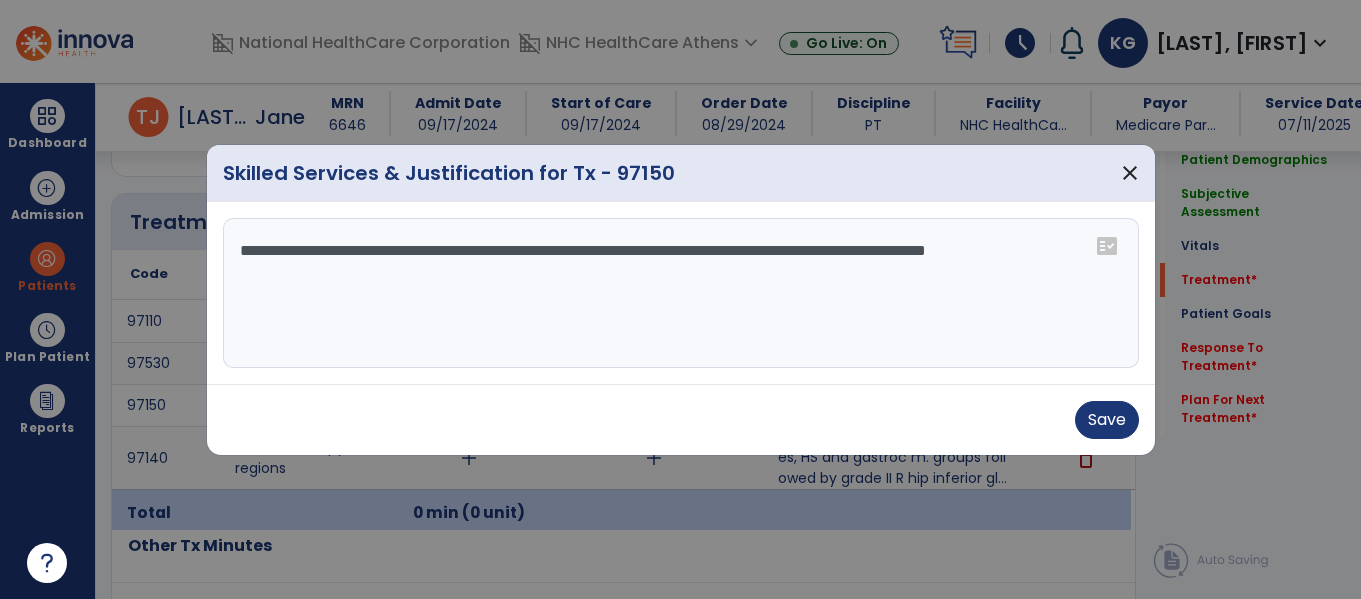 click on "**********" at bounding box center (681, 293) 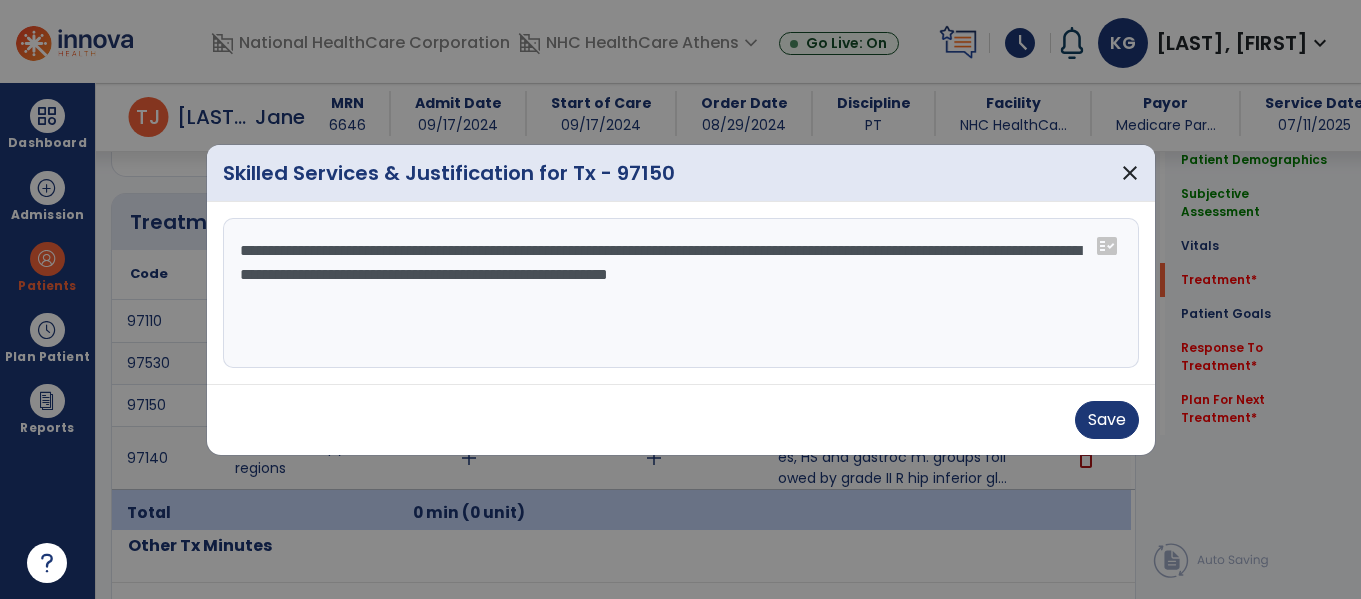 type on "**********" 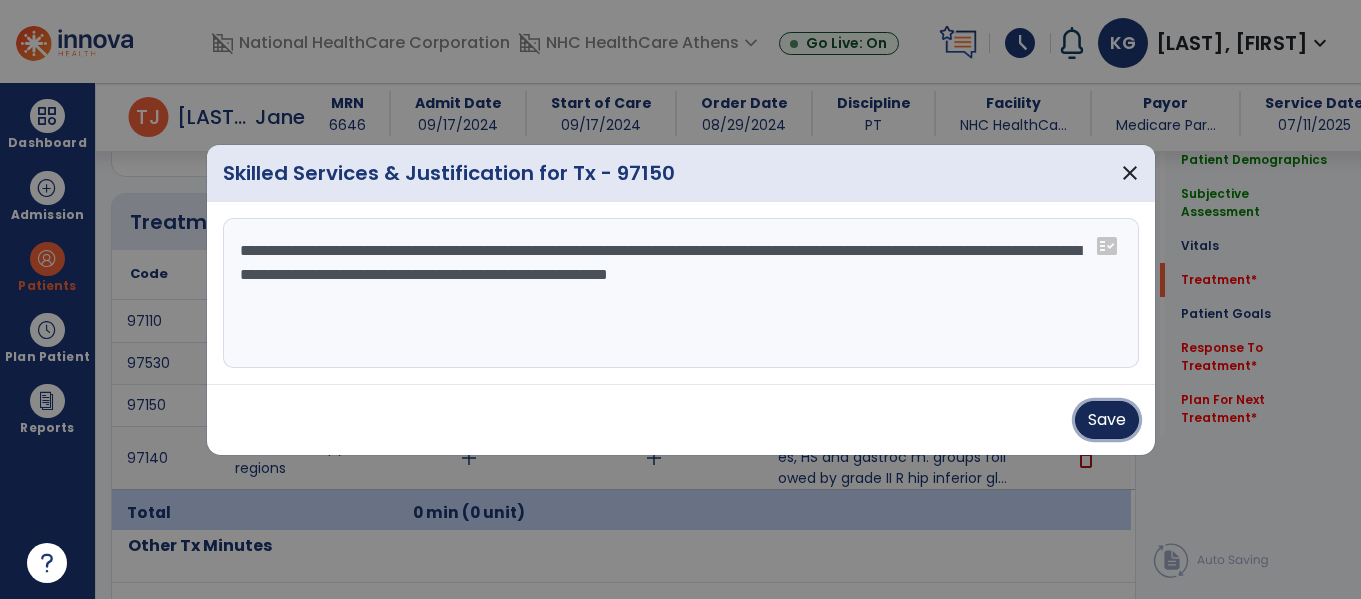 click on "Save" at bounding box center [1107, 420] 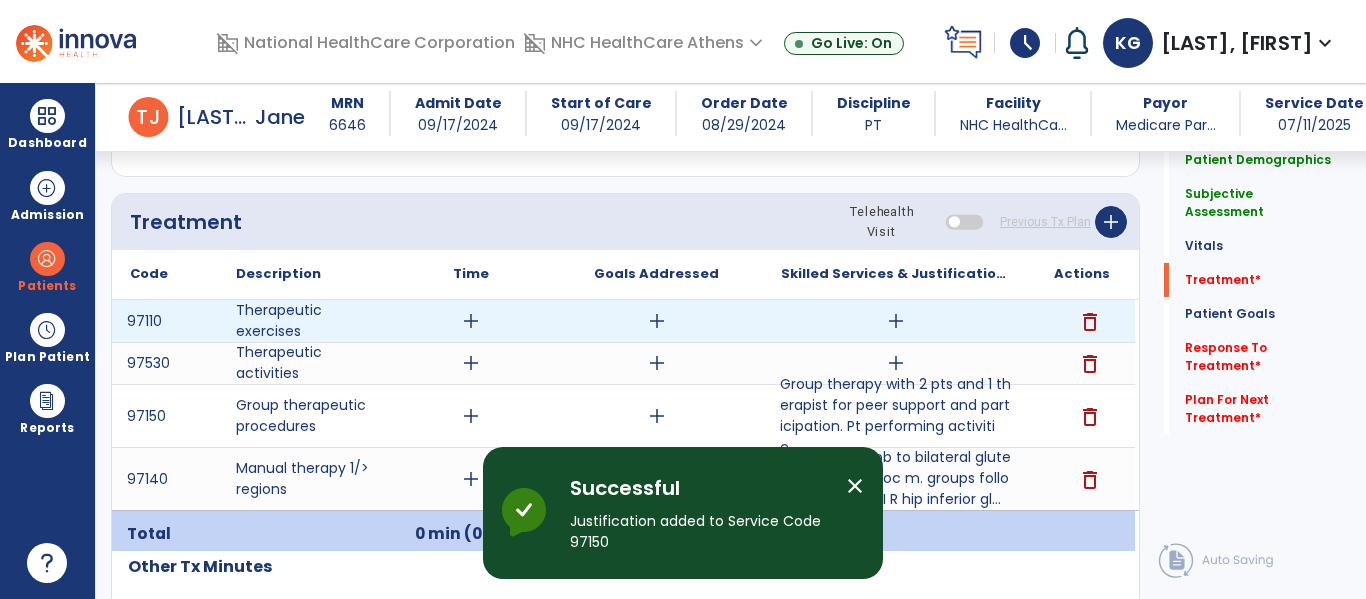 click on "add" at bounding box center (896, 321) 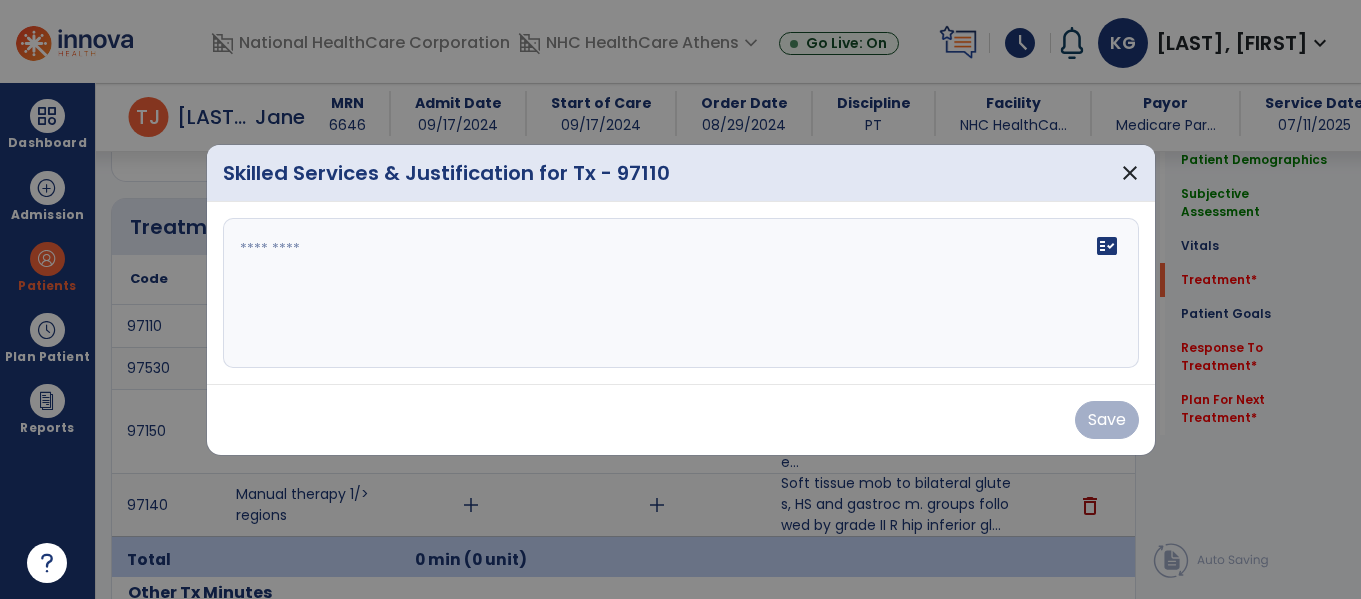 scroll, scrollTop: 1256, scrollLeft: 0, axis: vertical 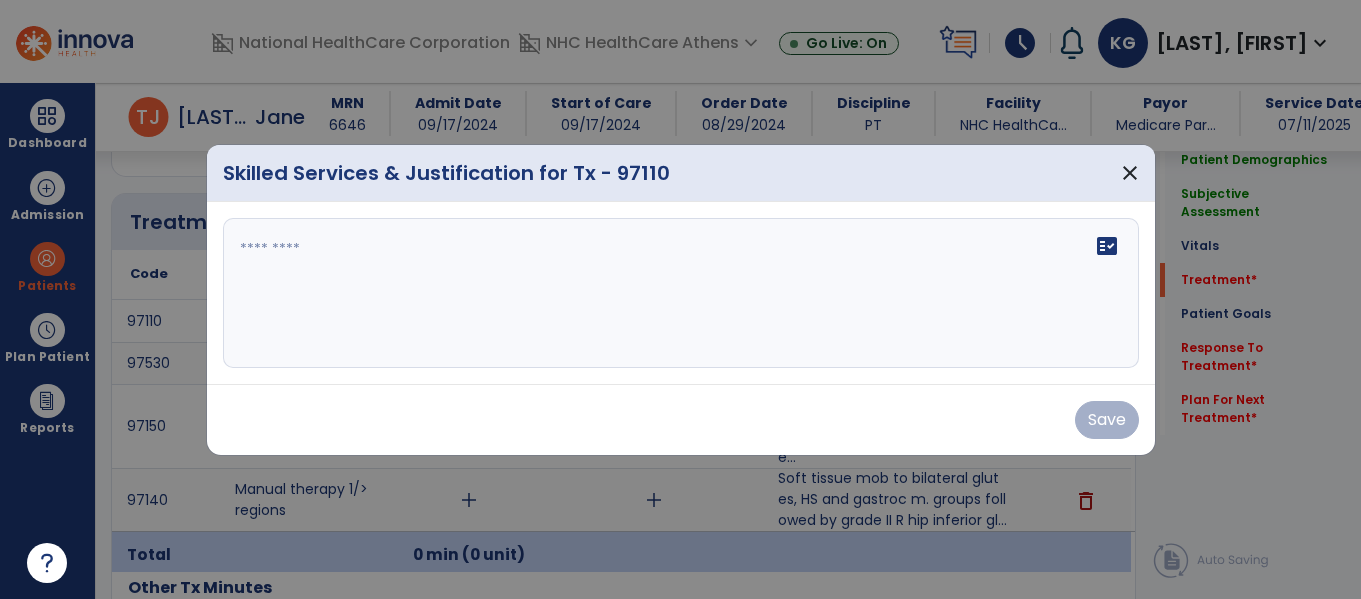 click on "fact_check" at bounding box center (681, 293) 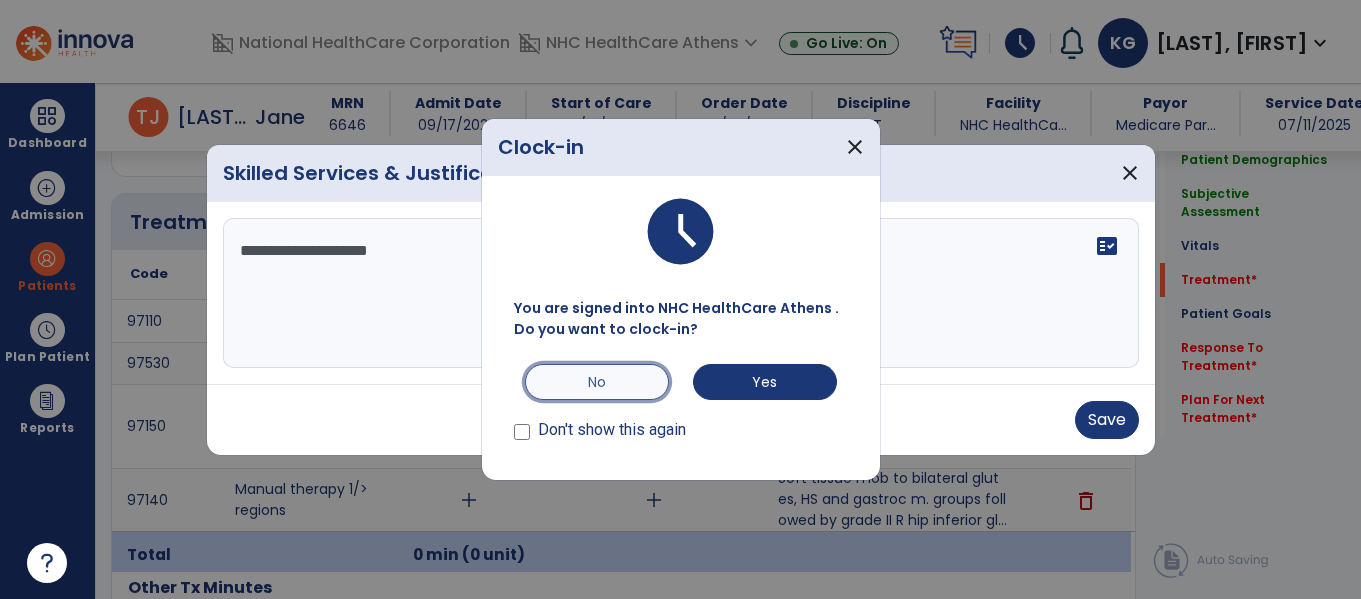 click on "No" at bounding box center [597, 382] 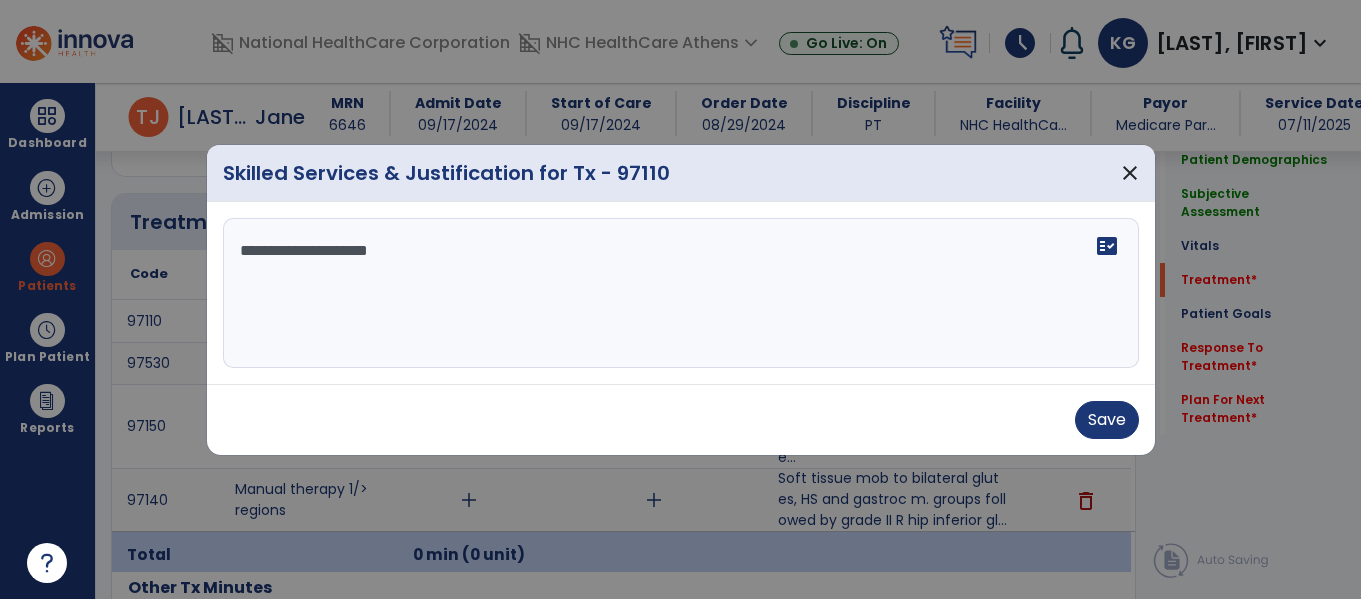 drag, startPoint x: 678, startPoint y: 262, endPoint x: 690, endPoint y: 258, distance: 12.649111 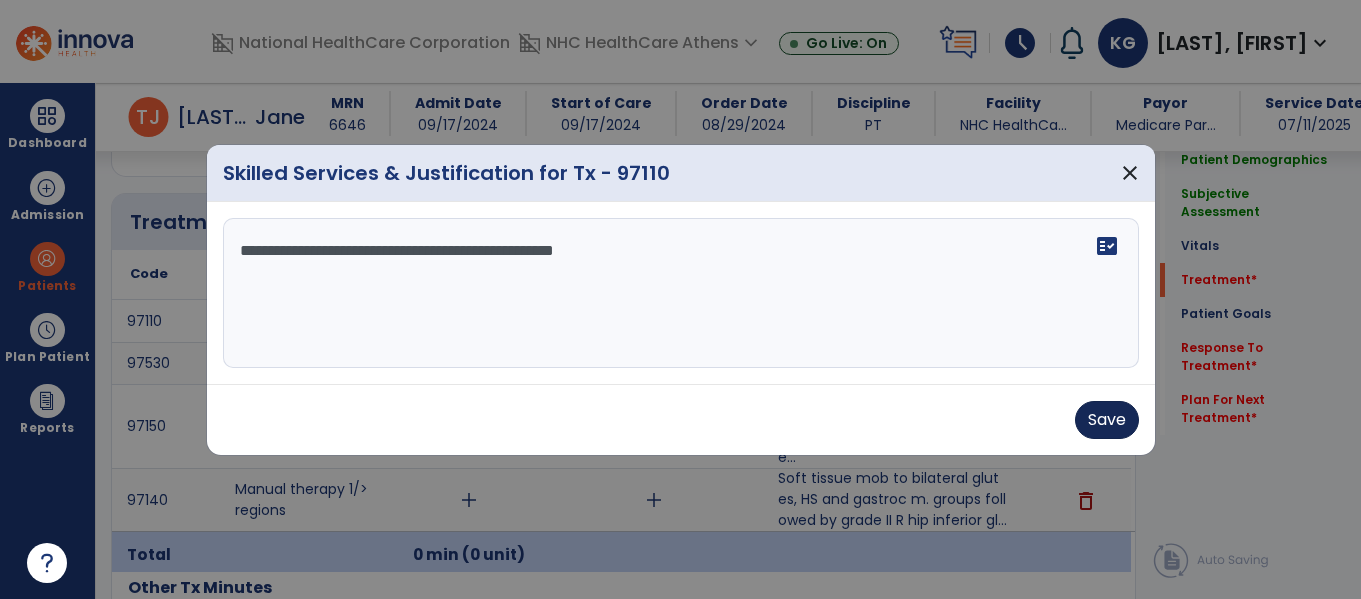 type on "**********" 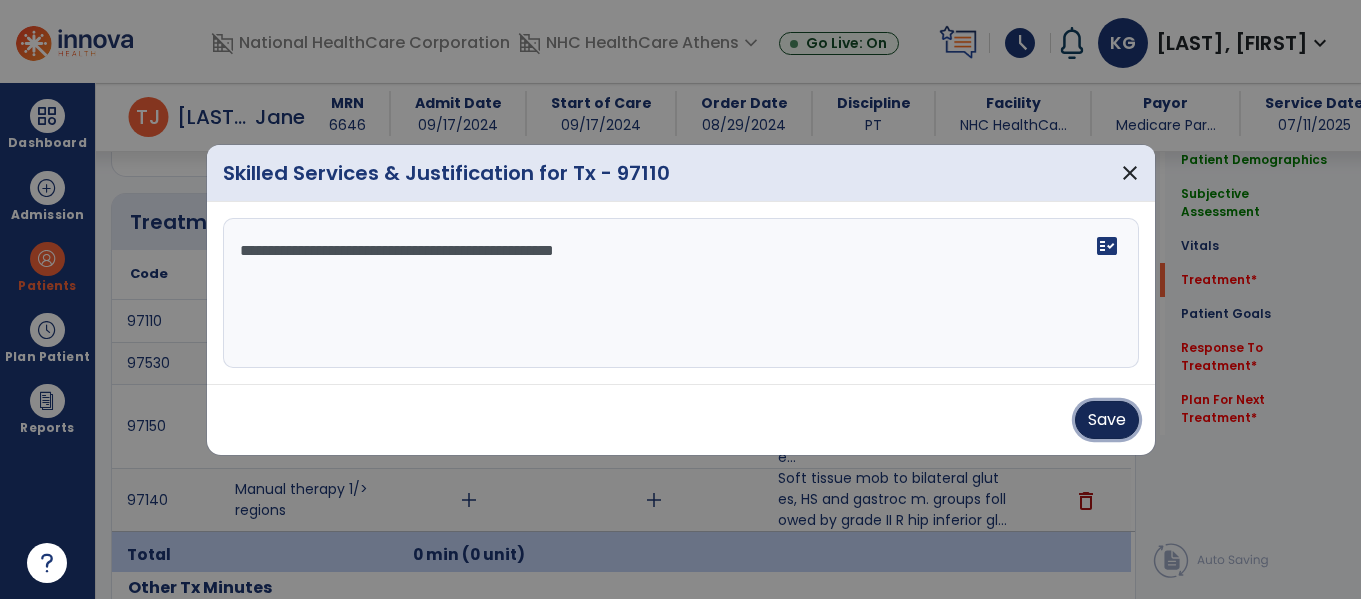 click on "Save" at bounding box center [1107, 420] 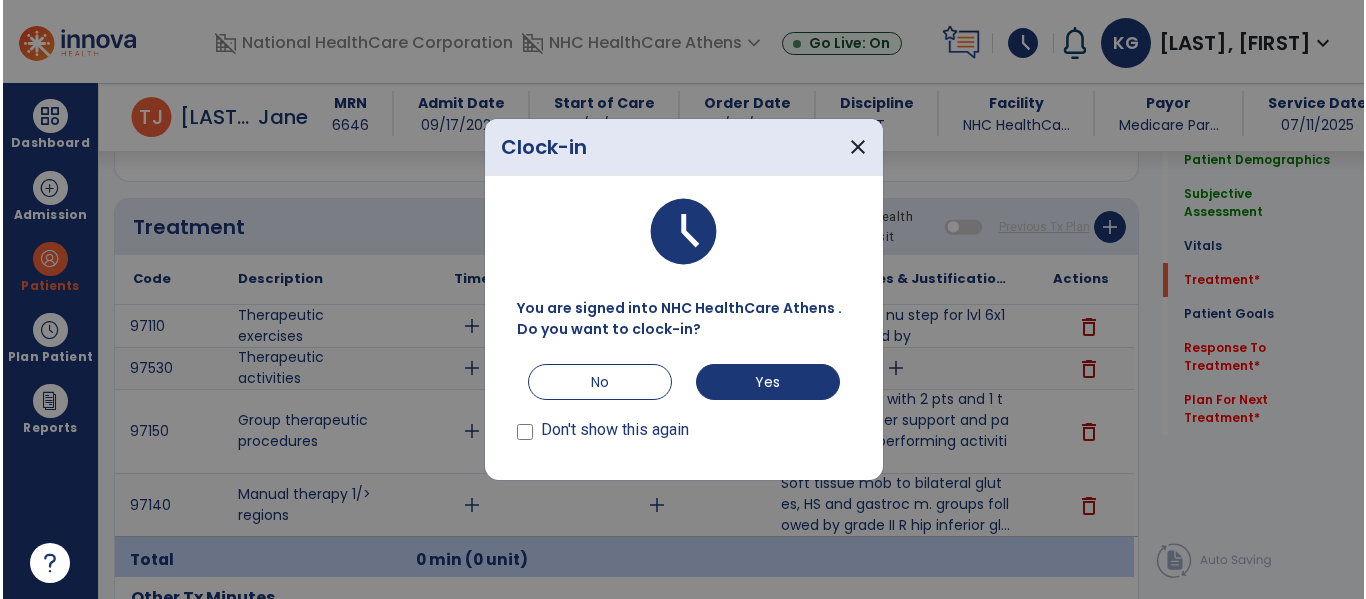 scroll, scrollTop: 1256, scrollLeft: 0, axis: vertical 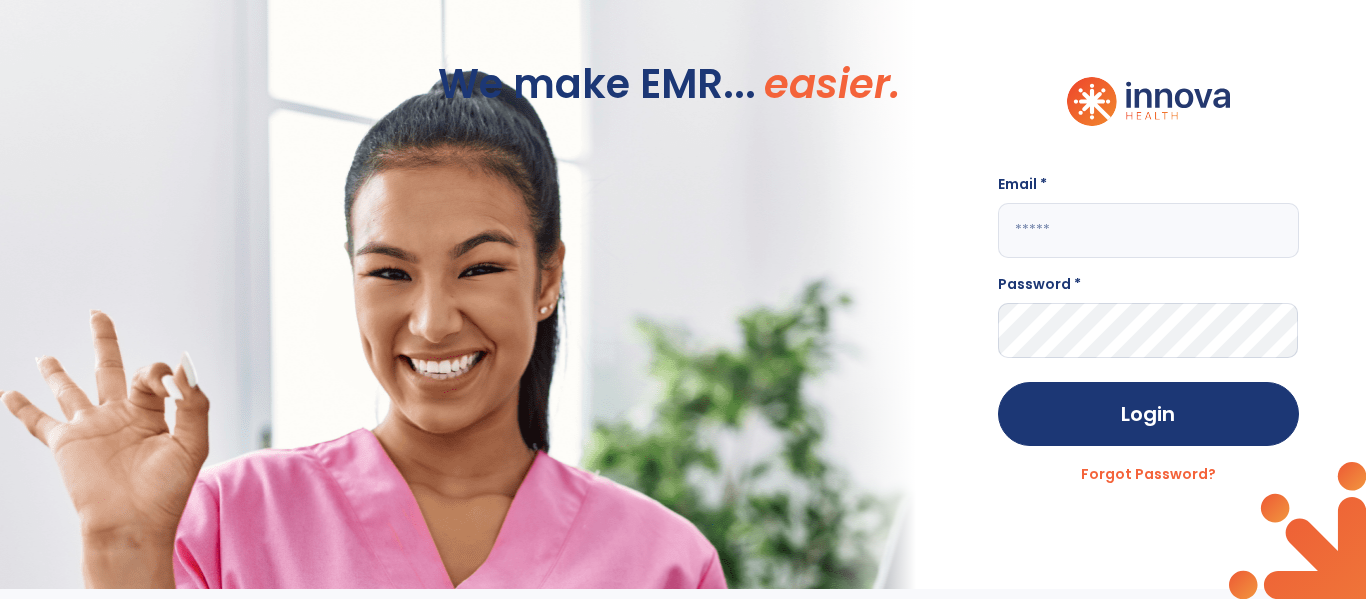 type on "**********" 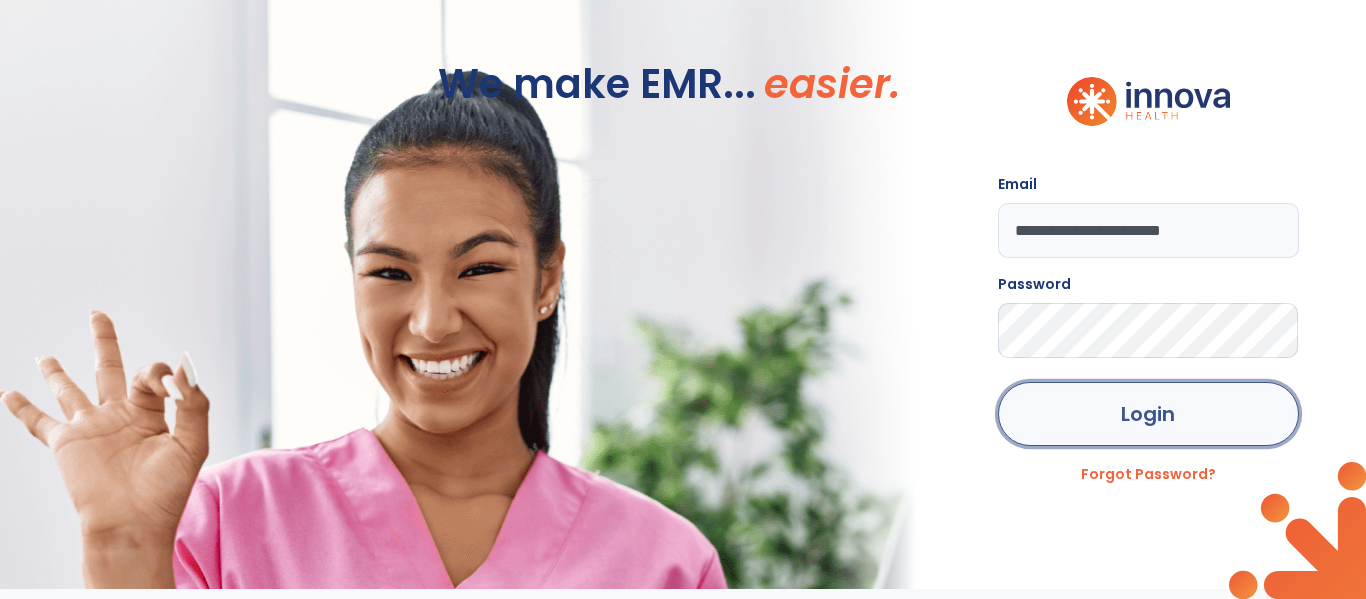 click on "Login" 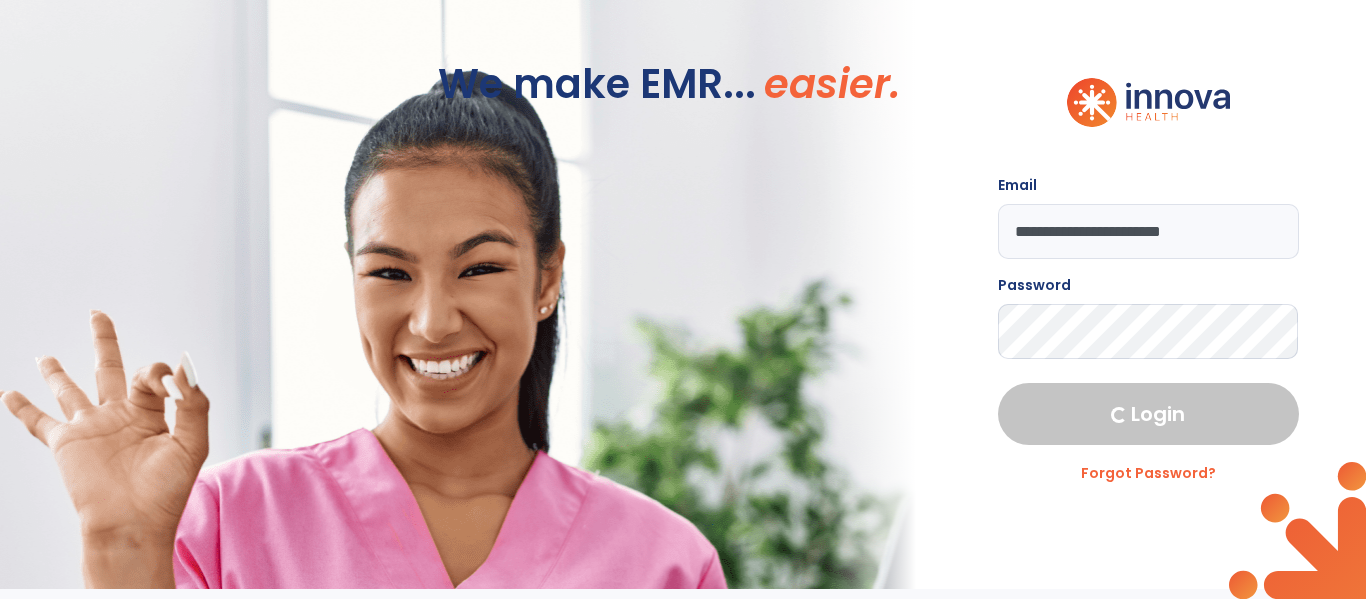 select on "****" 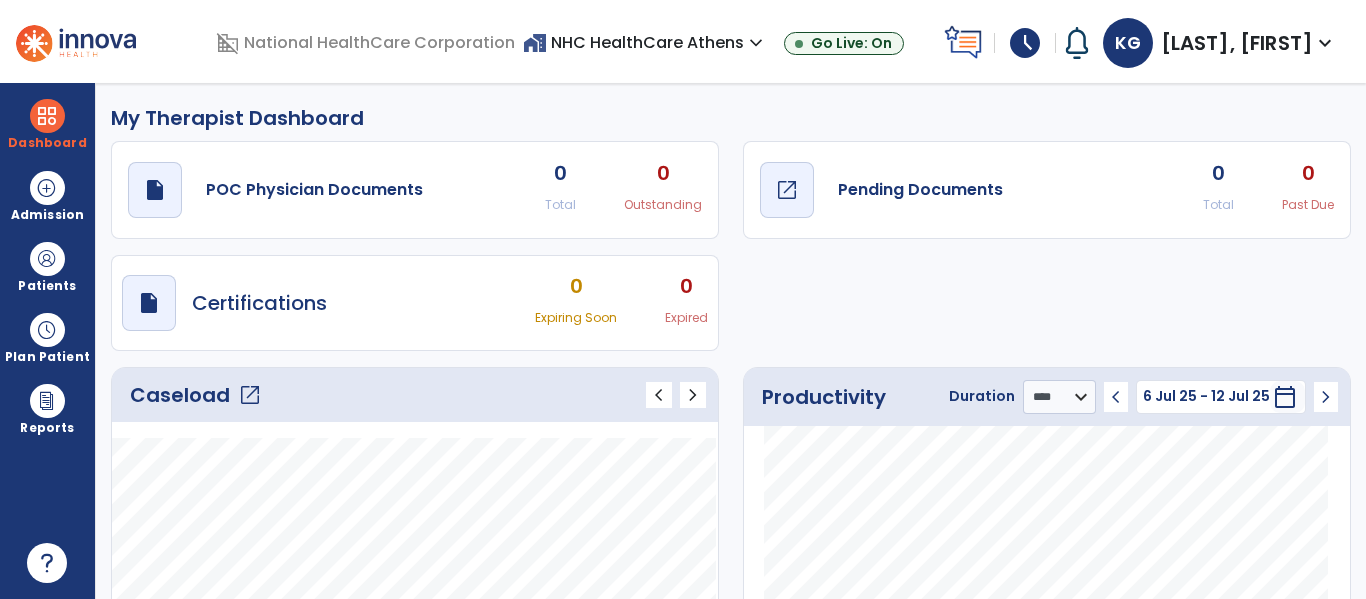 click on "open_in_new" 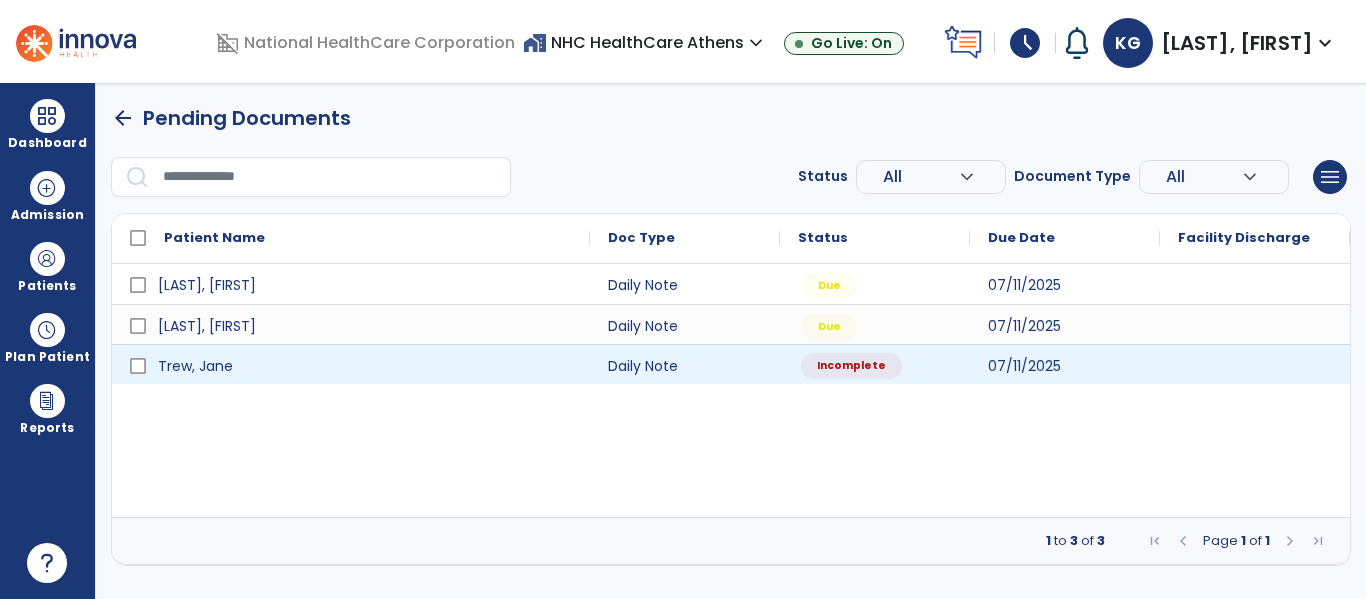 click on "Incomplete" at bounding box center (851, 366) 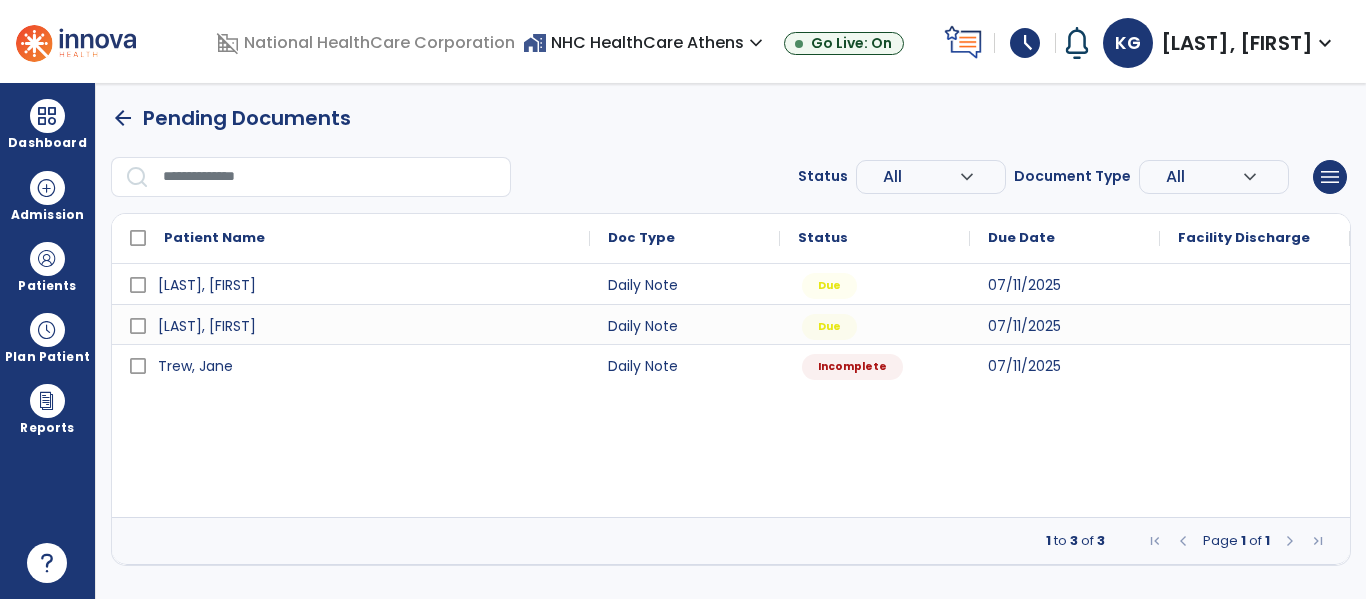 select on "*" 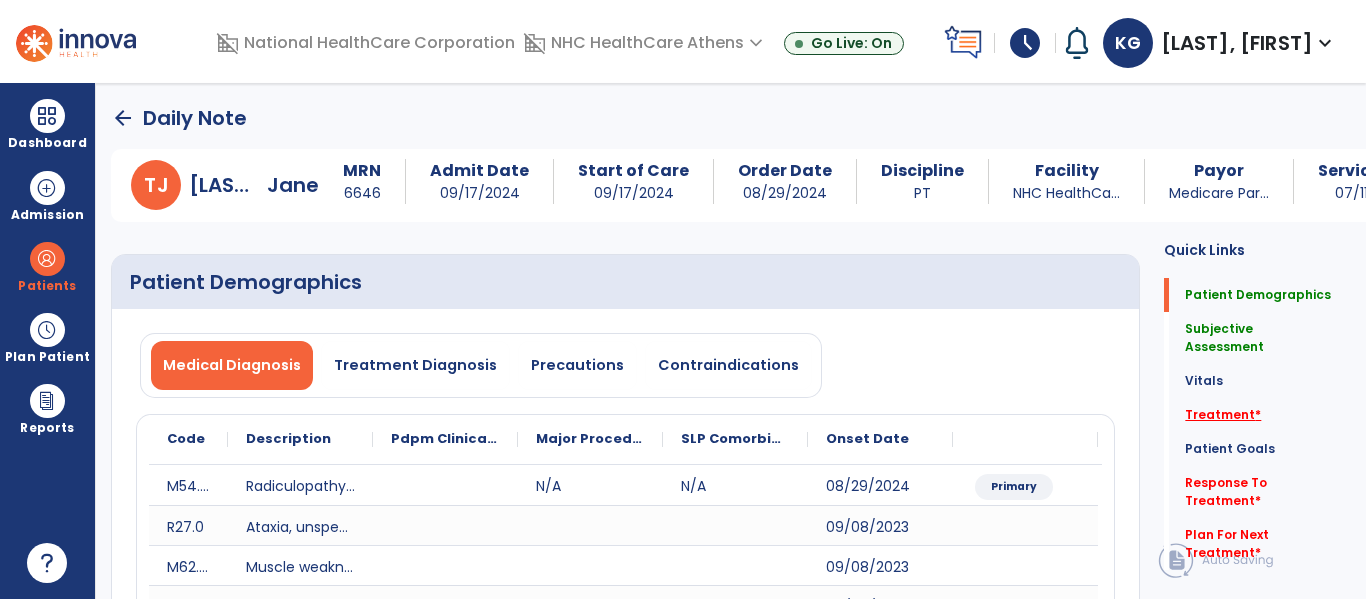 click on "Treatment   *" 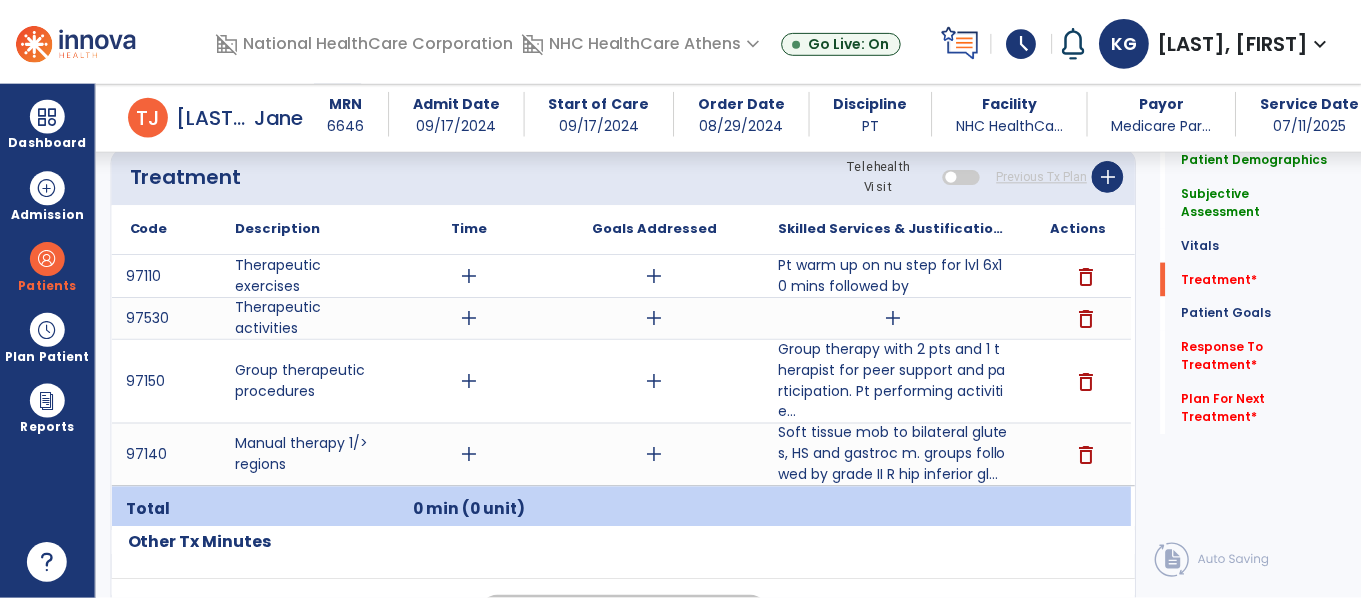 scroll, scrollTop: 1378, scrollLeft: 0, axis: vertical 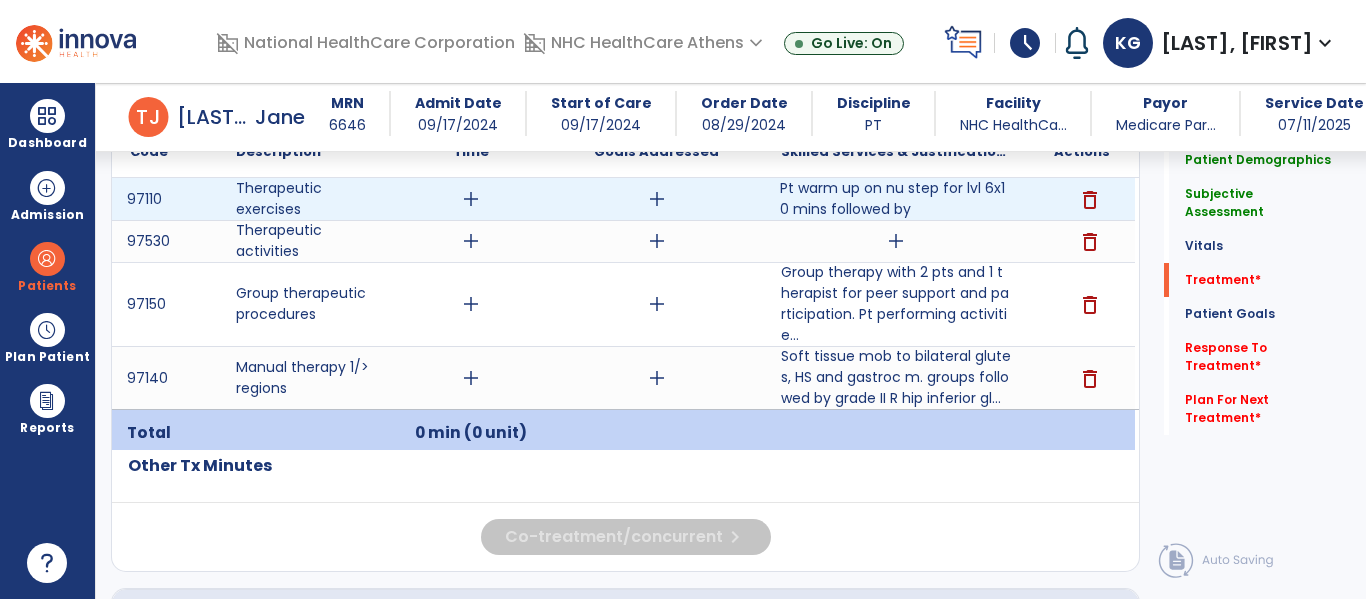 click on "Pt warm up on nu step for lvl 6x10 mins followed by" at bounding box center [896, 199] 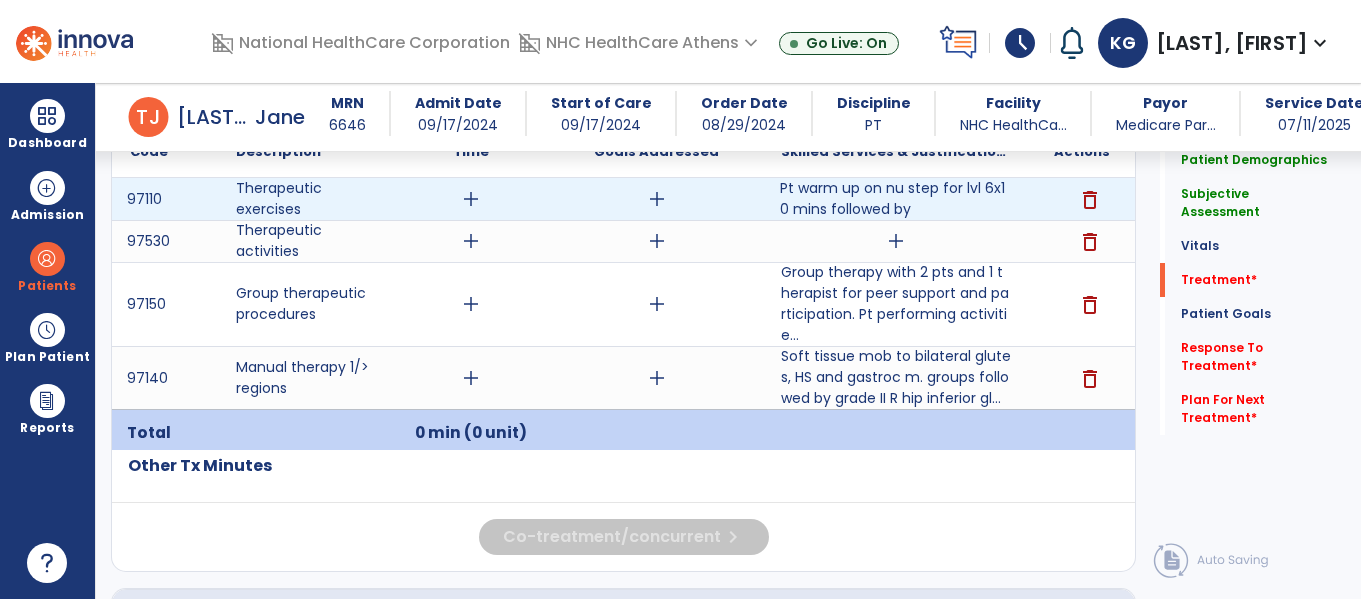 scroll, scrollTop: 1378, scrollLeft: 0, axis: vertical 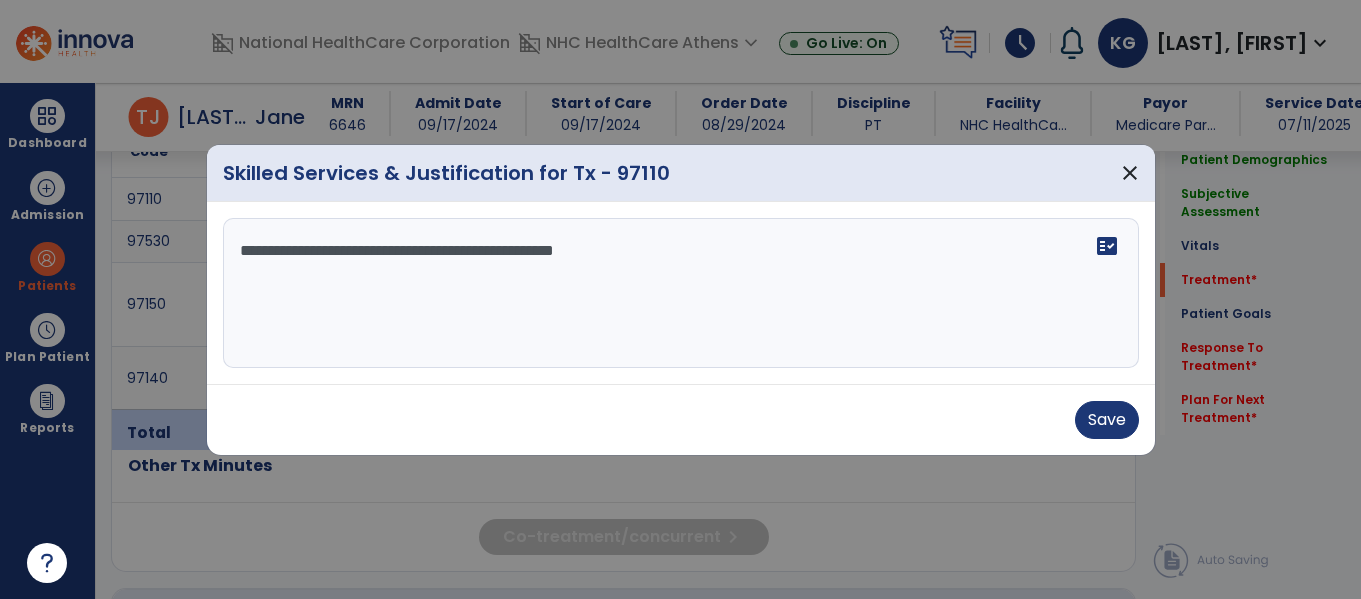 click on "**********" at bounding box center (681, 293) 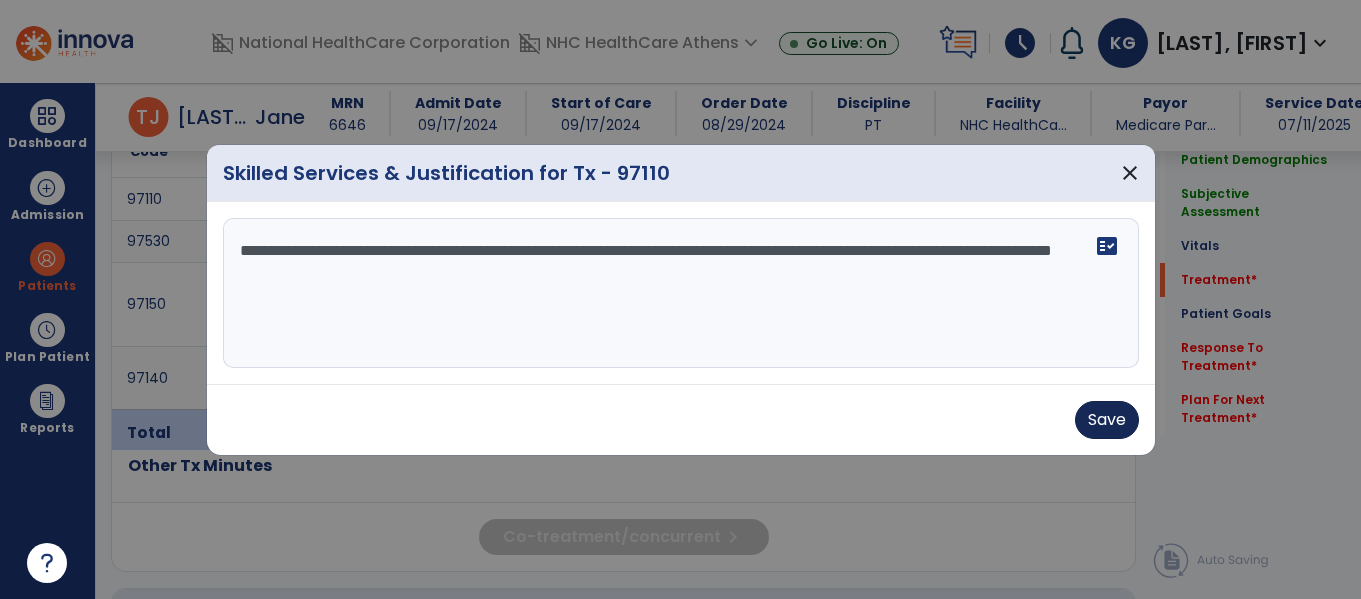 type on "**********" 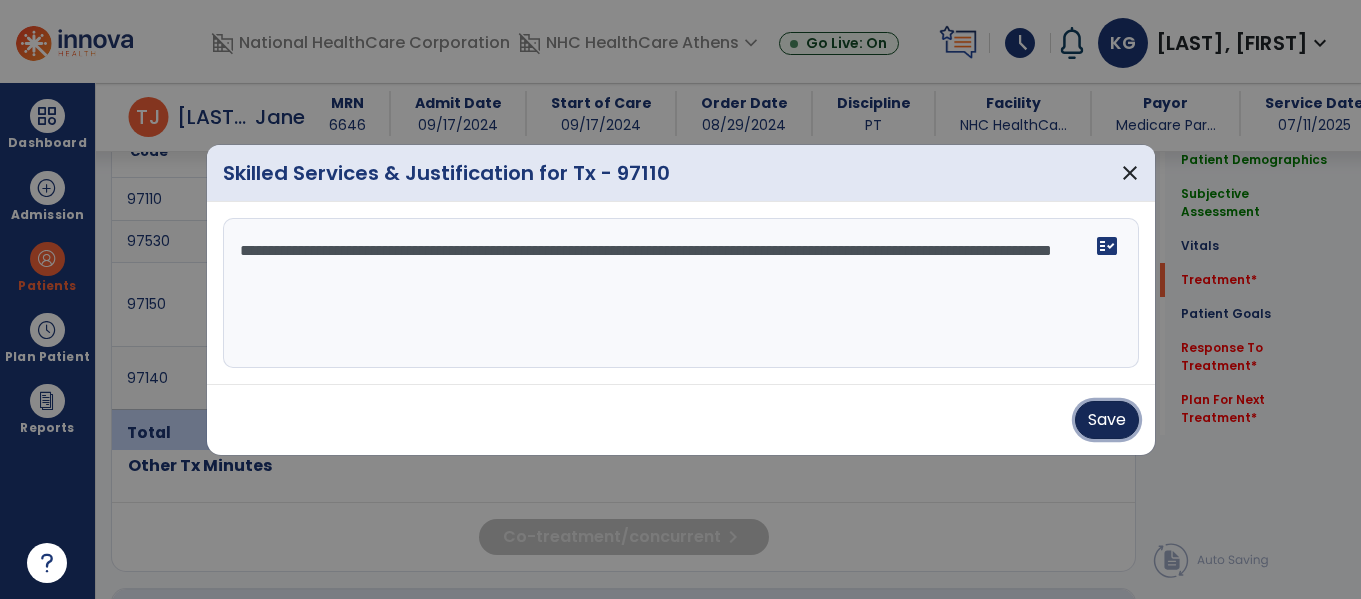 click on "Save" at bounding box center [1107, 420] 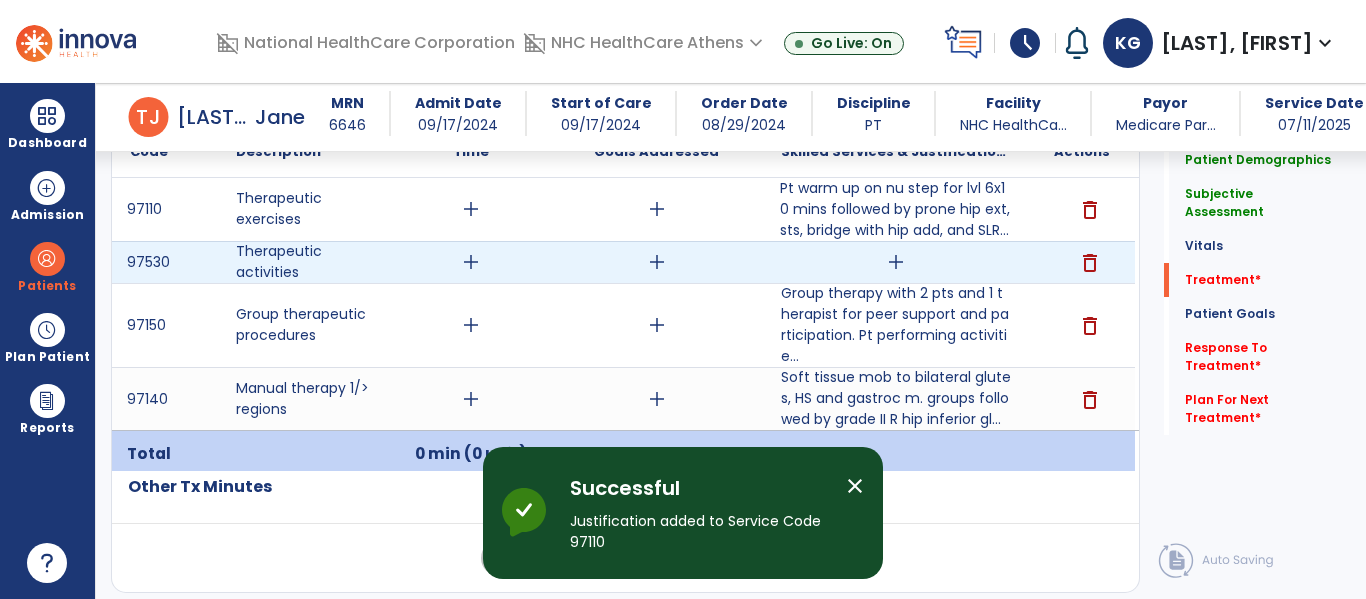 click on "delete" at bounding box center [1090, 263] 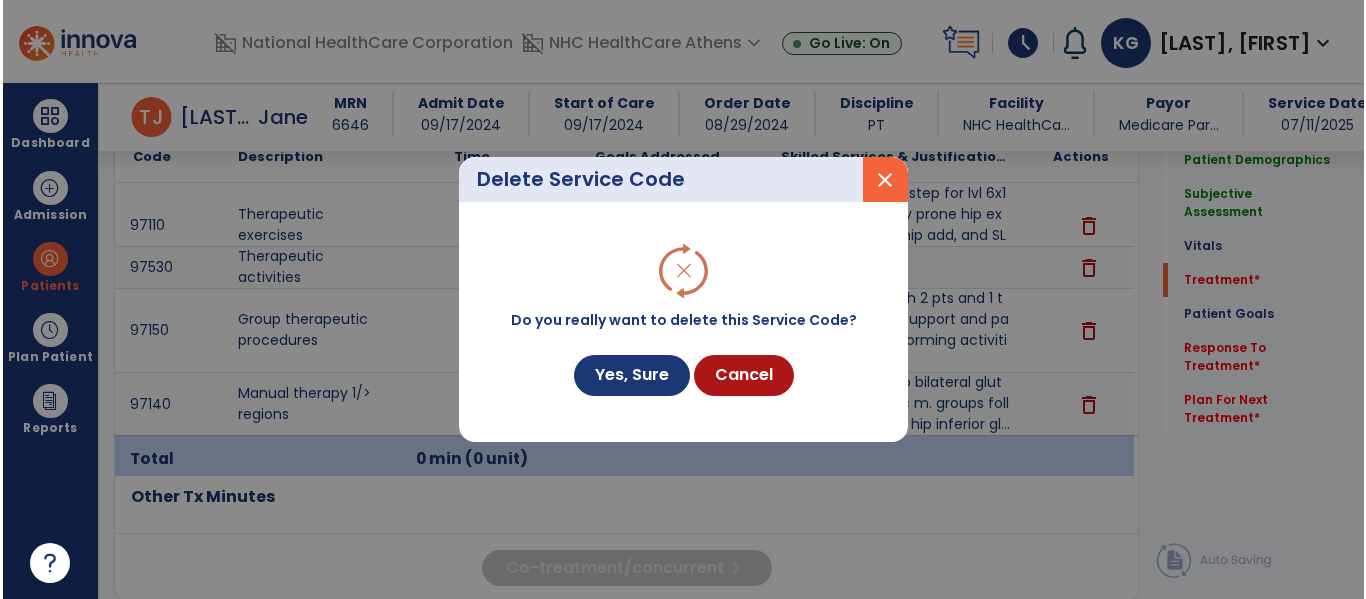 scroll, scrollTop: 1378, scrollLeft: 0, axis: vertical 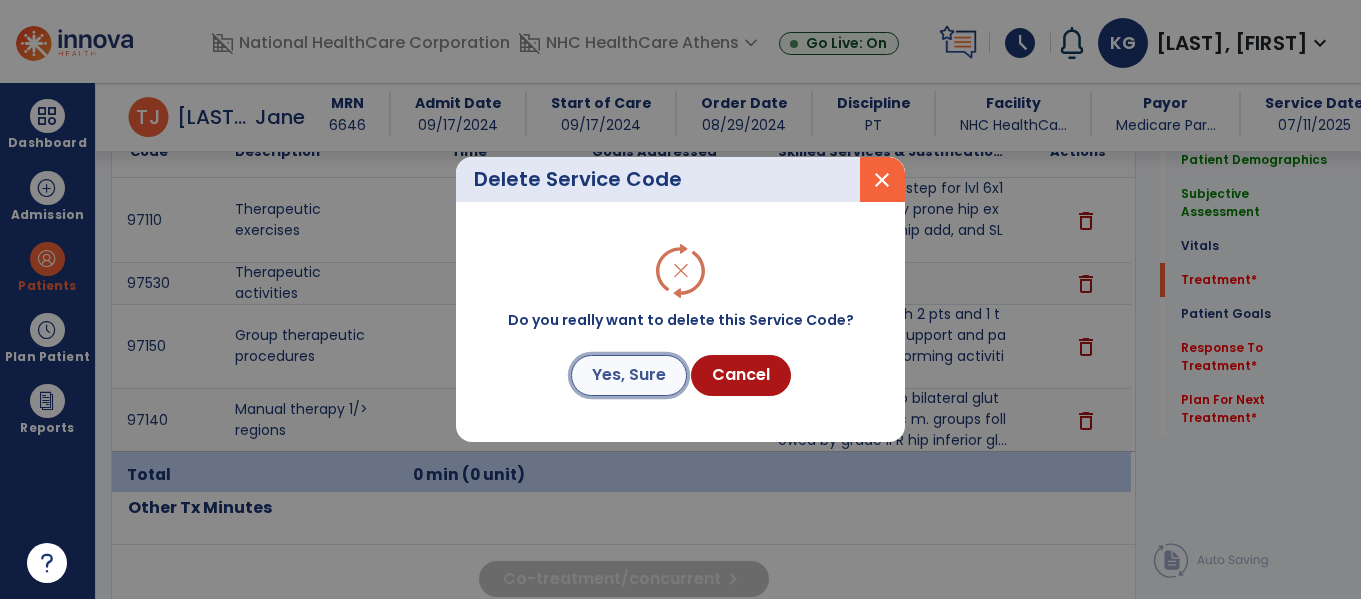 click on "Yes, Sure" at bounding box center (629, 375) 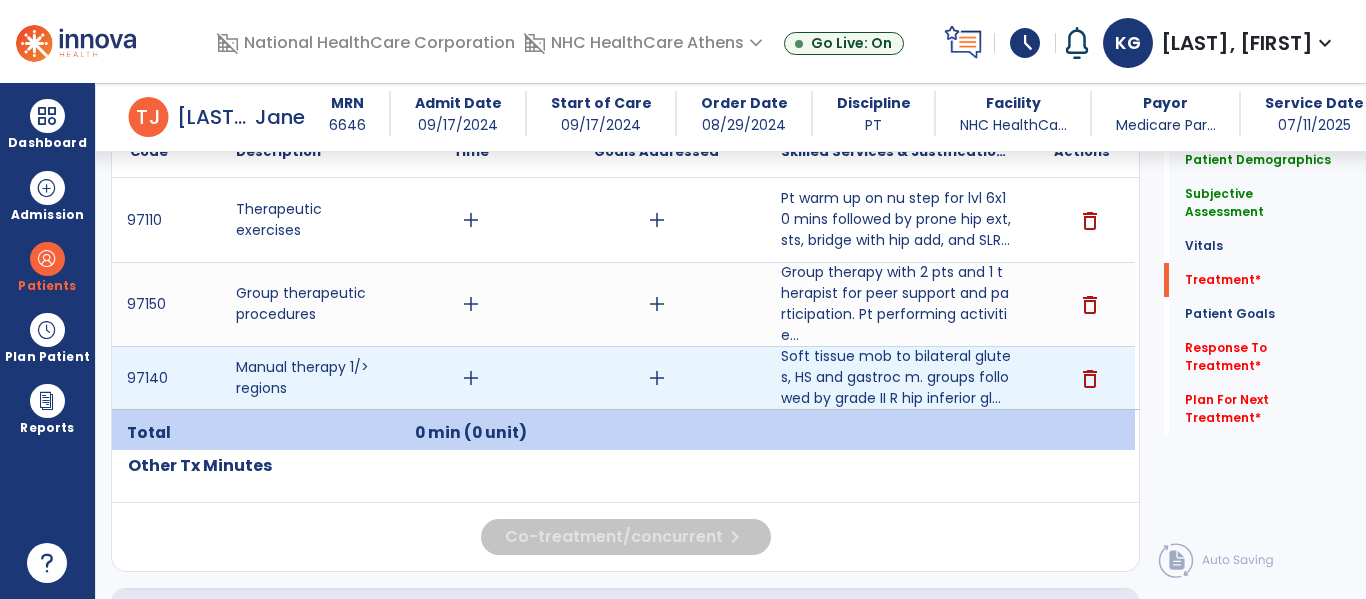 click on "add" at bounding box center [471, 378] 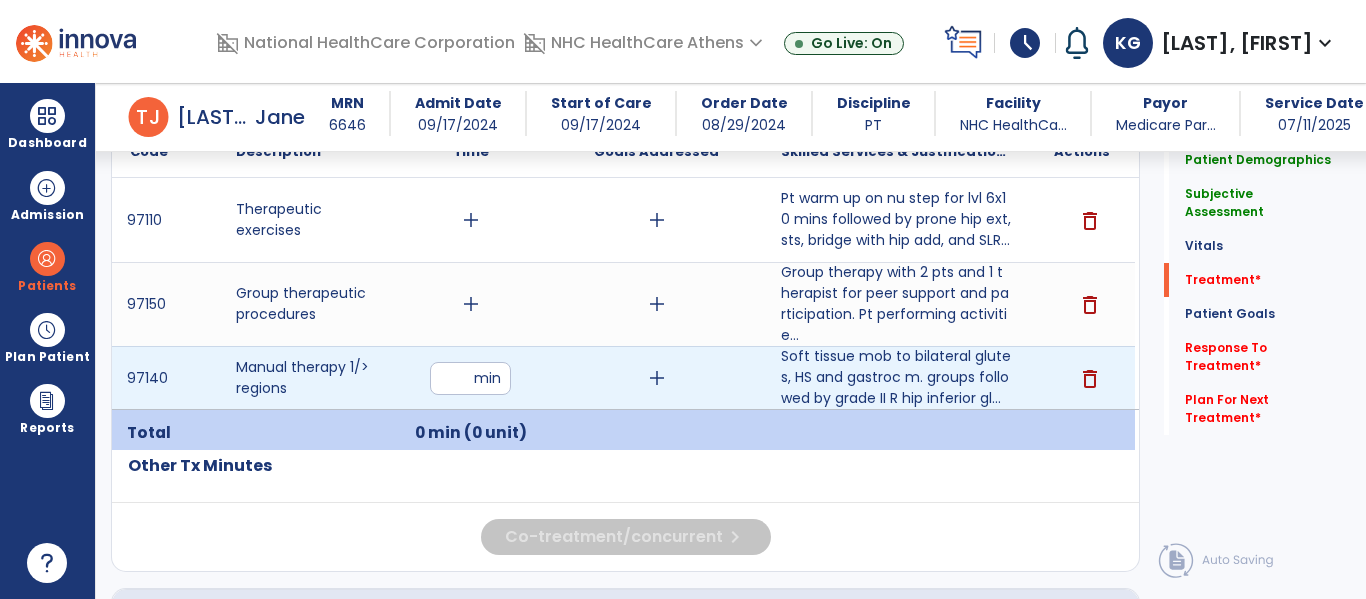 type on "**" 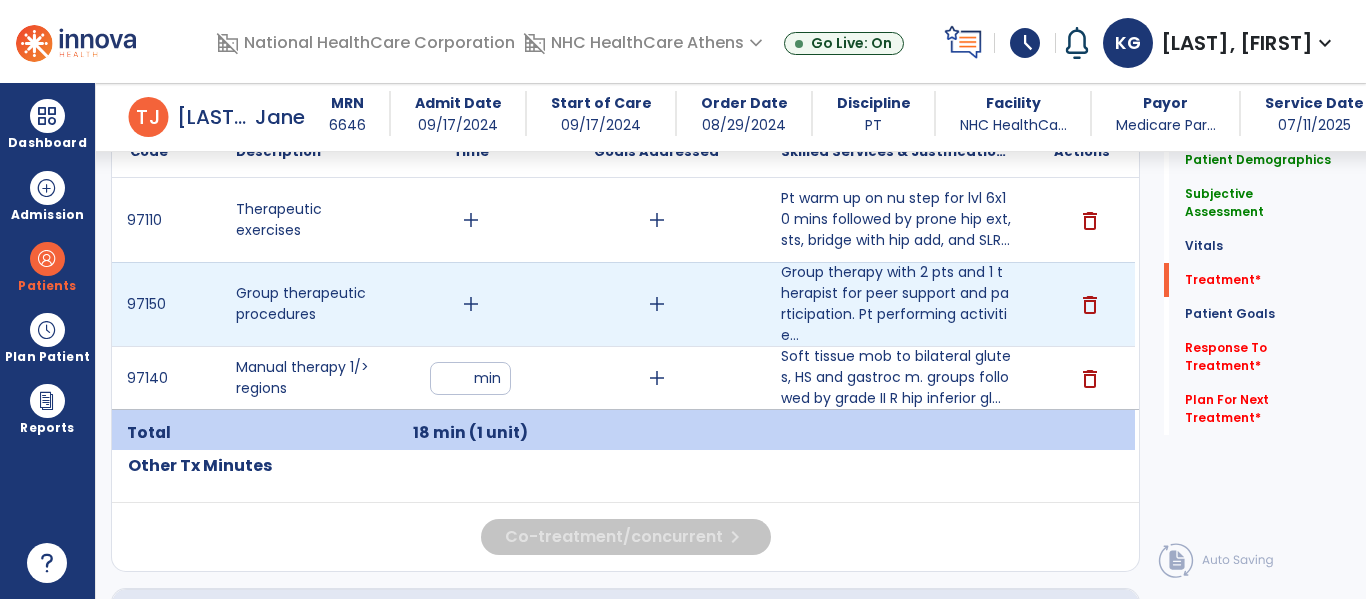 click on "add" at bounding box center (471, 304) 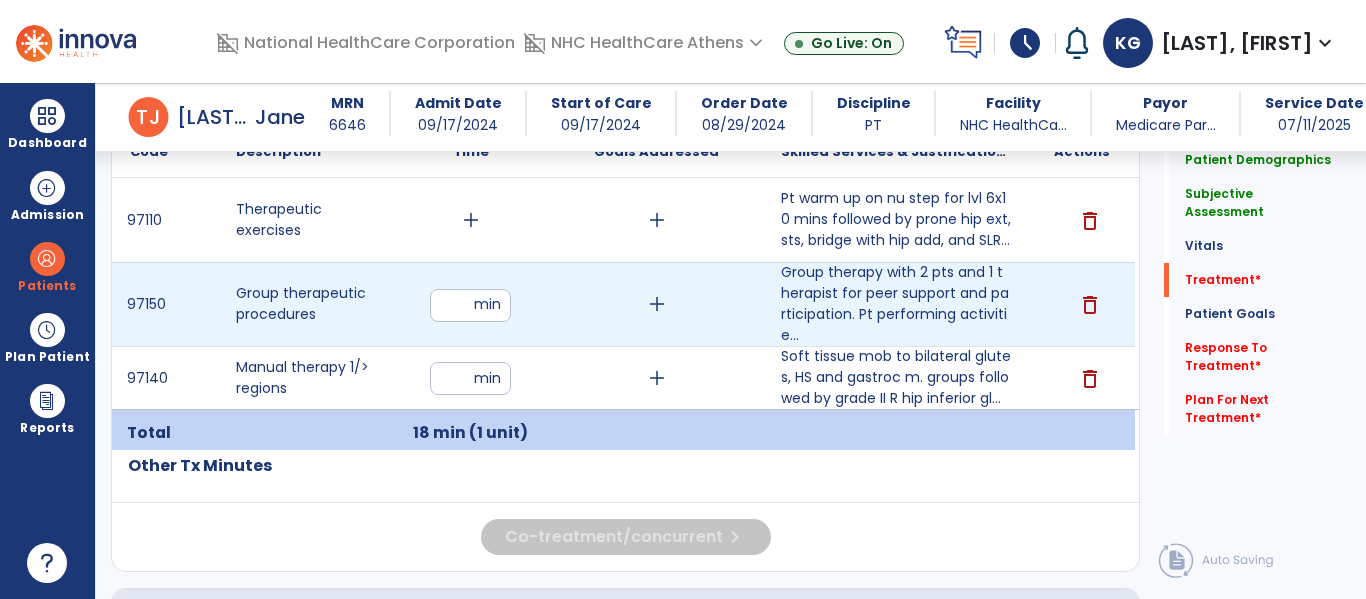 type on "**" 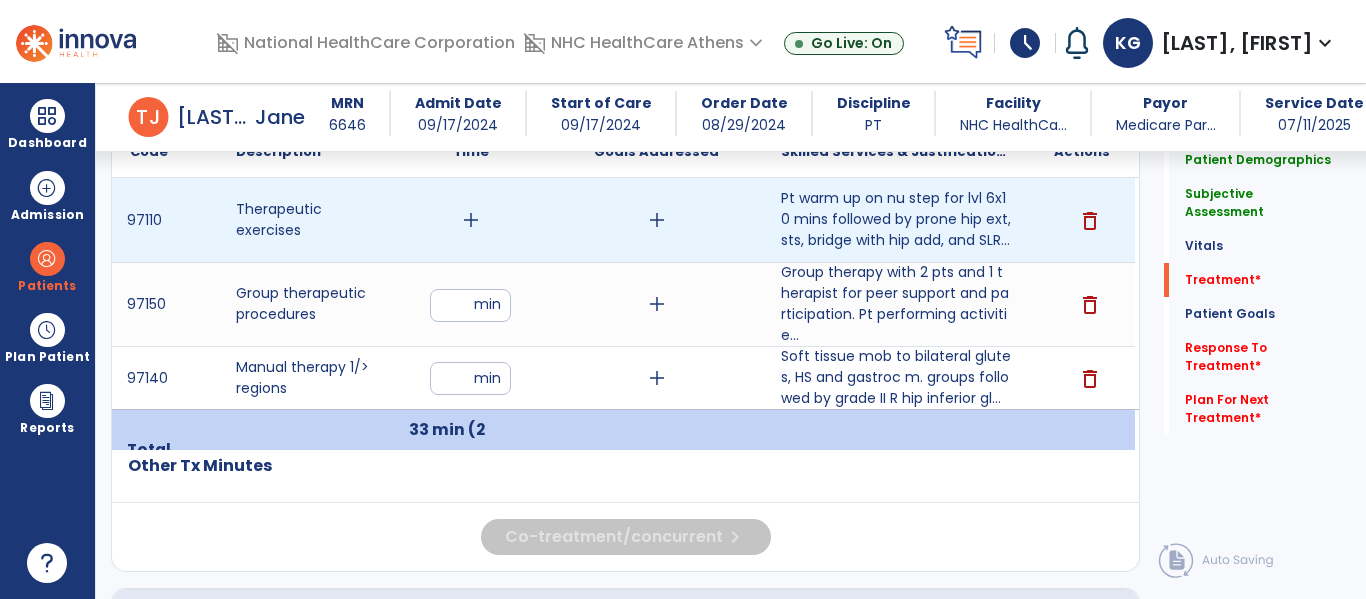 click on "add" at bounding box center [471, 220] 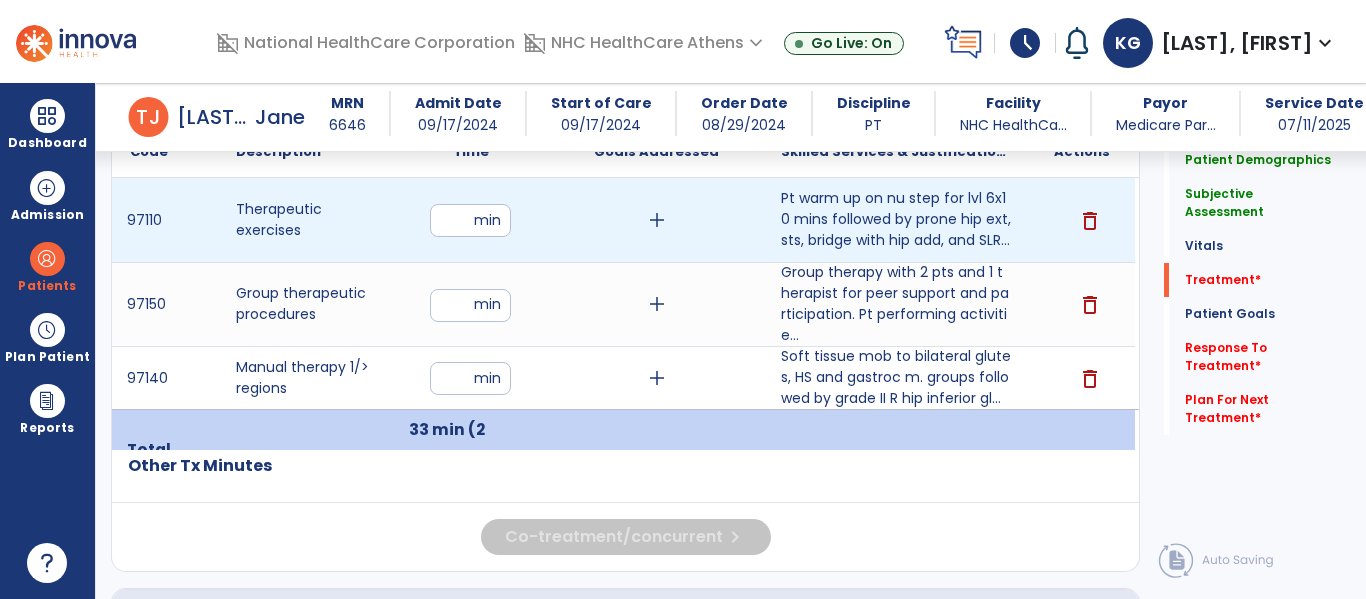 type on "**" 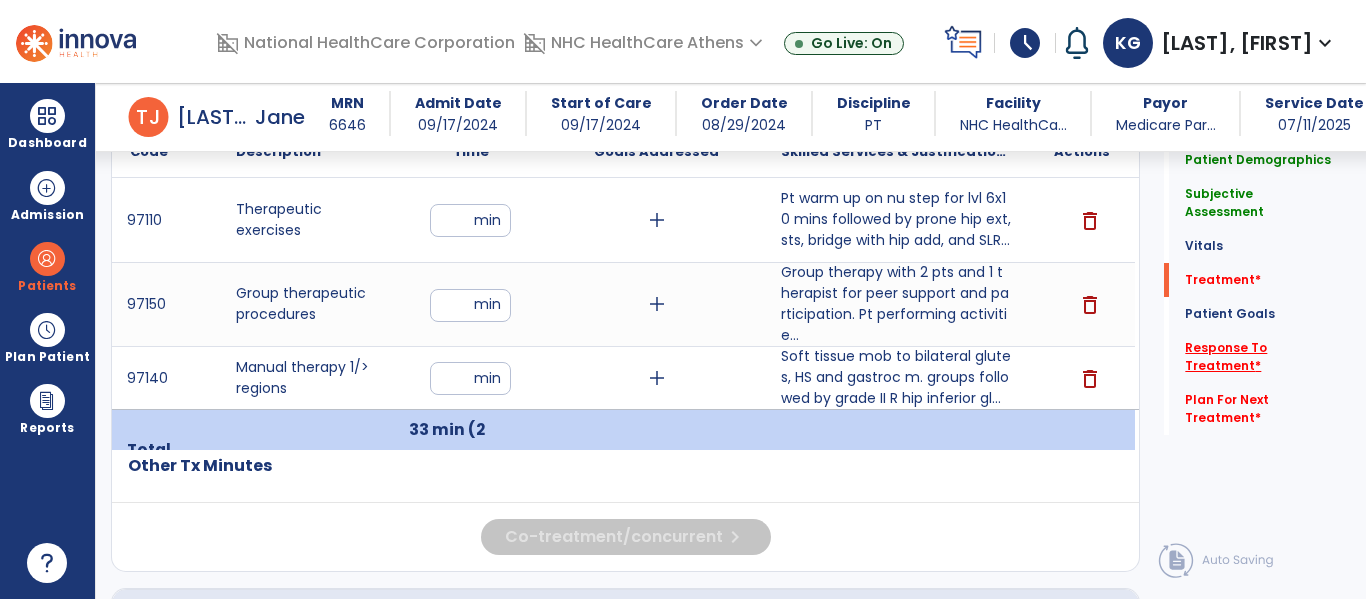click on "Response To Treatment   *" 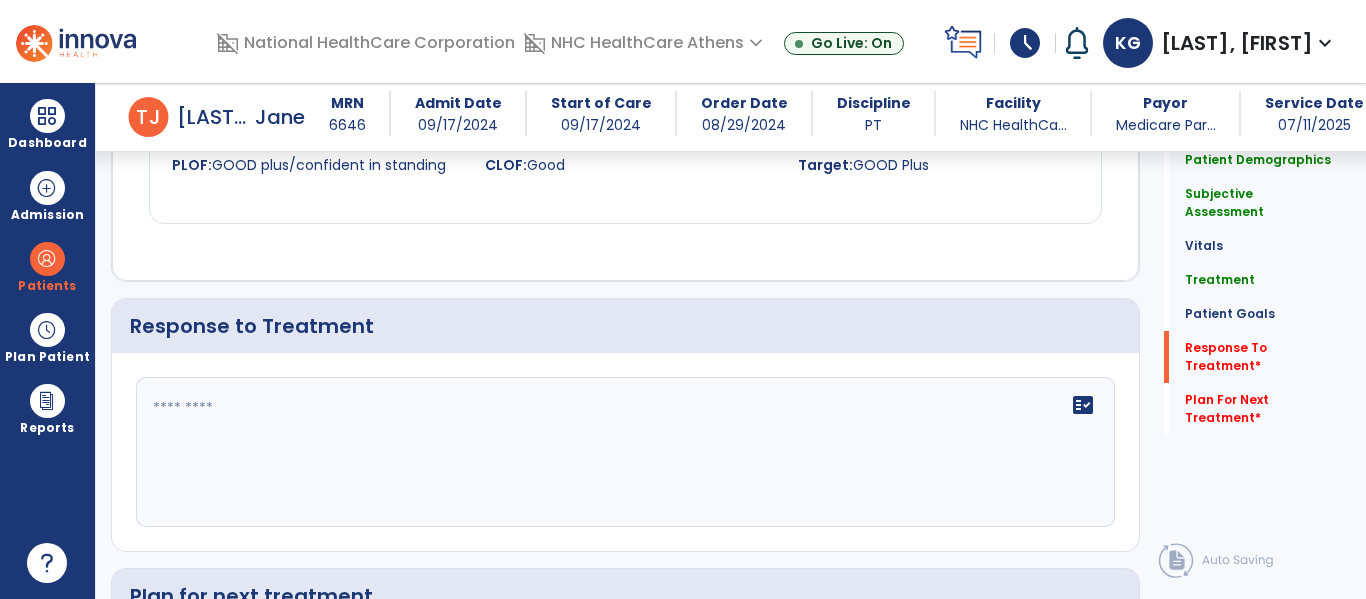 scroll, scrollTop: 2934, scrollLeft: 0, axis: vertical 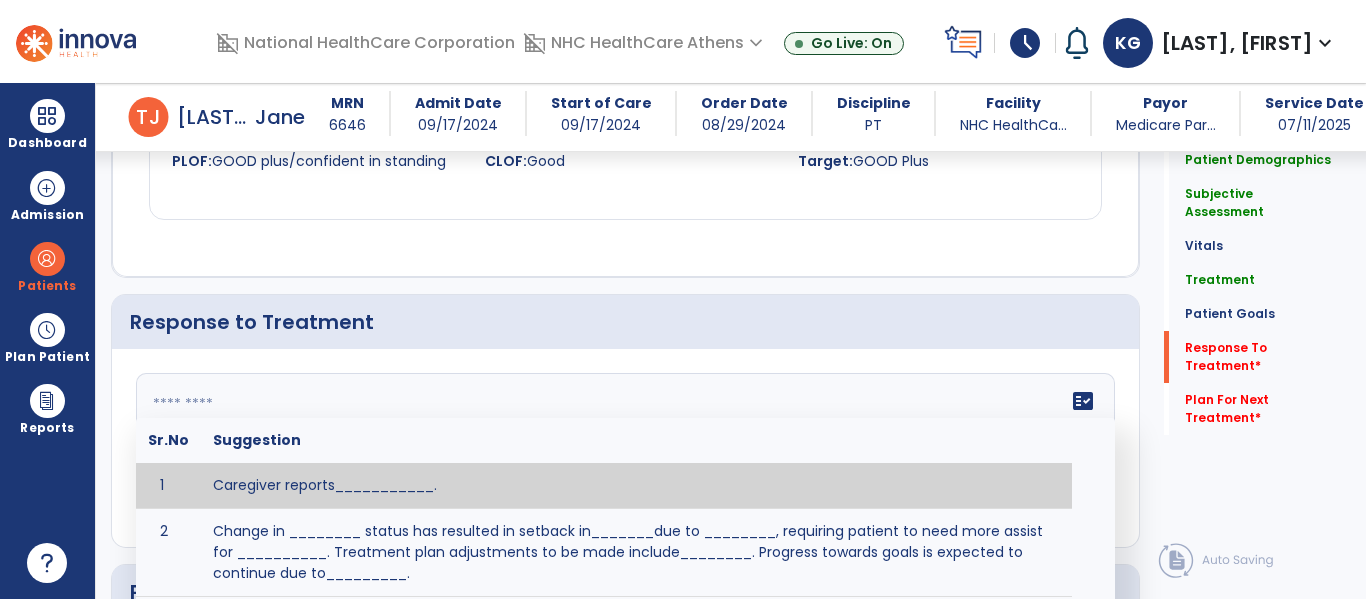click 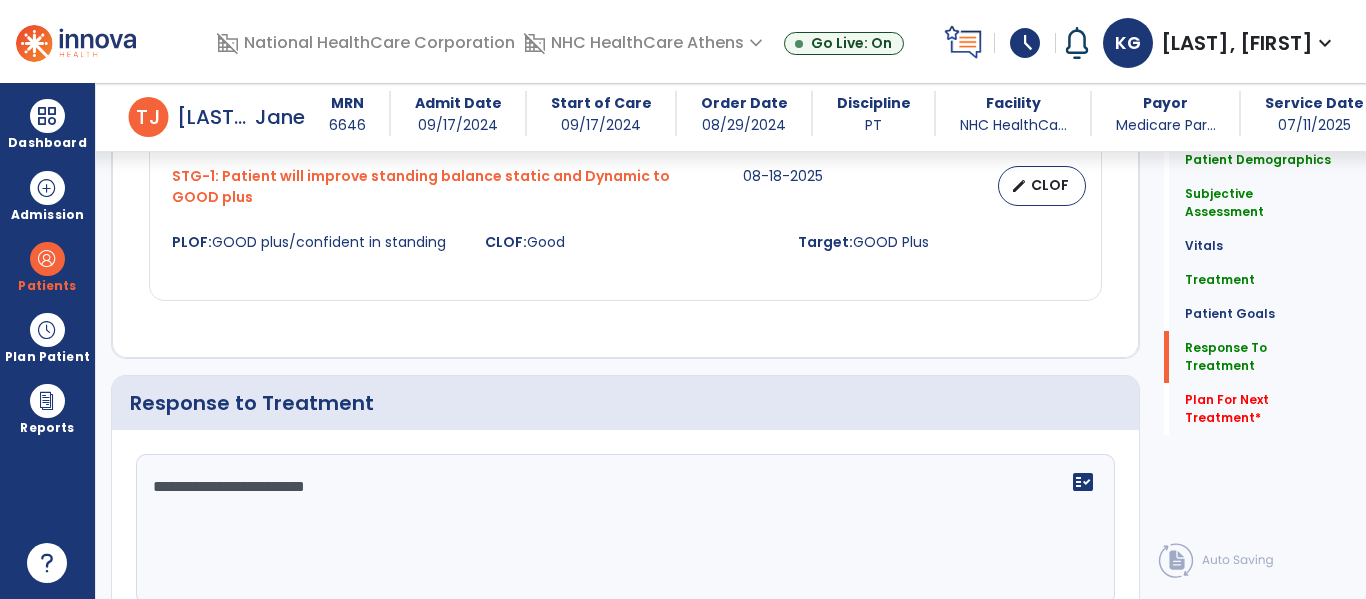 scroll, scrollTop: 2934, scrollLeft: 0, axis: vertical 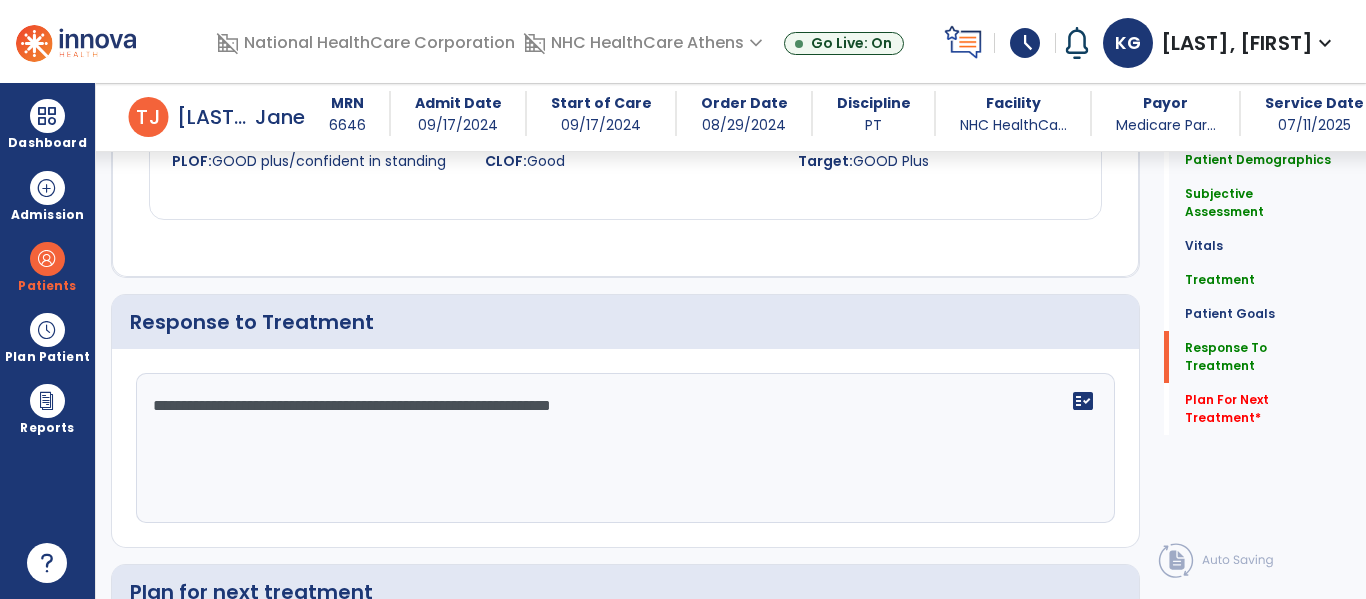 paste on "**********" 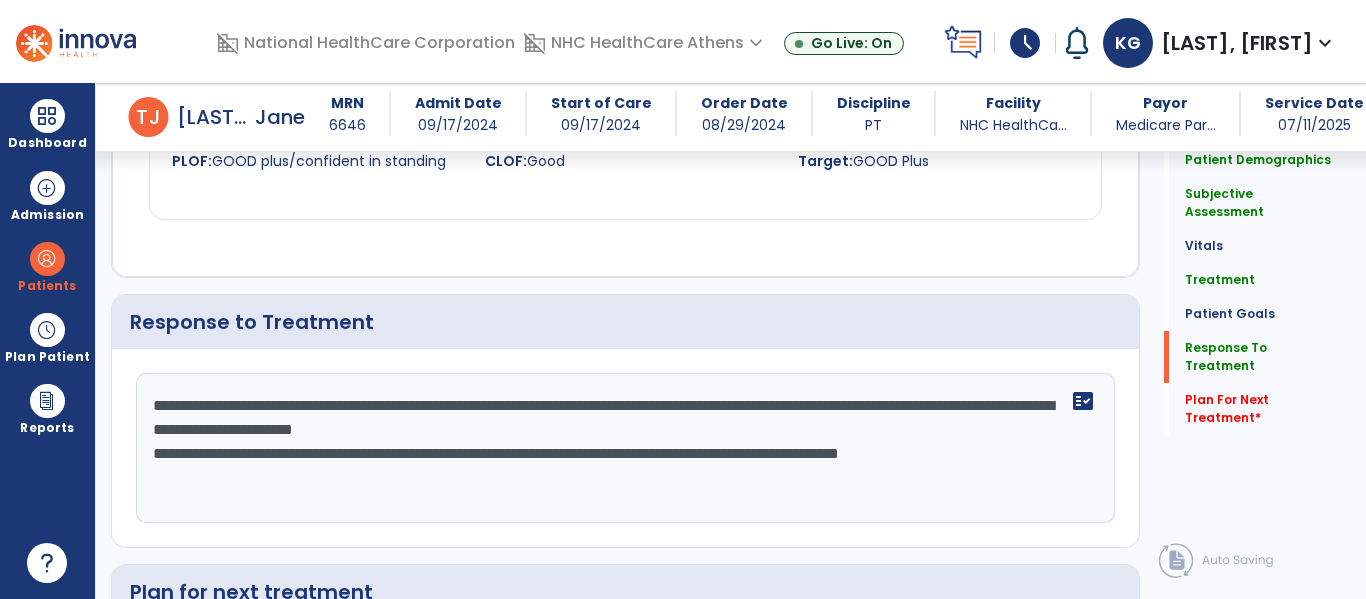 drag, startPoint x: 678, startPoint y: 430, endPoint x: 1365, endPoint y: 489, distance: 689.5288 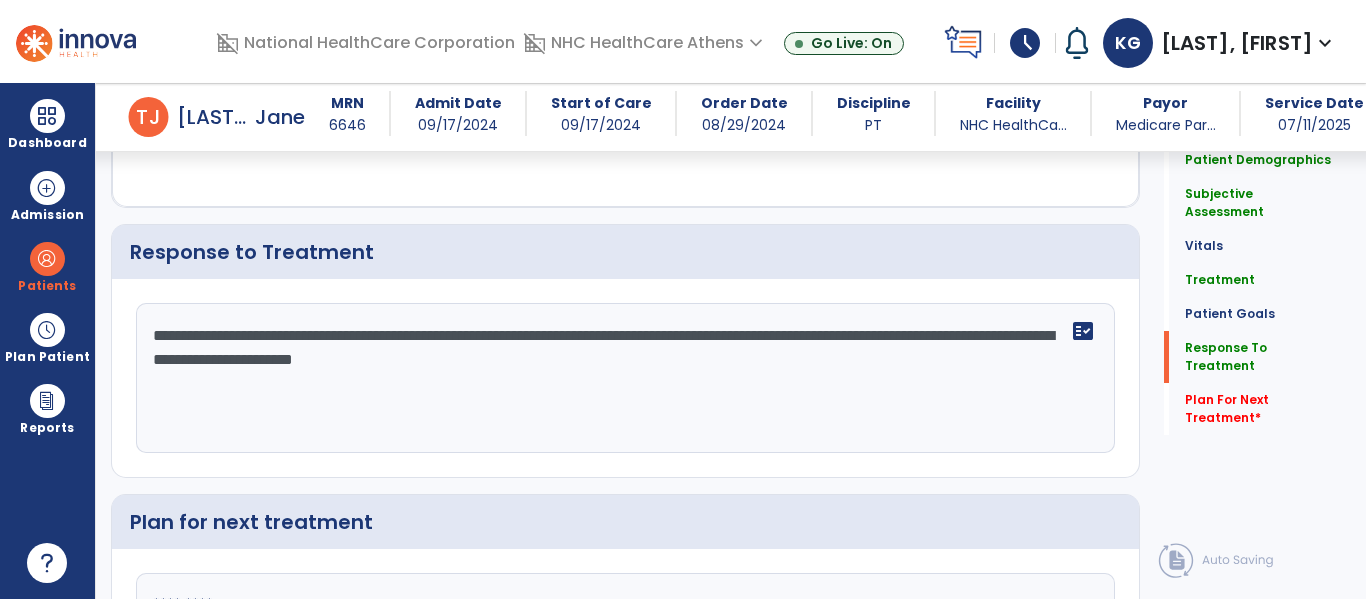 scroll, scrollTop: 3034, scrollLeft: 0, axis: vertical 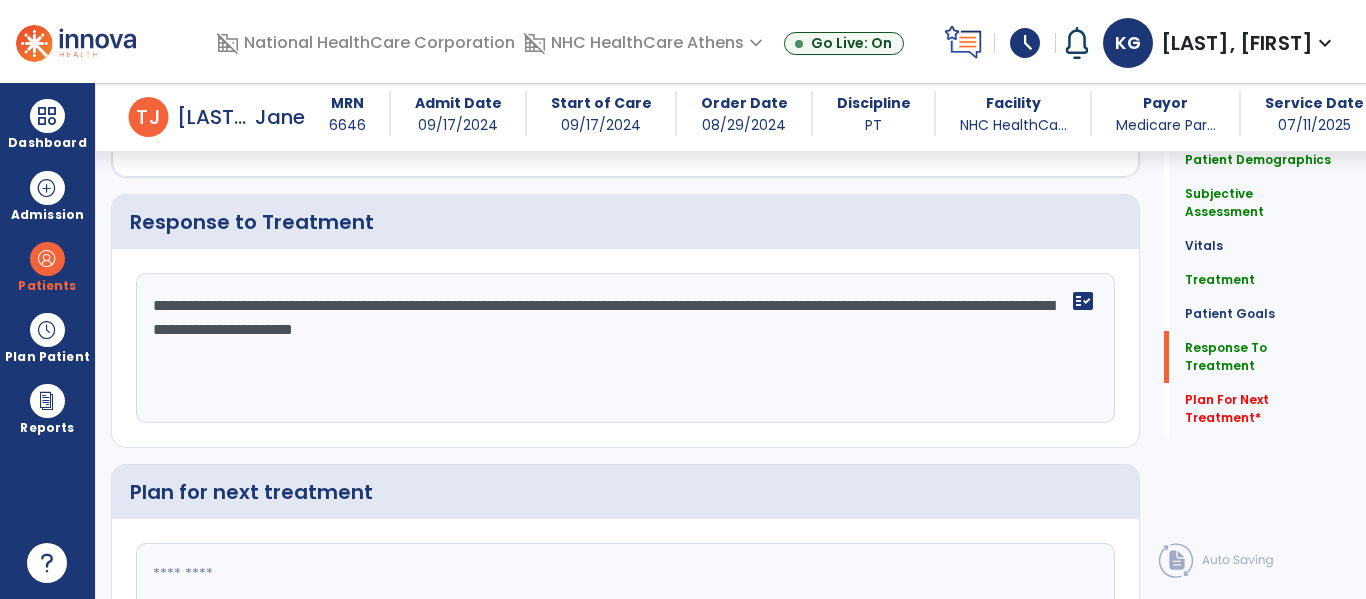type on "**********" 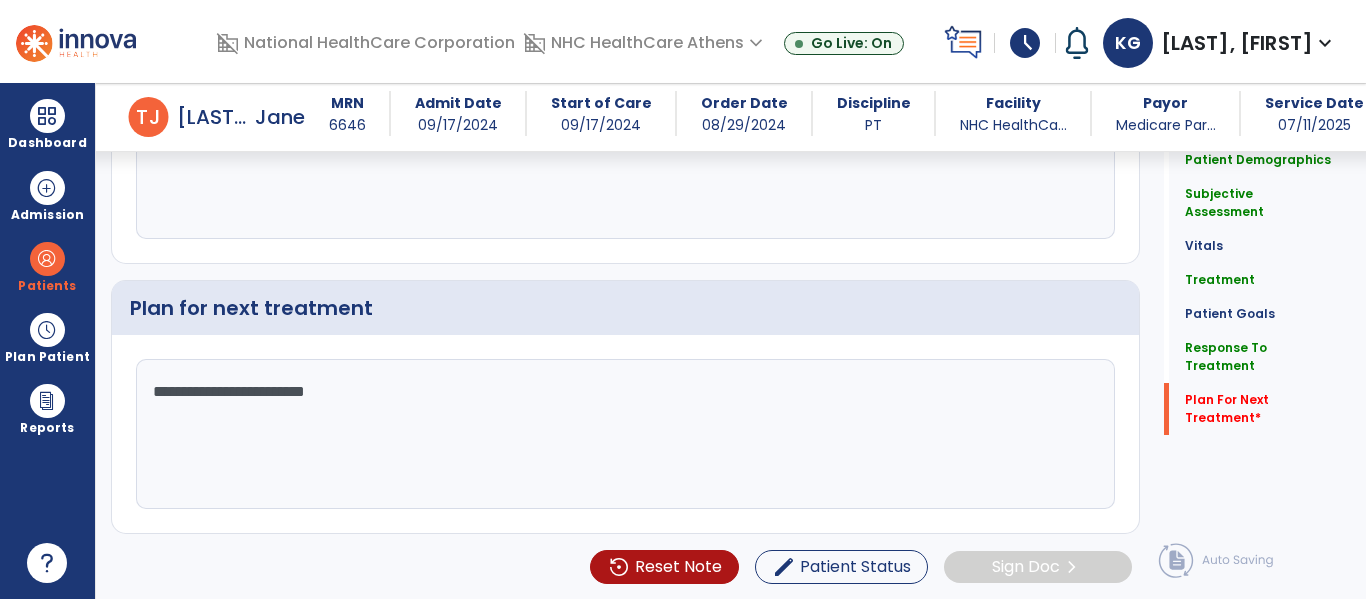 scroll, scrollTop: 3220, scrollLeft: 0, axis: vertical 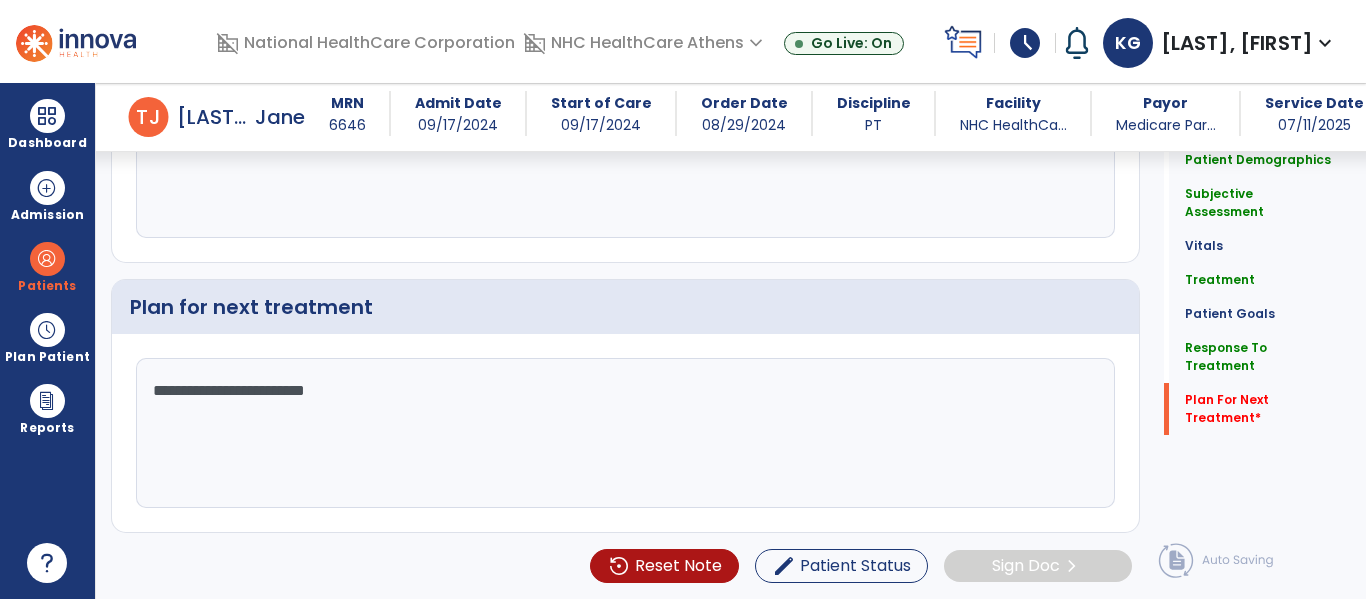 type on "**********" 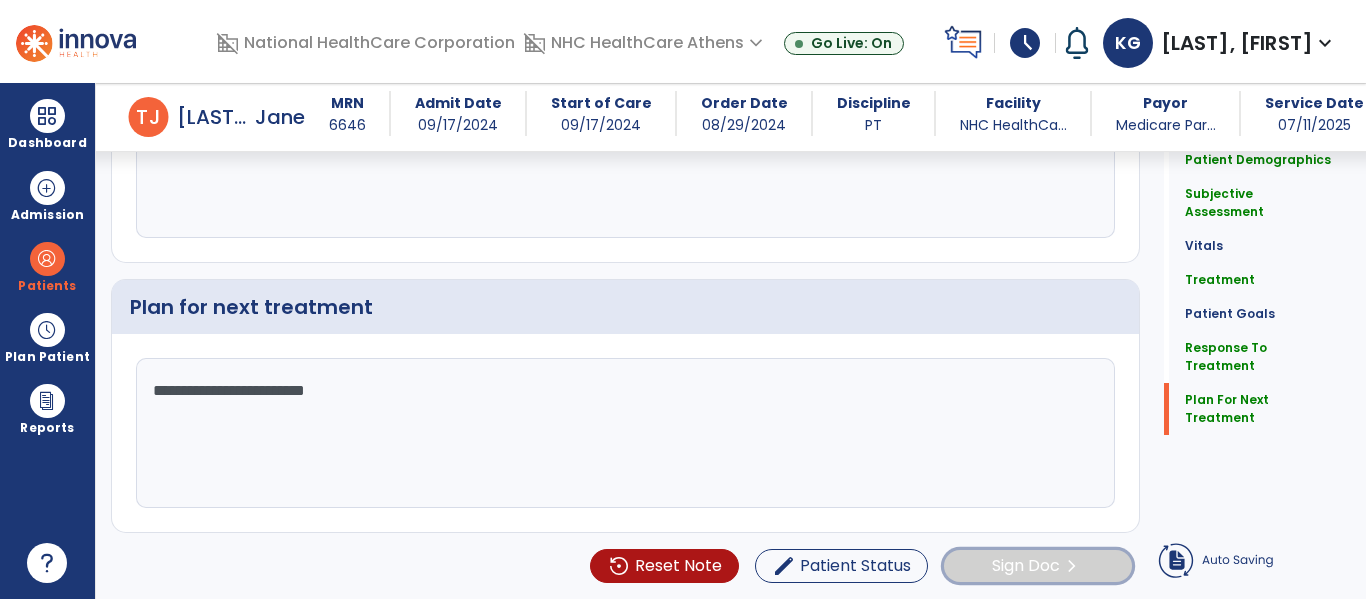 click on "Sign Doc" 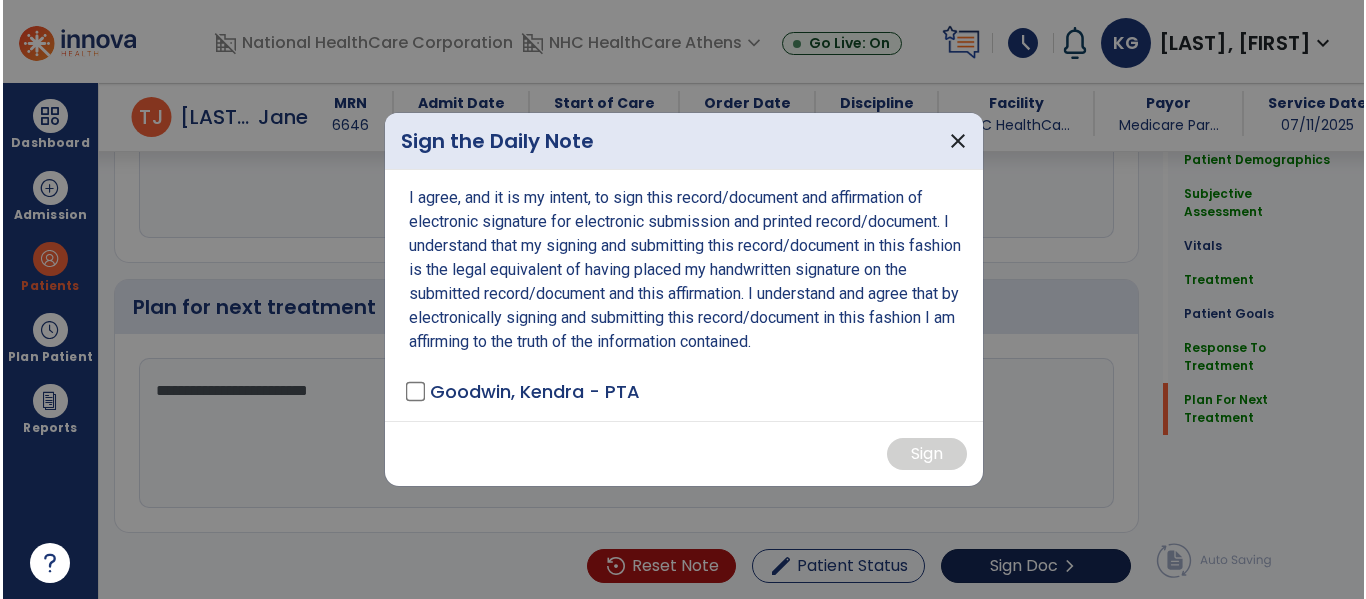 scroll, scrollTop: 3220, scrollLeft: 0, axis: vertical 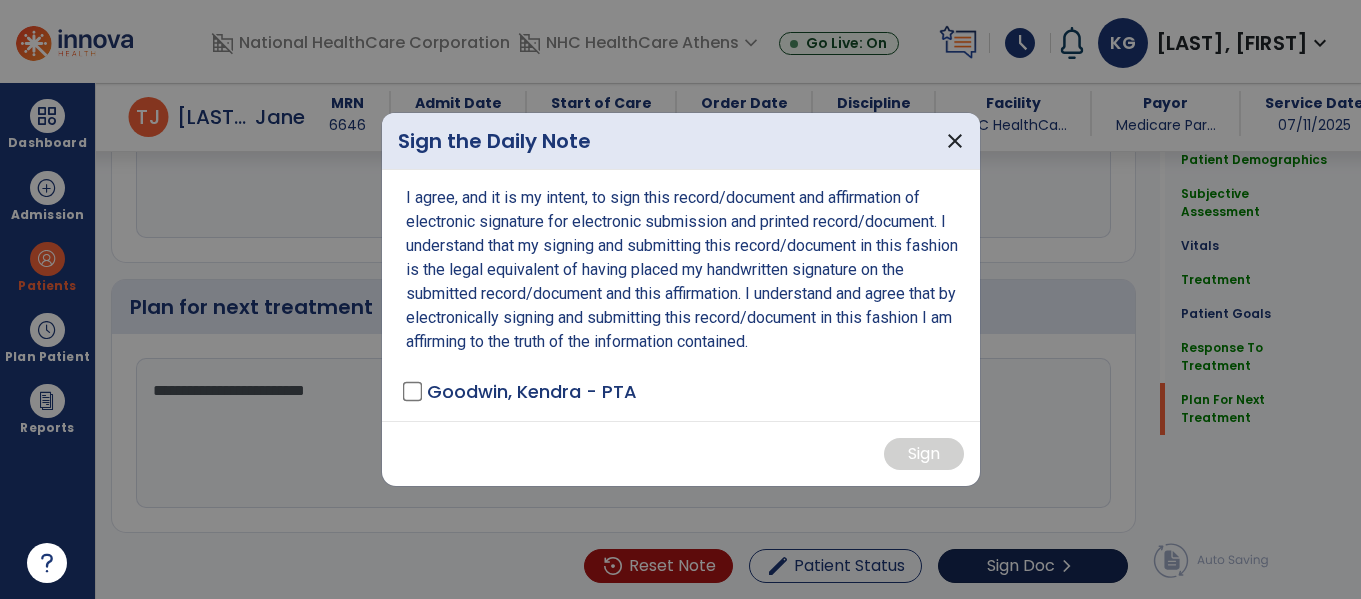 click at bounding box center (680, 299) 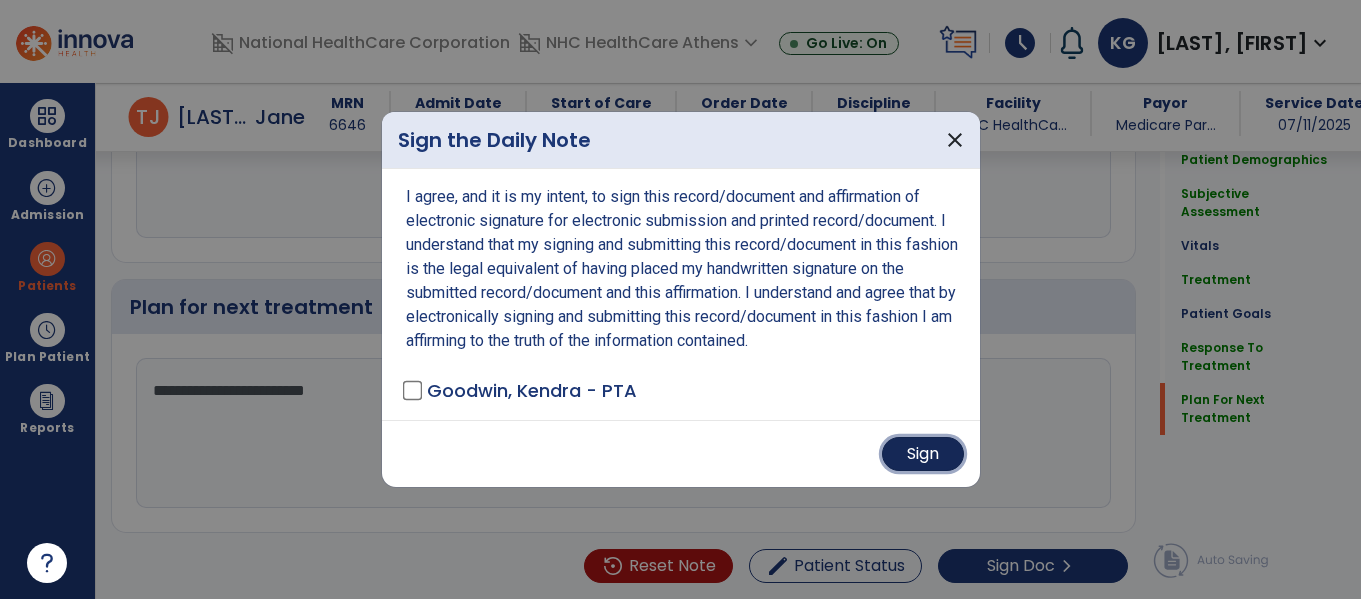 click on "Sign" at bounding box center [923, 454] 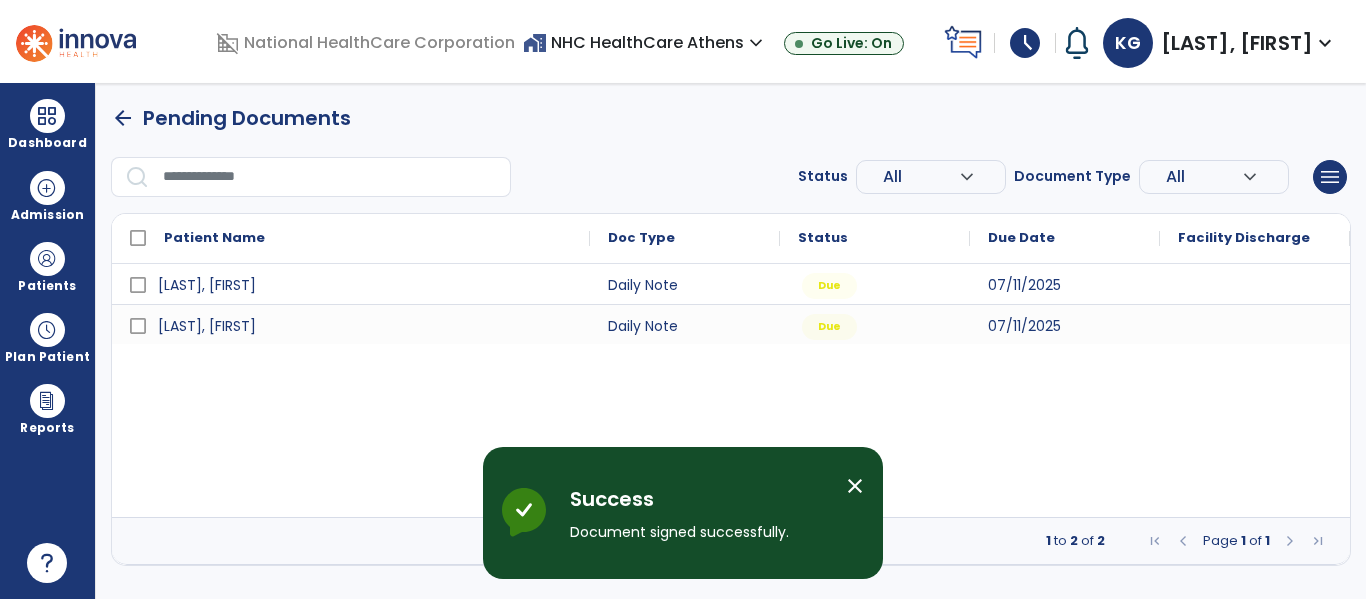 scroll, scrollTop: 0, scrollLeft: 0, axis: both 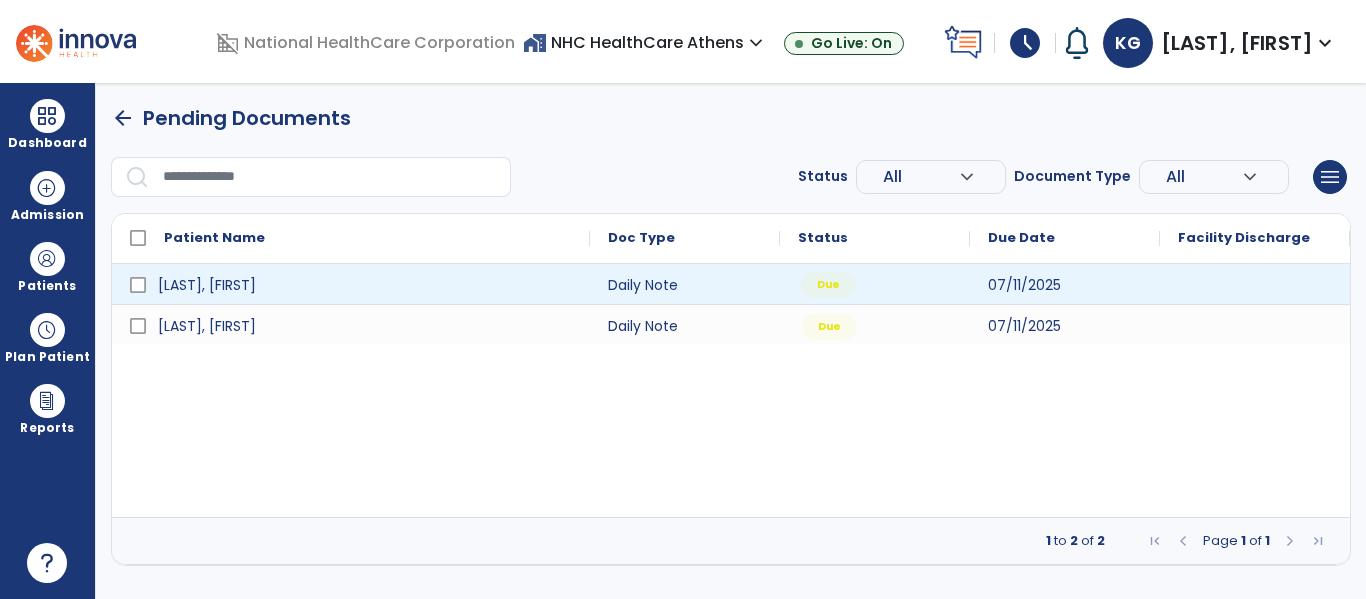 click on "Due" at bounding box center (875, 284) 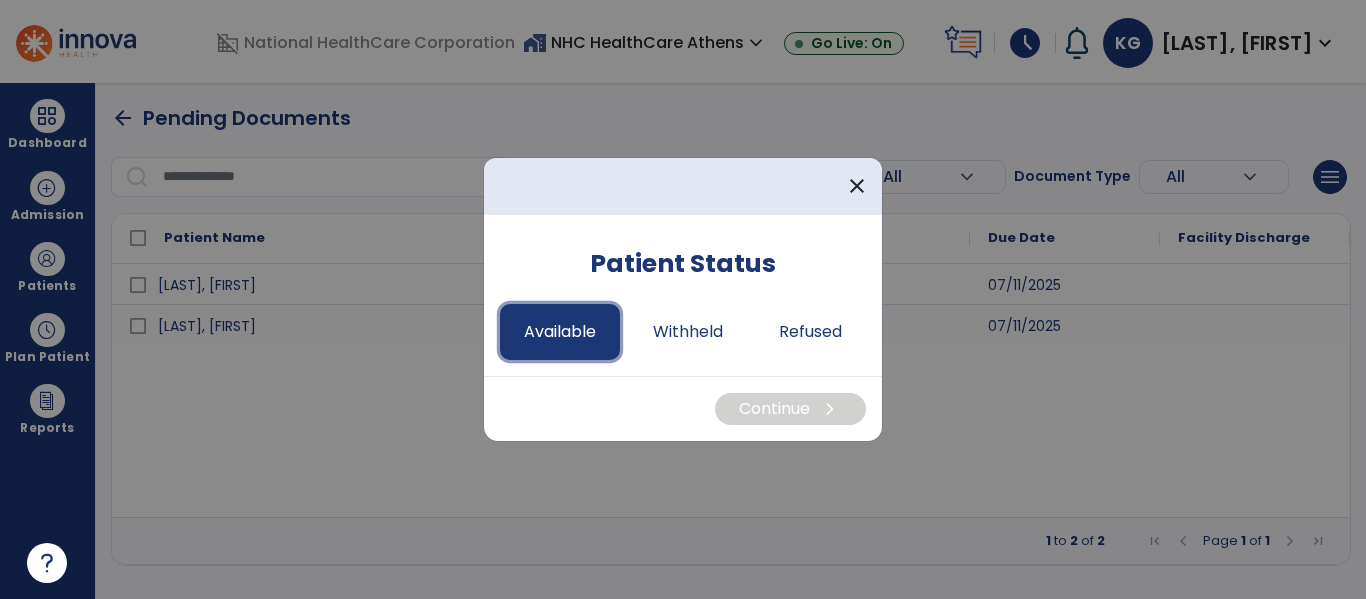 click on "Available" at bounding box center (560, 332) 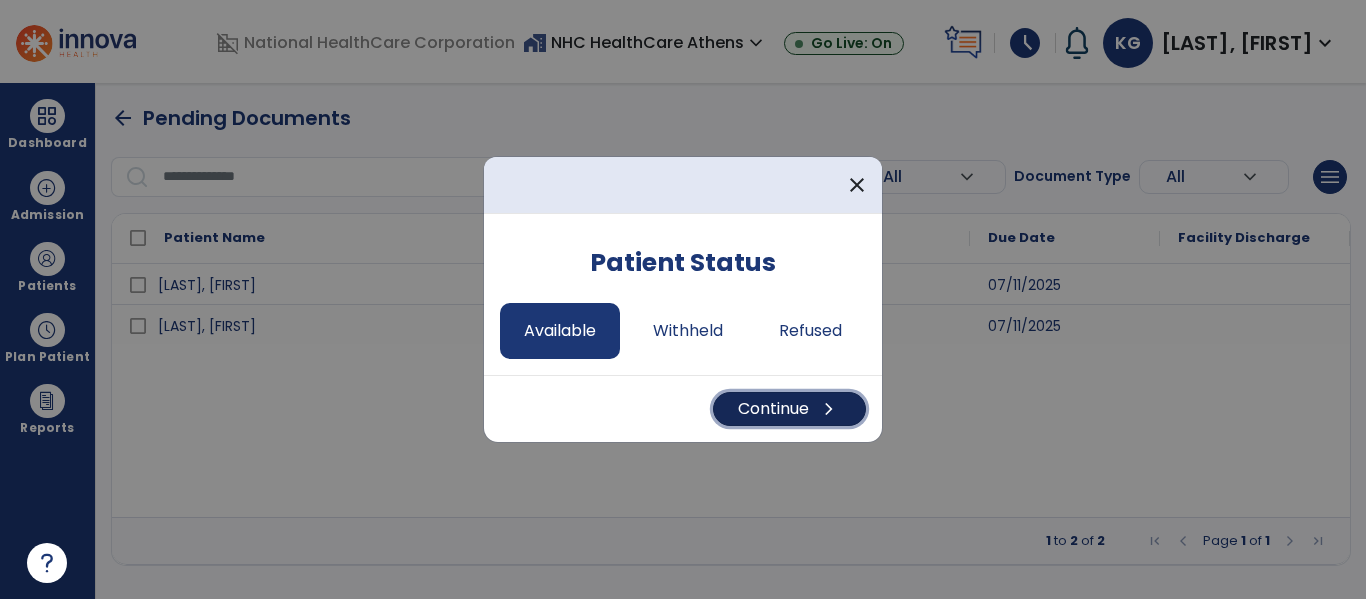 click on "Continue   chevron_right" at bounding box center (789, 409) 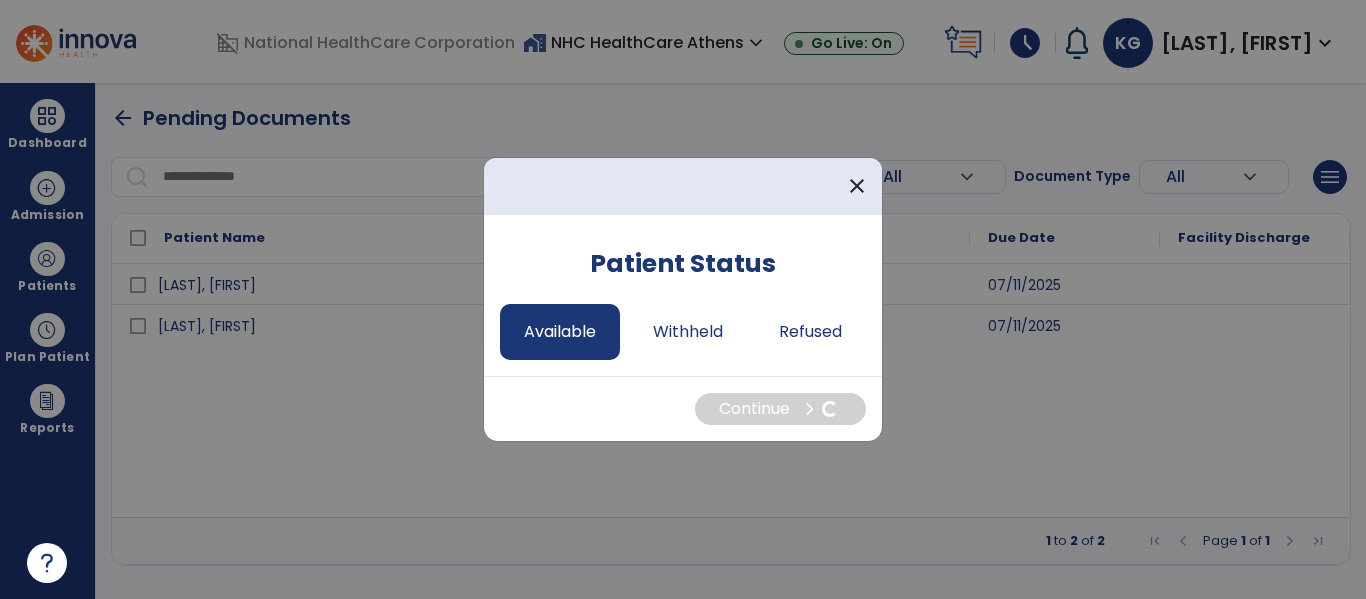 select on "*" 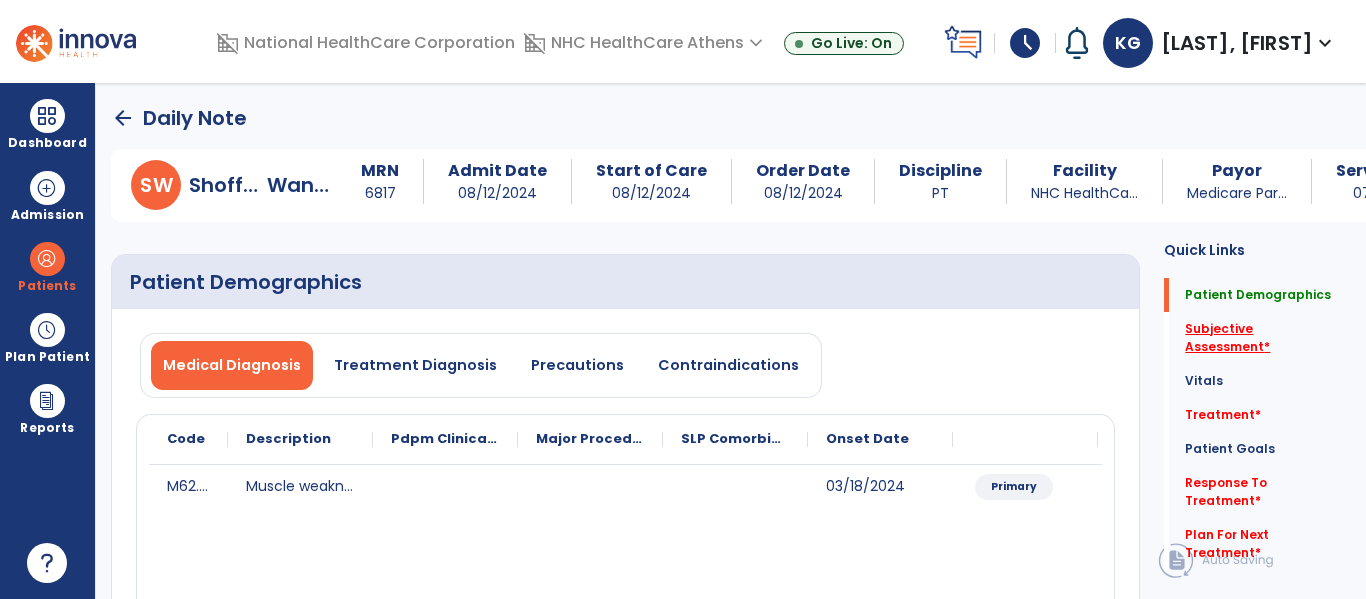 click on "Subjective Assessment   *" 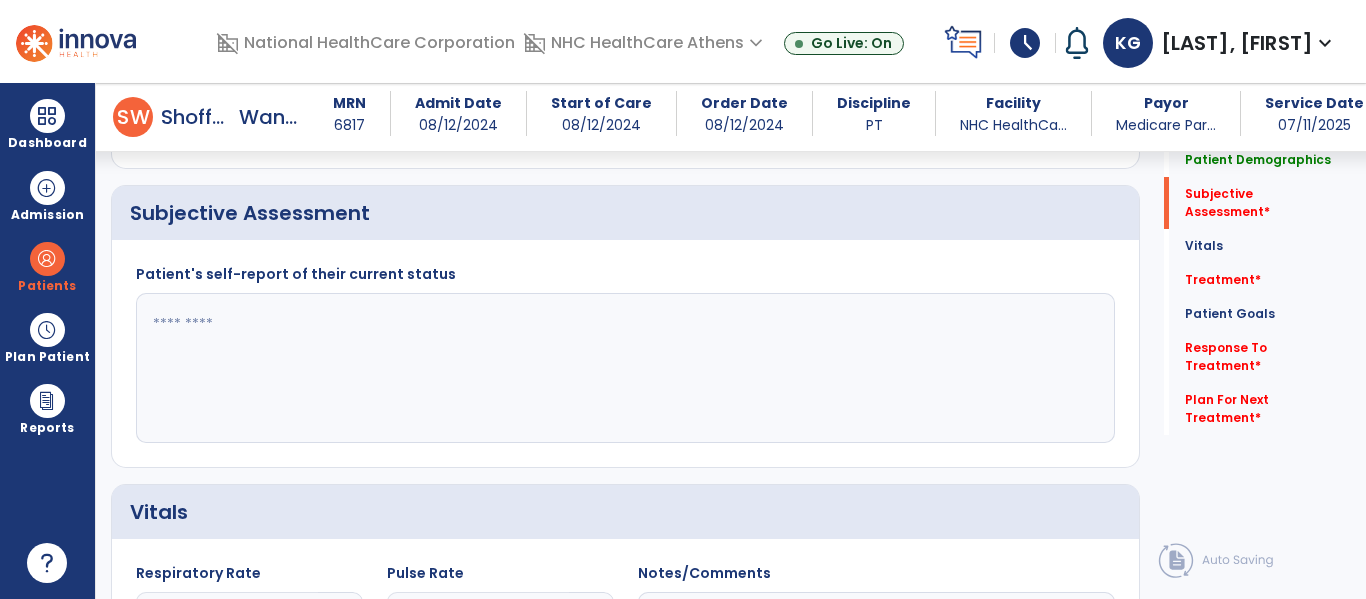 scroll, scrollTop: 457, scrollLeft: 0, axis: vertical 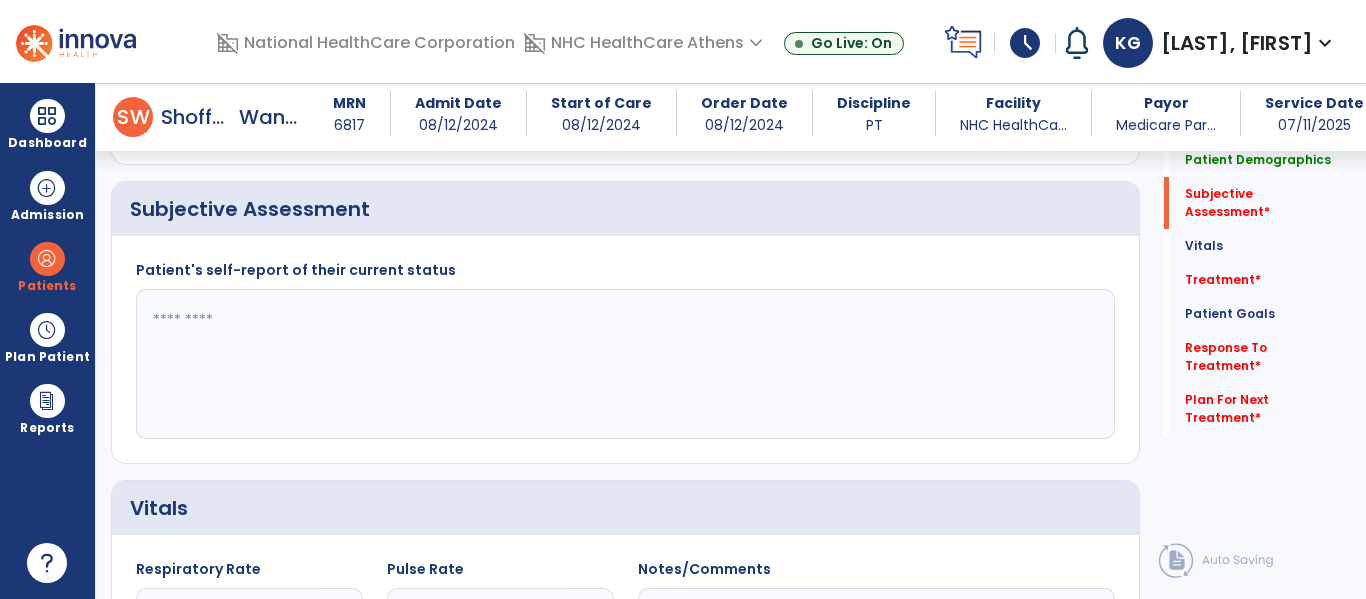 click 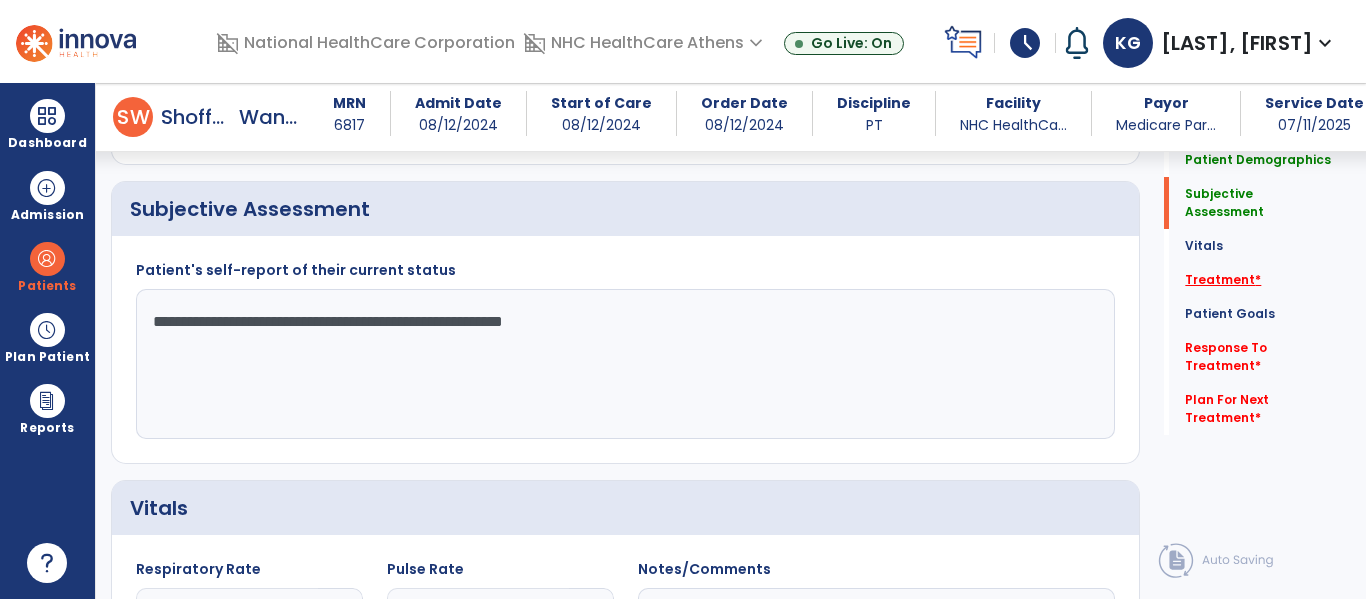 type on "**********" 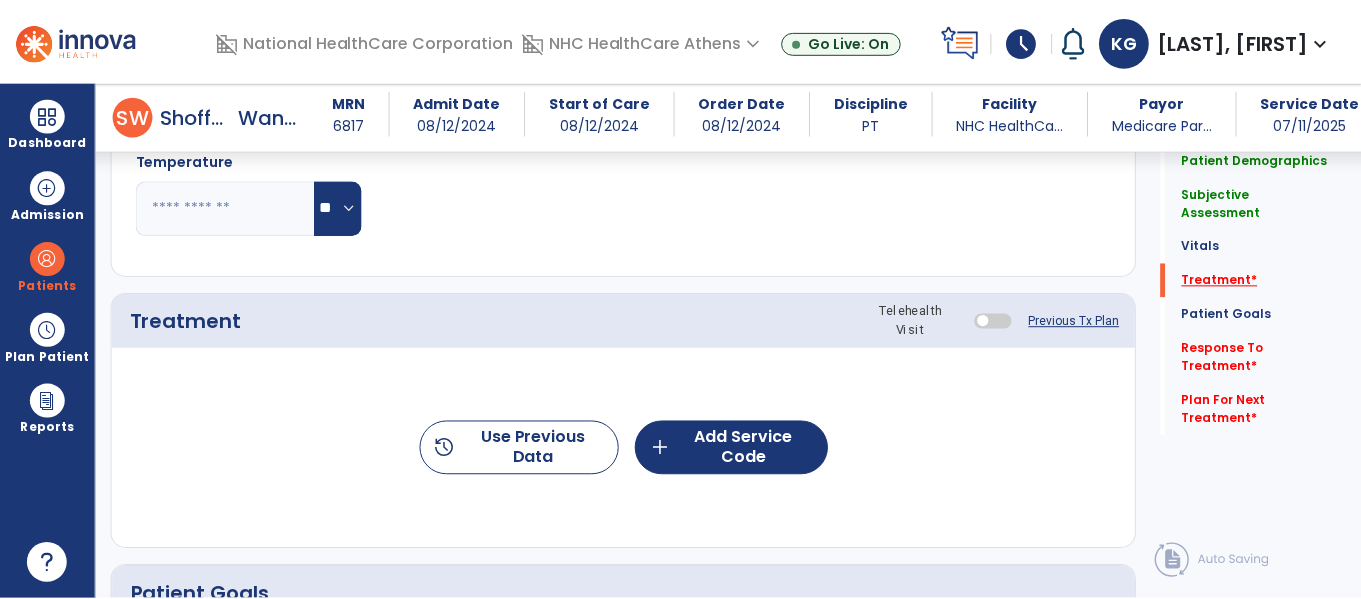 scroll, scrollTop: 1147, scrollLeft: 0, axis: vertical 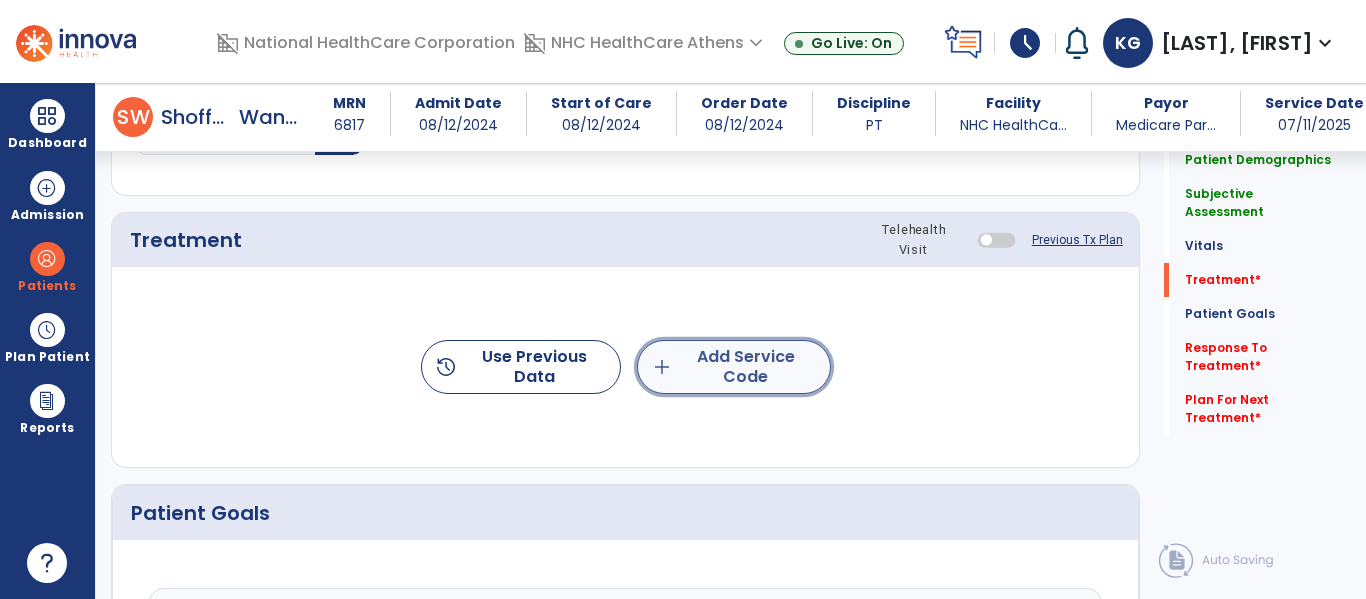 click on "add  Add Service Code" 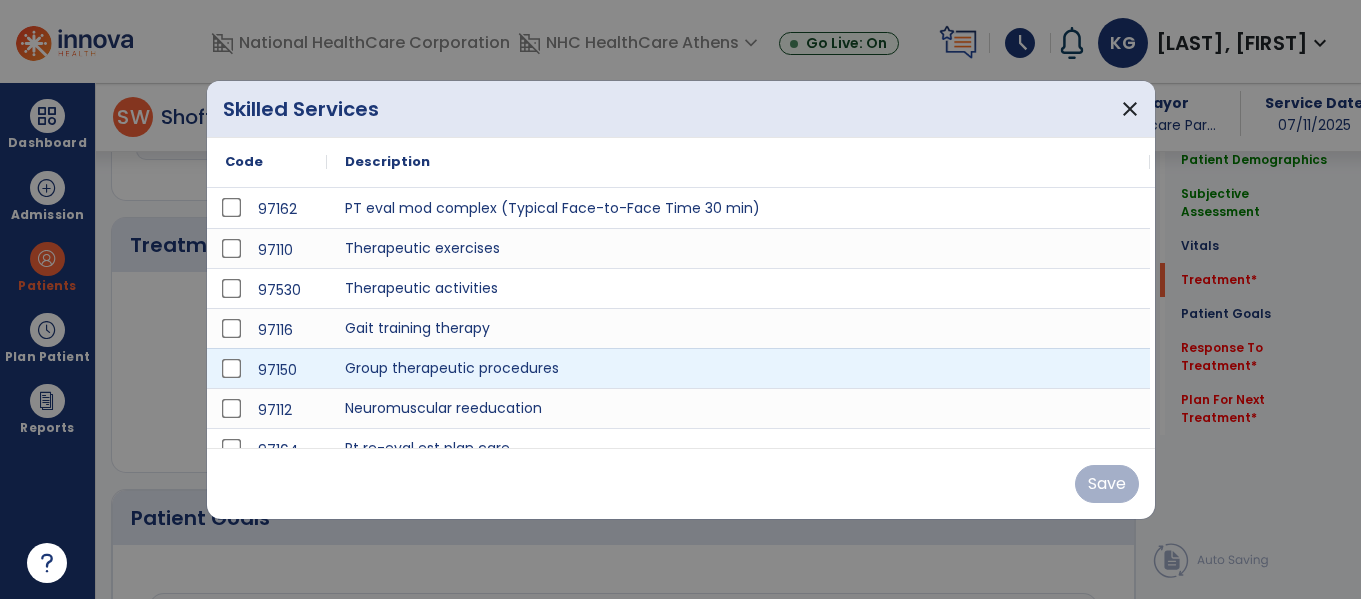 scroll, scrollTop: 1147, scrollLeft: 0, axis: vertical 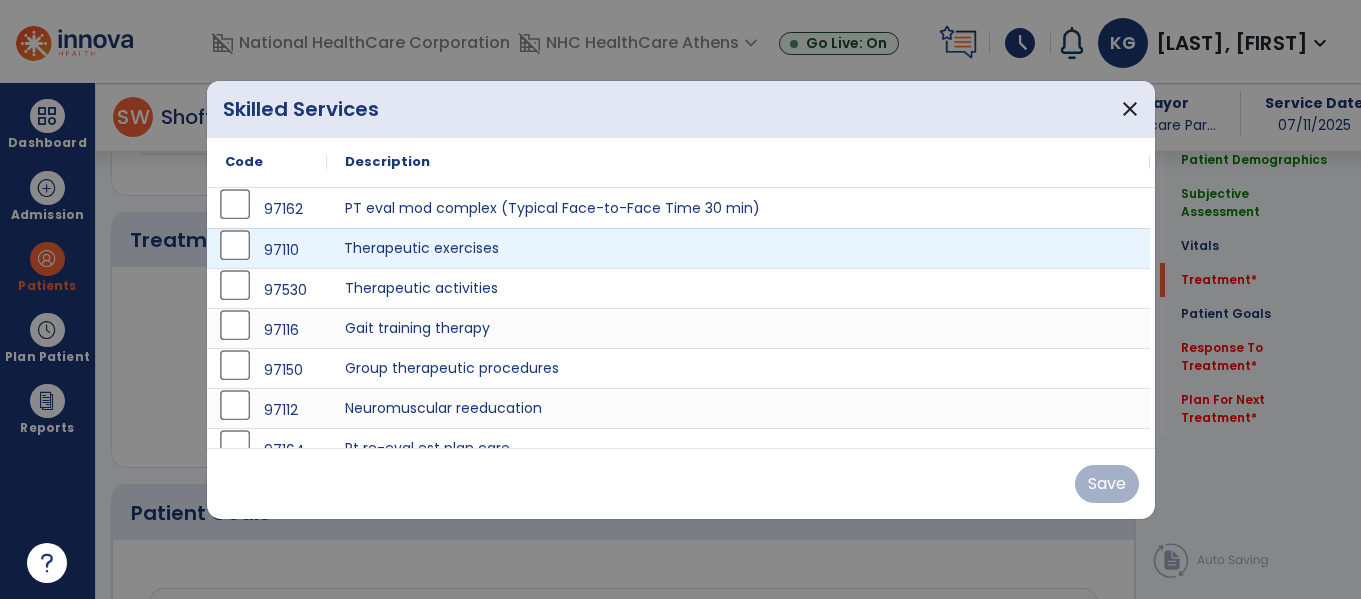click on "Therapeutic exercises" at bounding box center (738, 248) 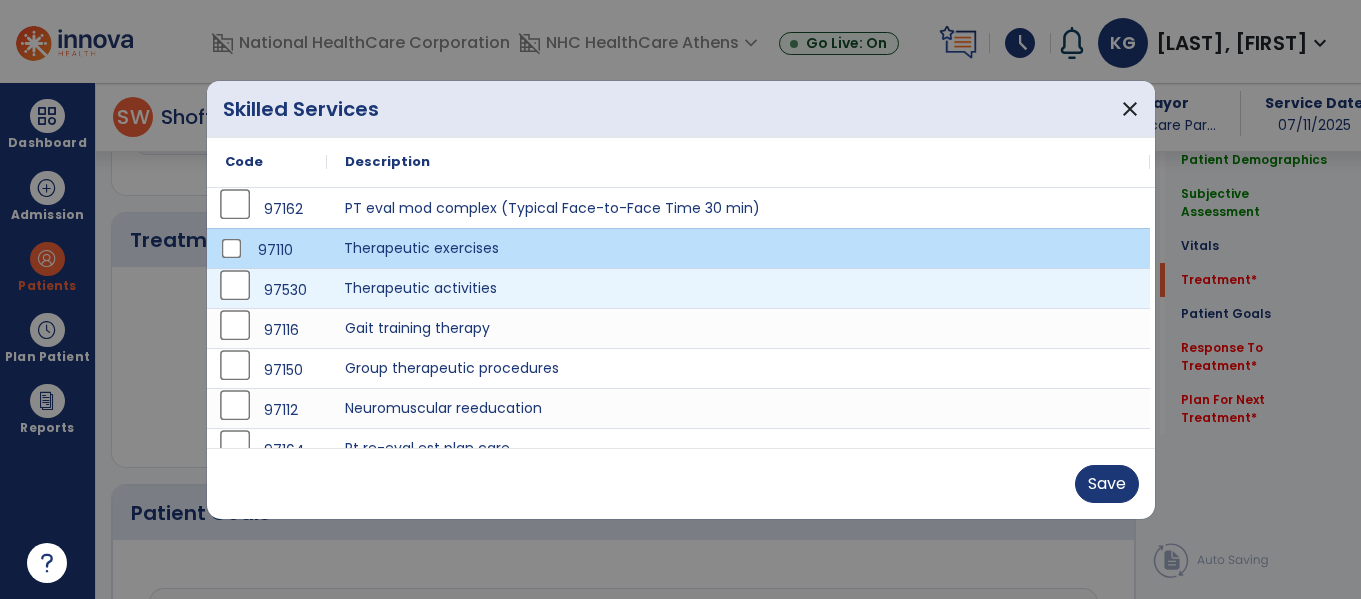 click on "Therapeutic activities" at bounding box center (738, 288) 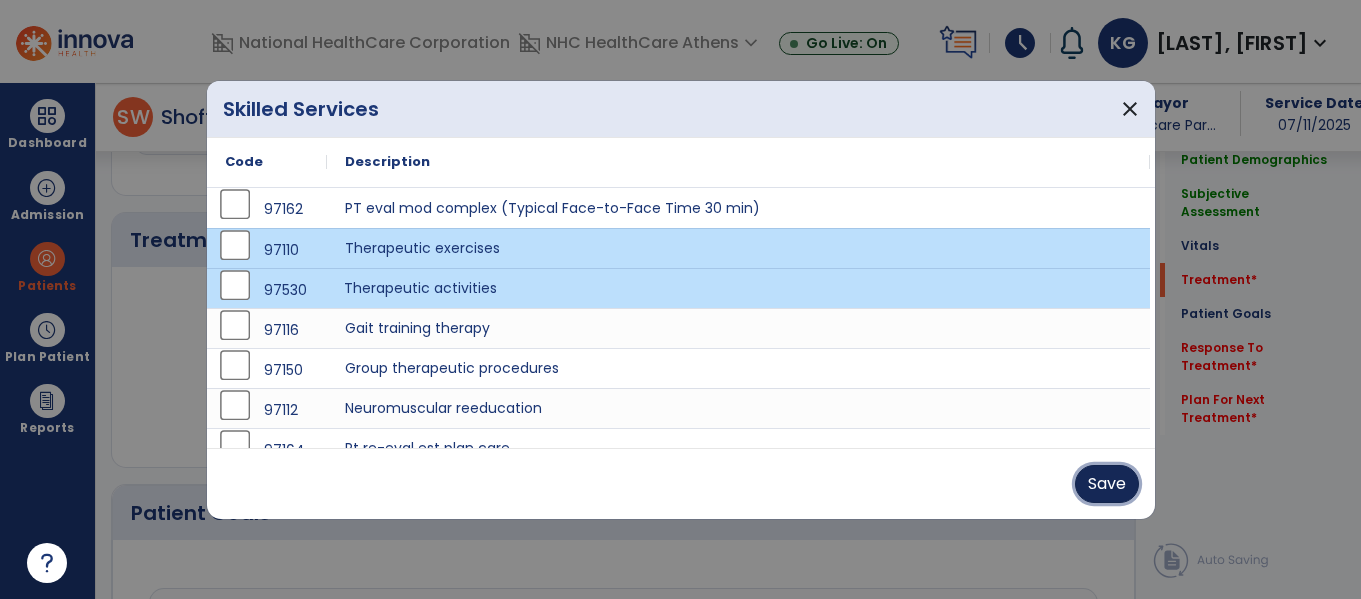 click on "Save" at bounding box center (1107, 484) 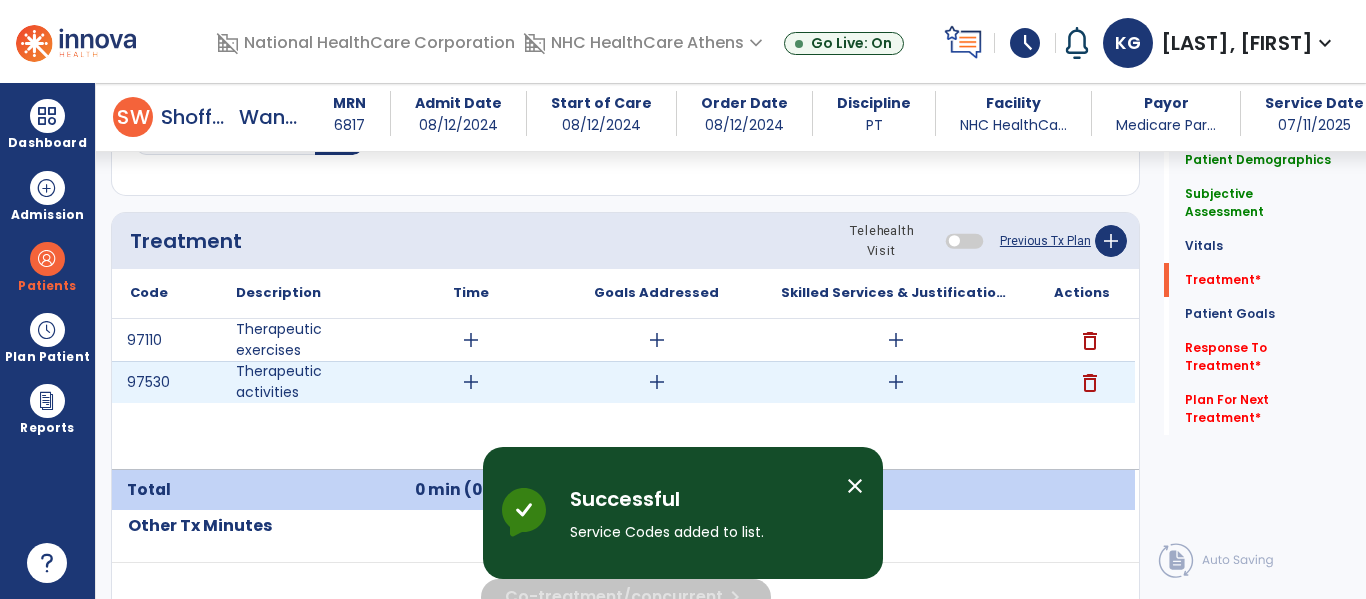 click on "add" at bounding box center [896, 382] 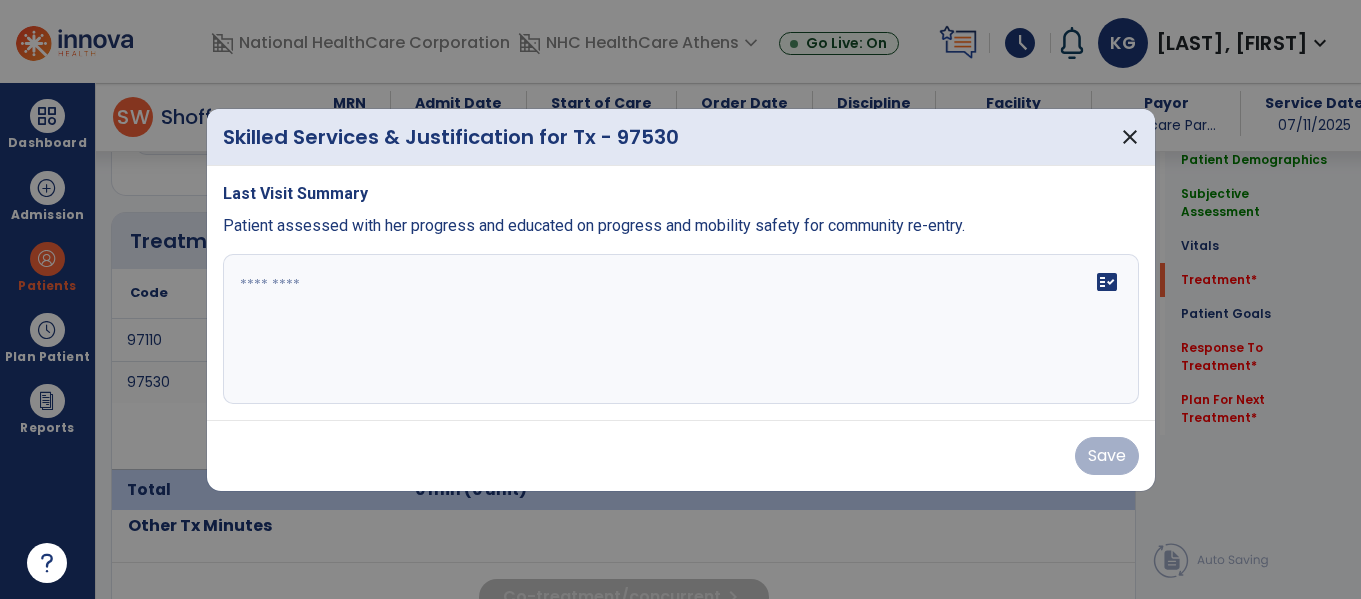 scroll, scrollTop: 1147, scrollLeft: 0, axis: vertical 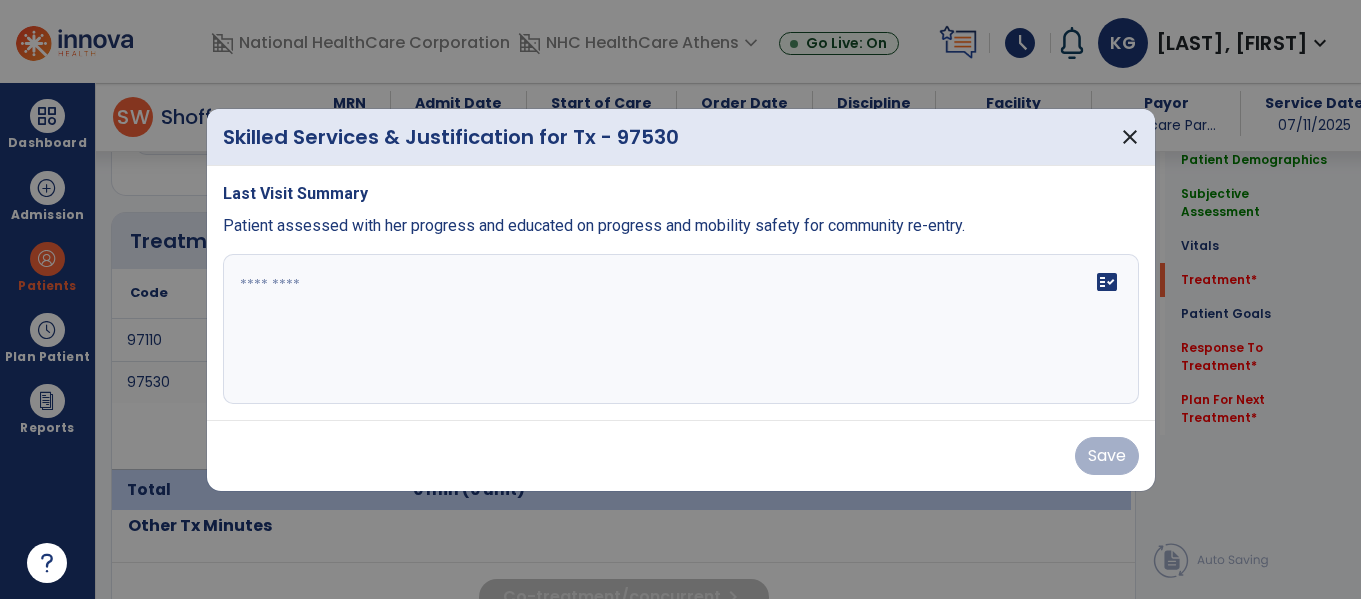 click on "Patient assessed with her progress and educated on progress and mobility safety for community re-entry." at bounding box center (594, 225) 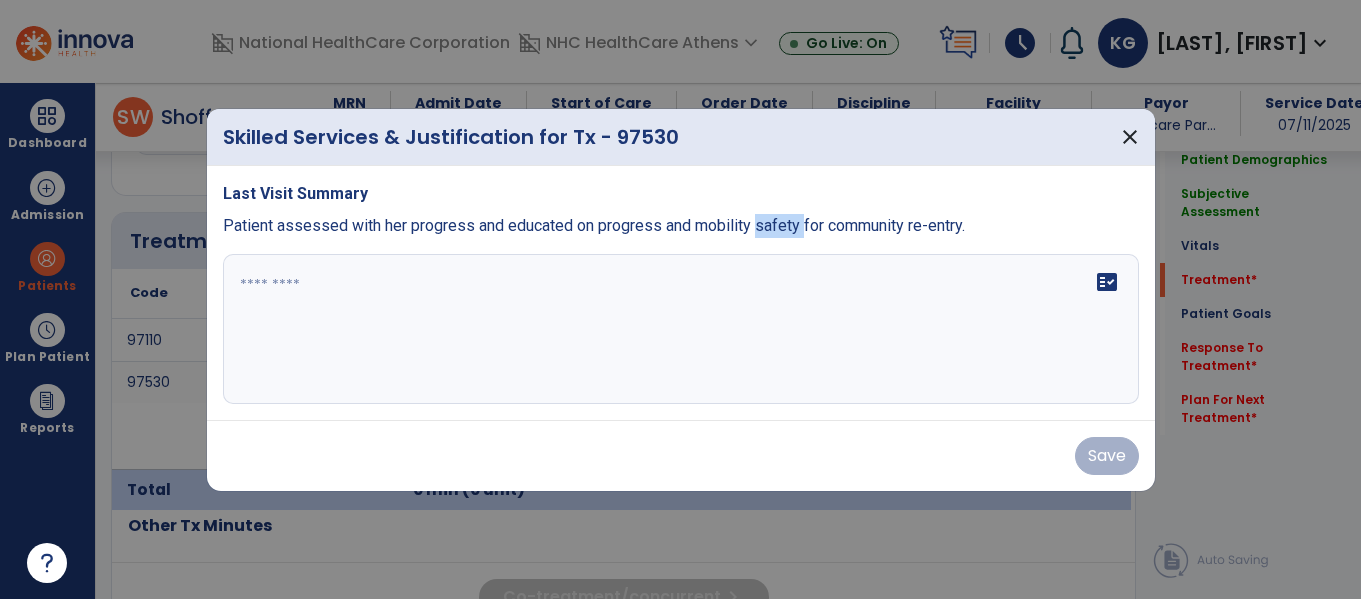 click on "Patient assessed with her progress and educated on progress and mobility safety for community re-entry." at bounding box center [594, 225] 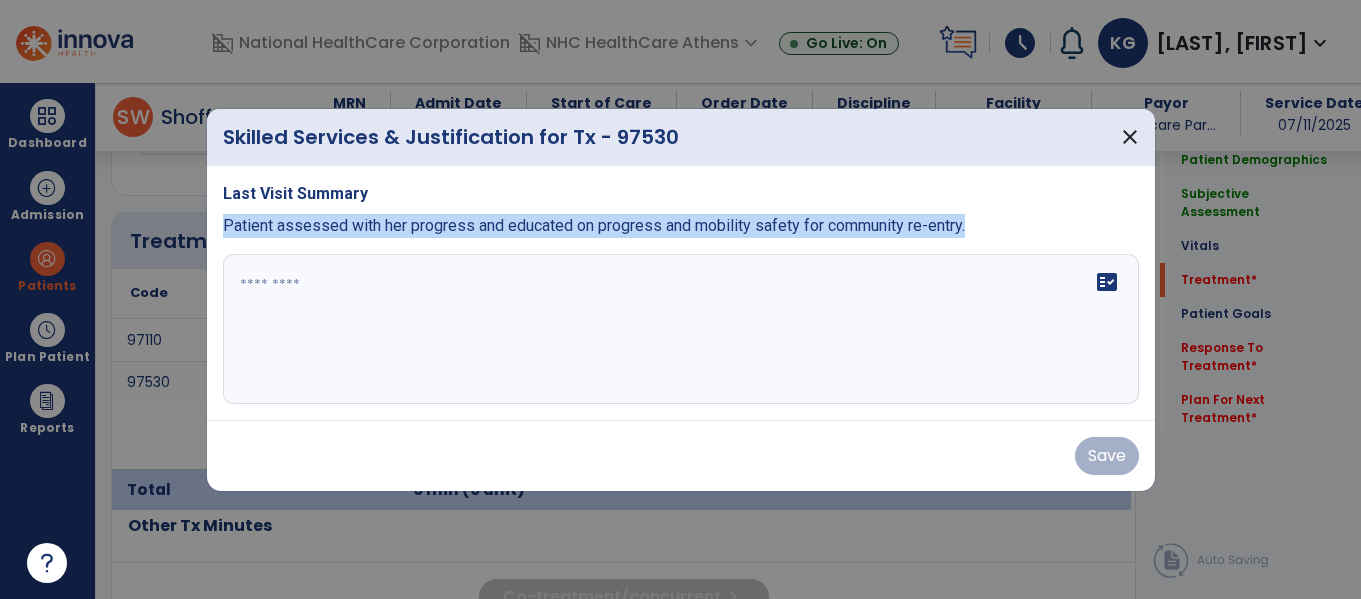 click on "Patient assessed with her progress and educated on progress and mobility safety for community re-entry." at bounding box center (594, 225) 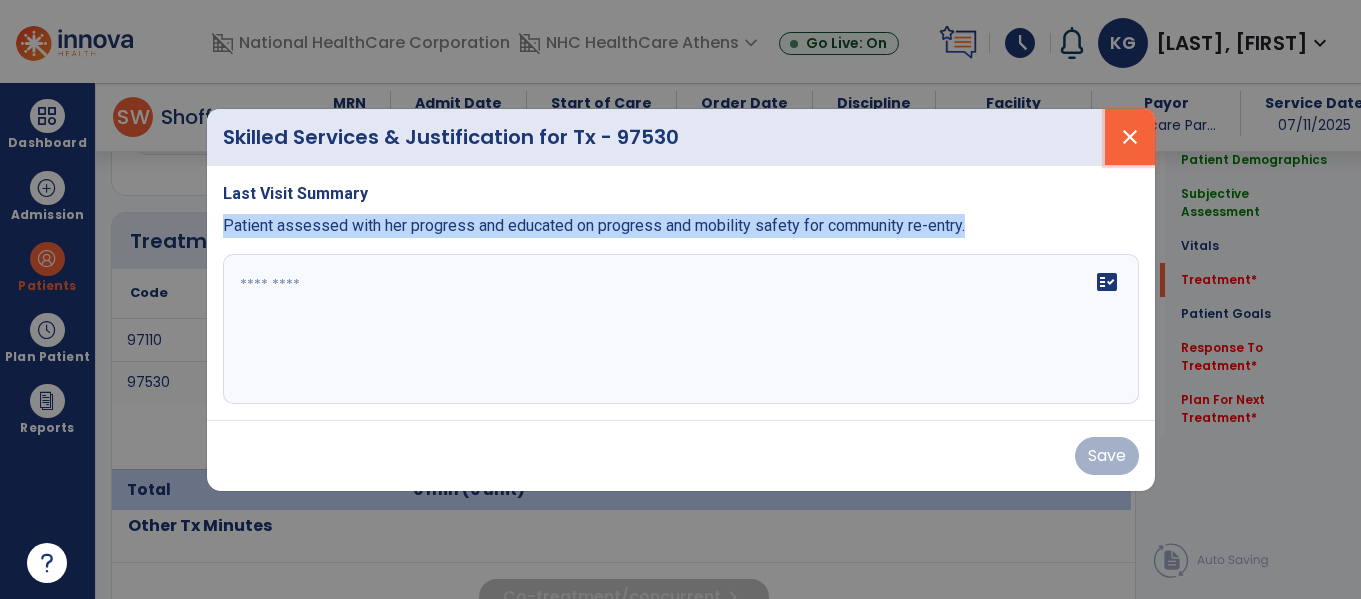 click on "close" at bounding box center [1130, 137] 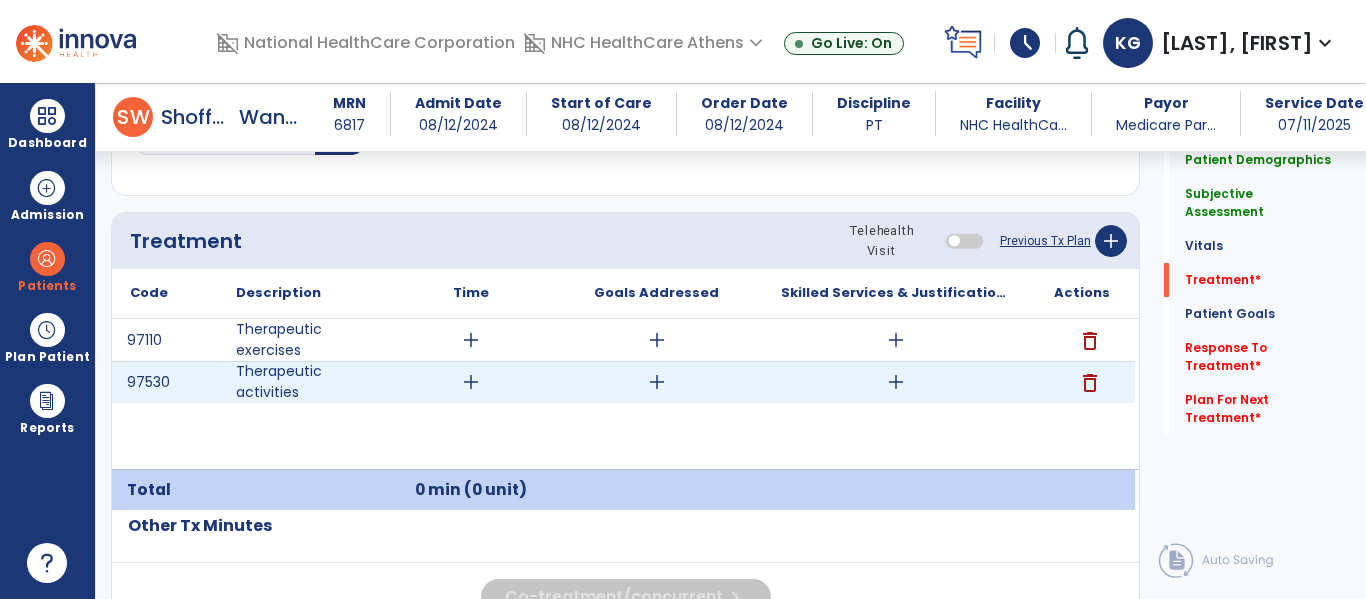 click on "add" at bounding box center [896, 382] 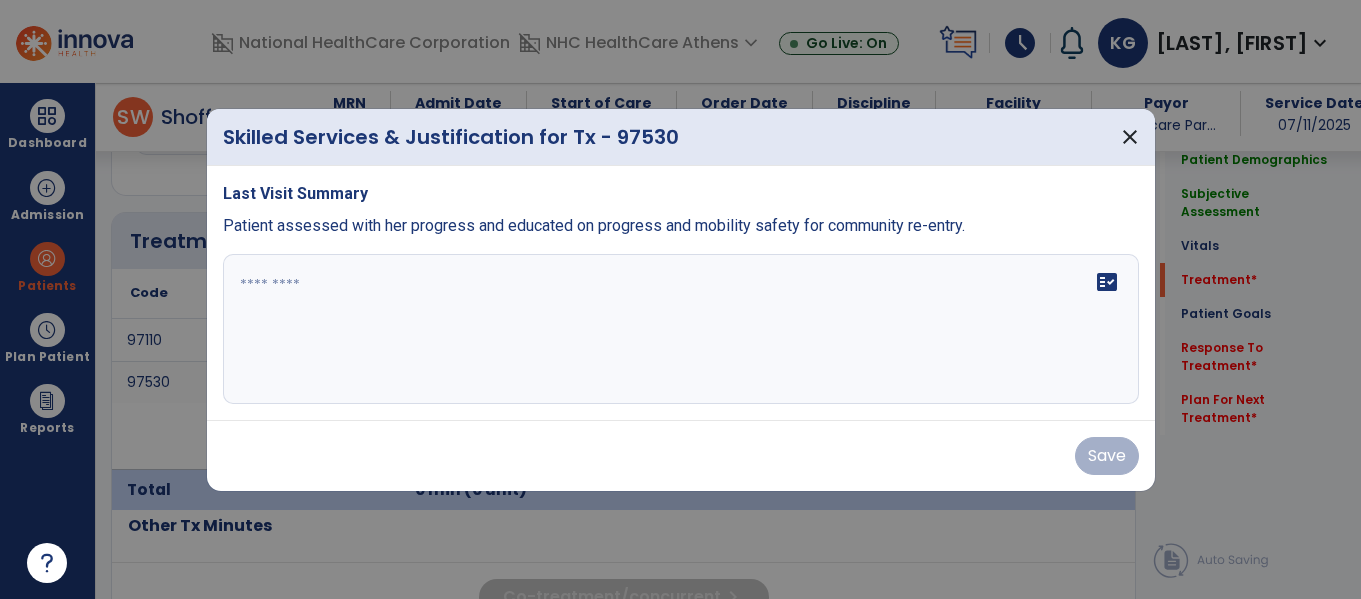scroll, scrollTop: 1147, scrollLeft: 0, axis: vertical 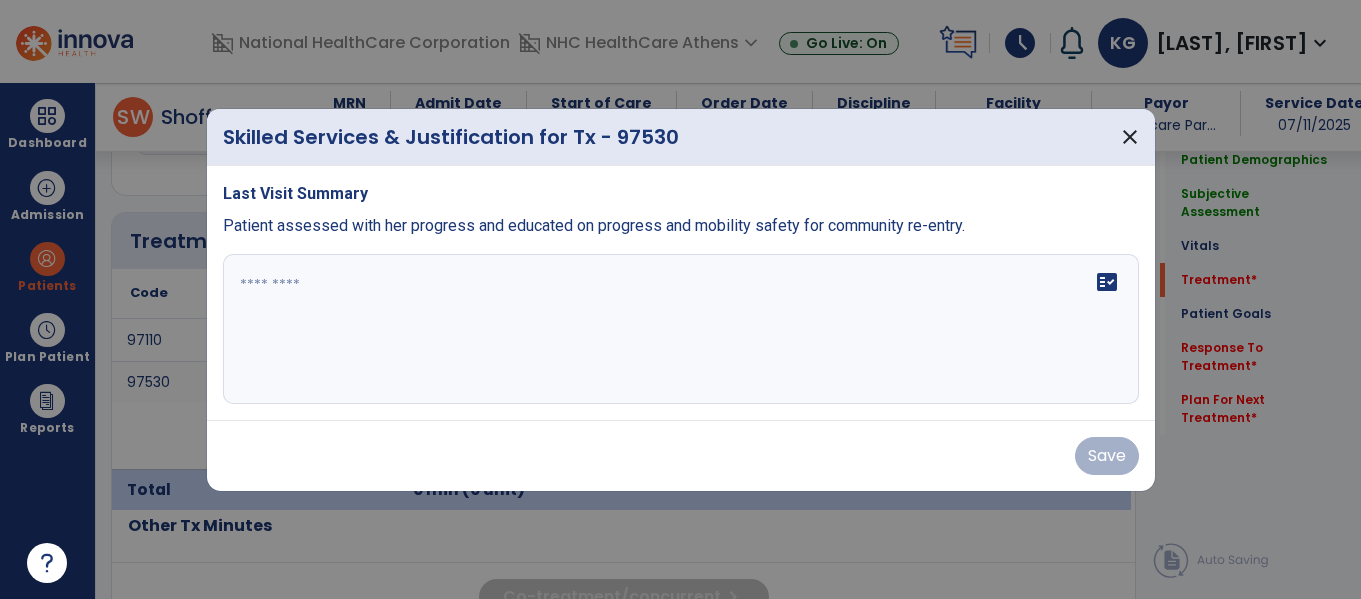 click on "fact_check" at bounding box center (681, 329) 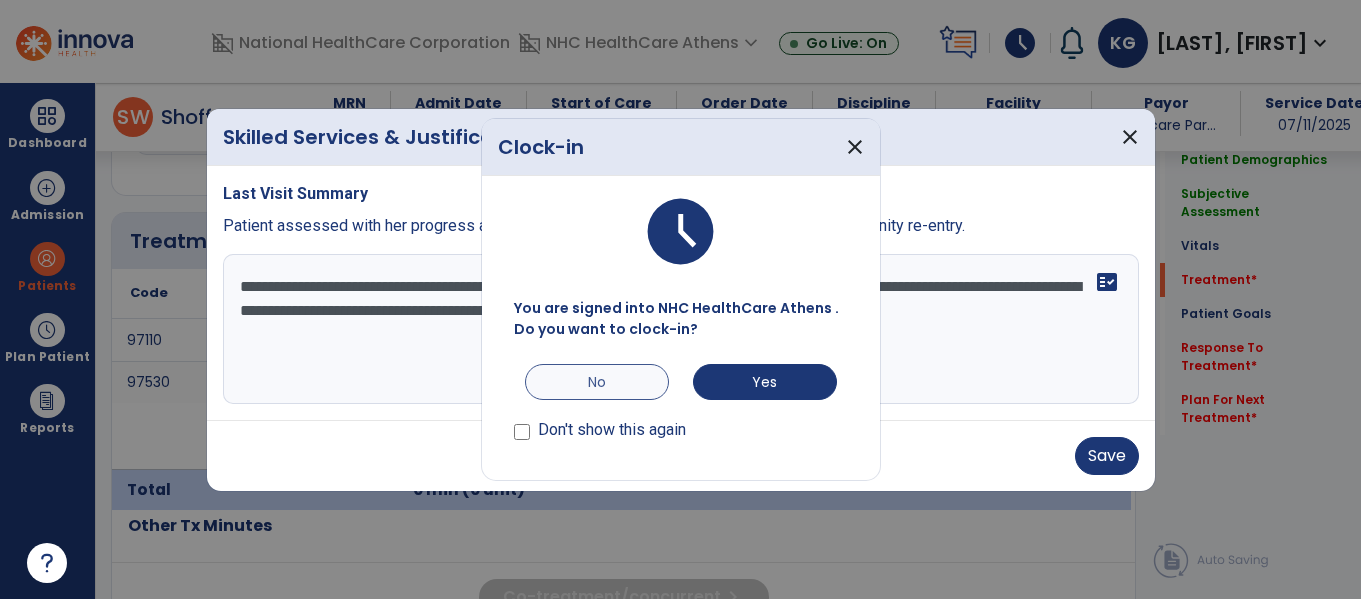 type on "**********" 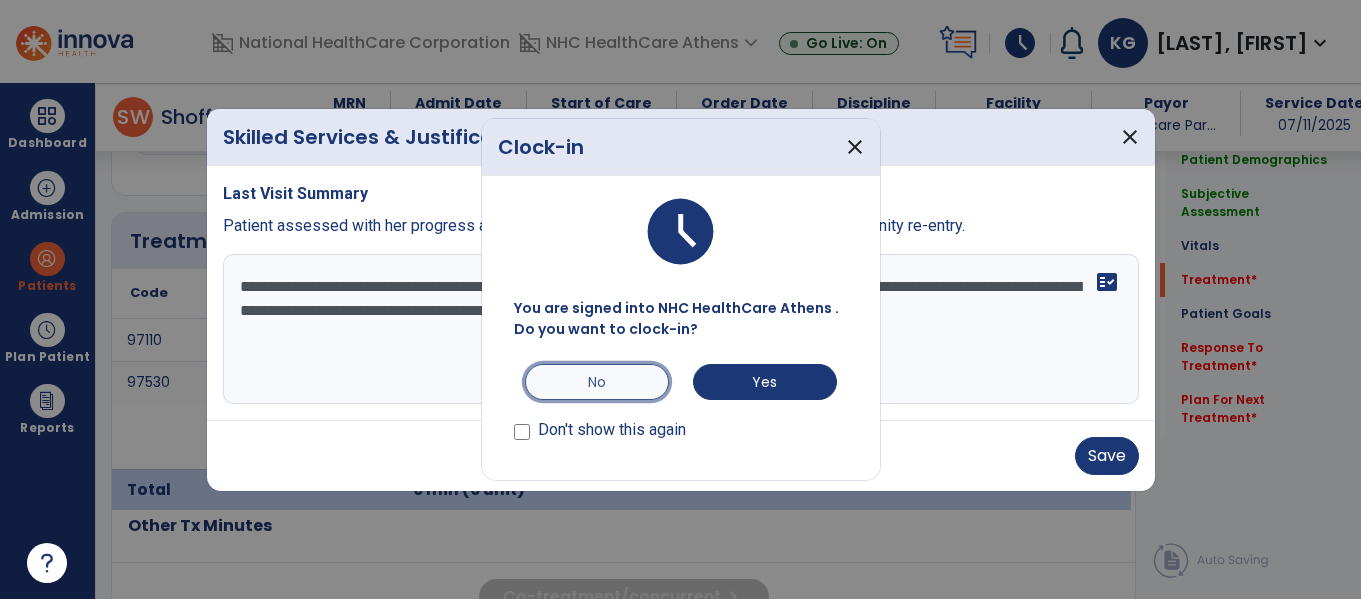 click on "No" at bounding box center (597, 382) 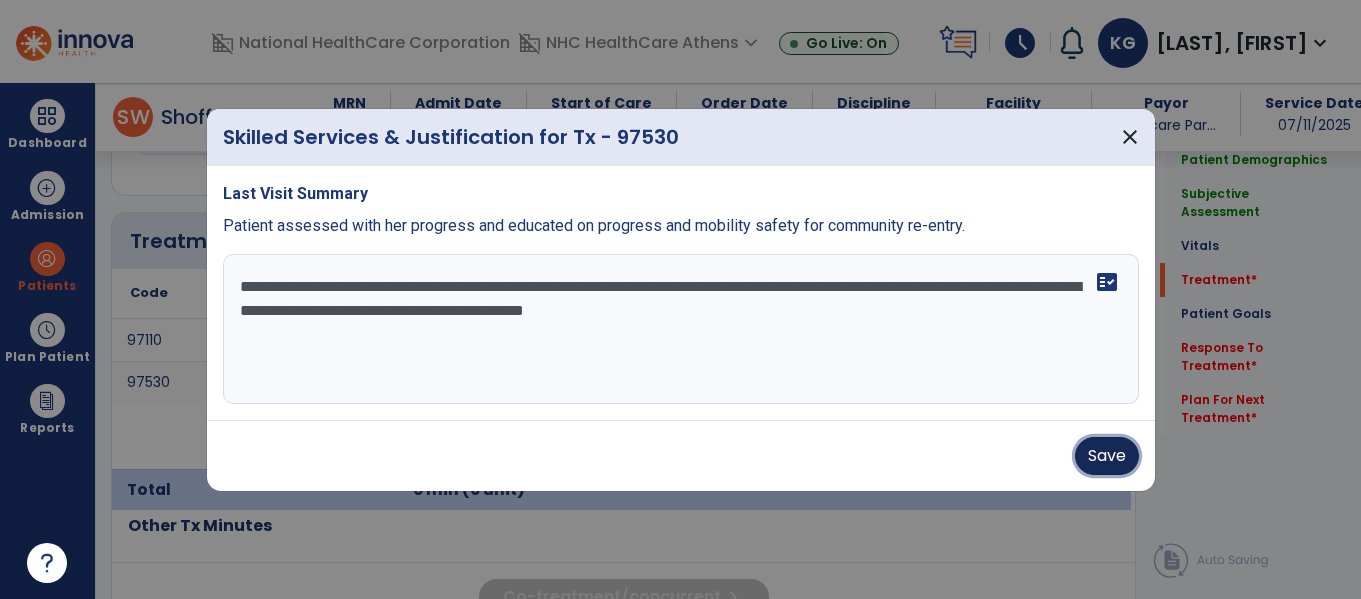click on "Save" at bounding box center (1107, 456) 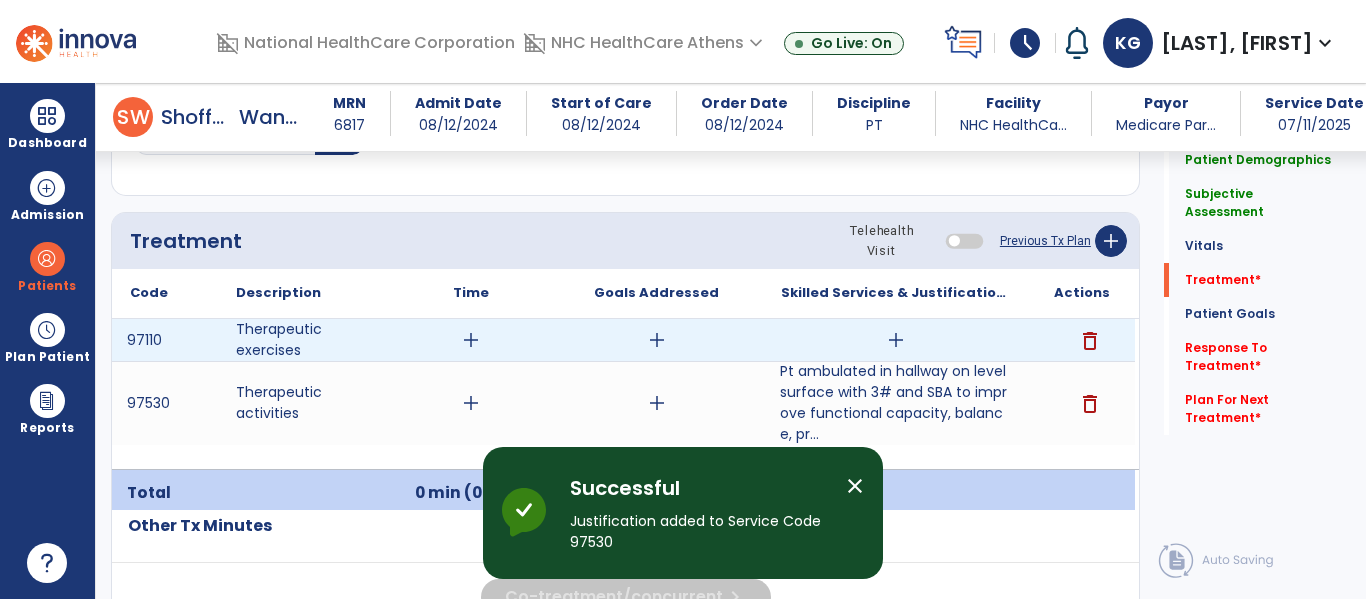 click on "add" at bounding box center (896, 340) 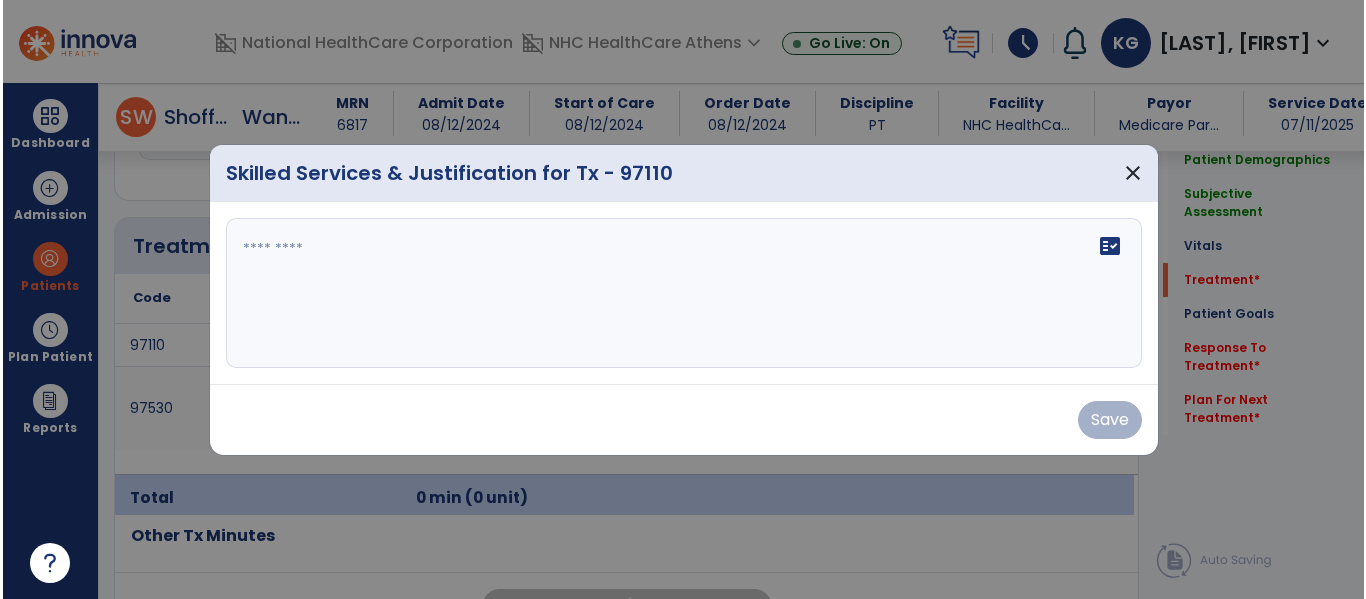 scroll, scrollTop: 1147, scrollLeft: 0, axis: vertical 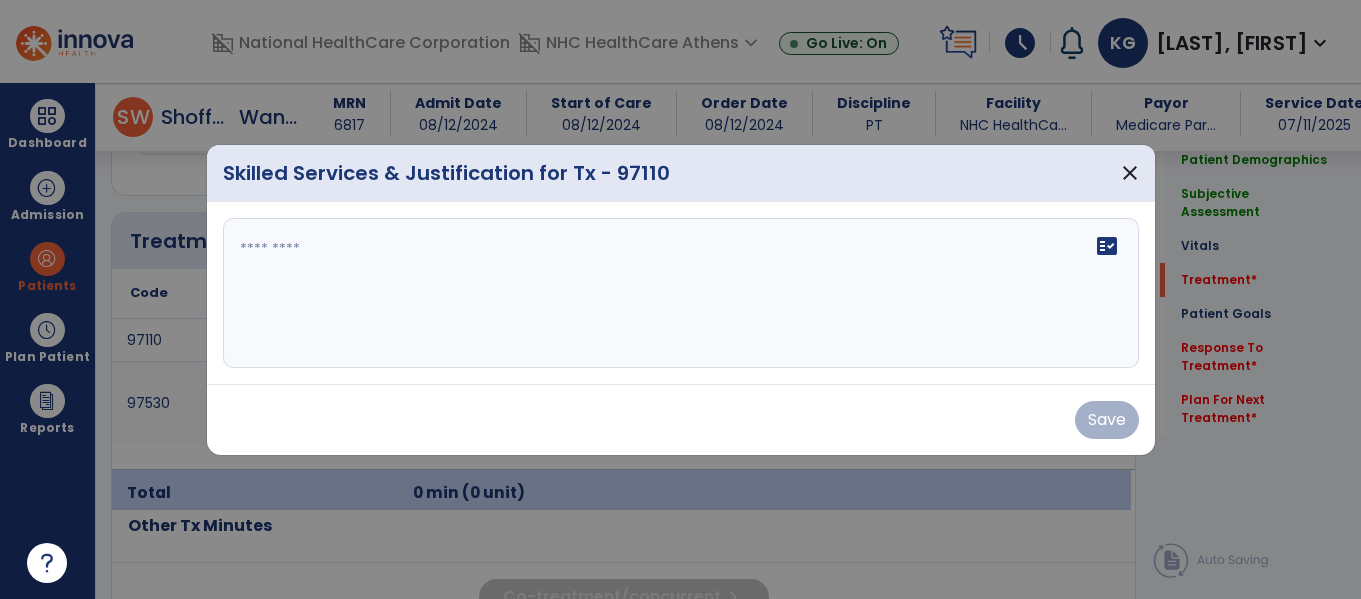 click at bounding box center [681, 293] 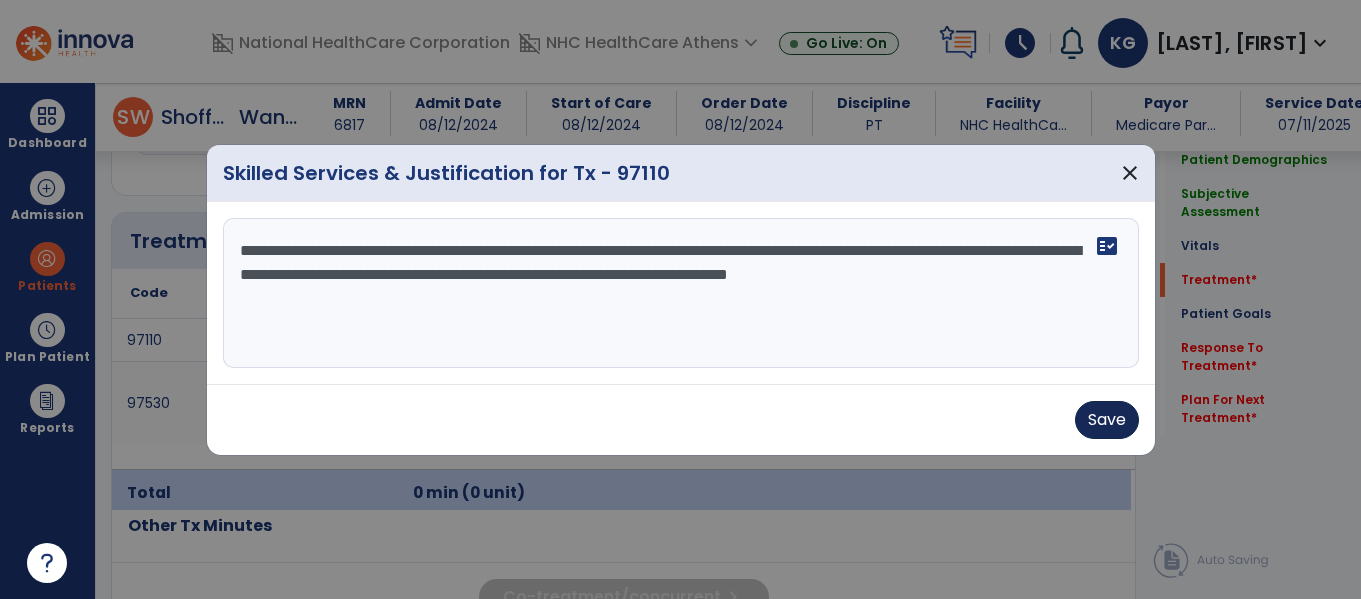type on "**********" 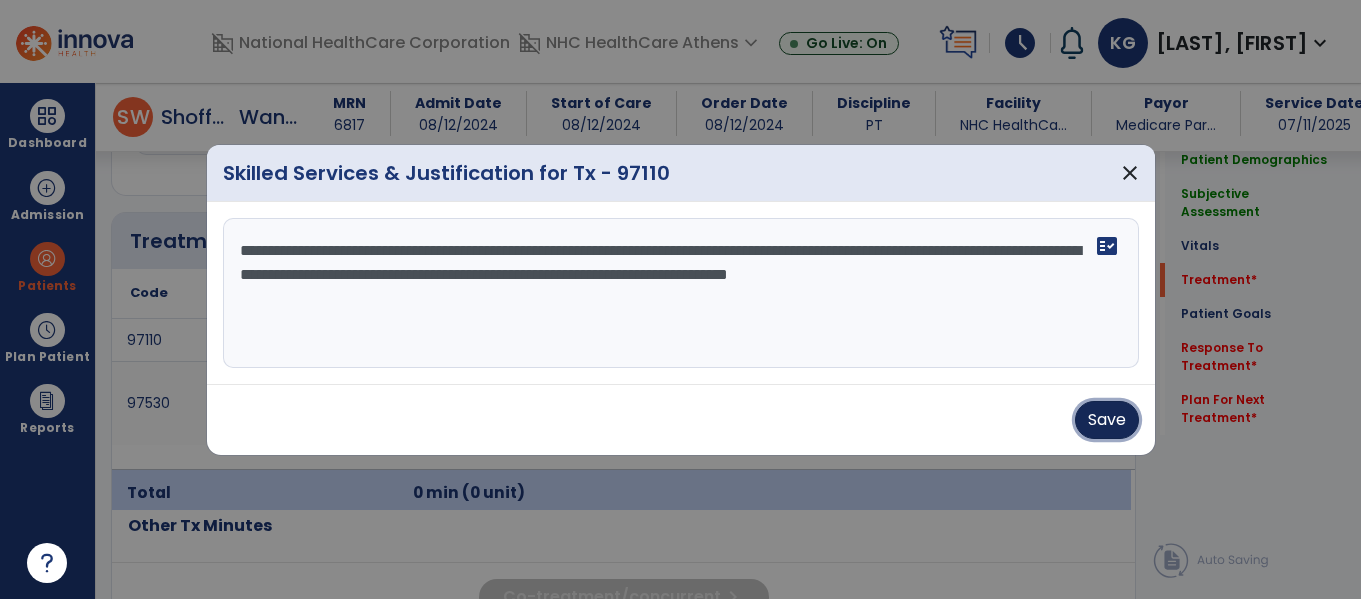 click on "Save" at bounding box center [1107, 420] 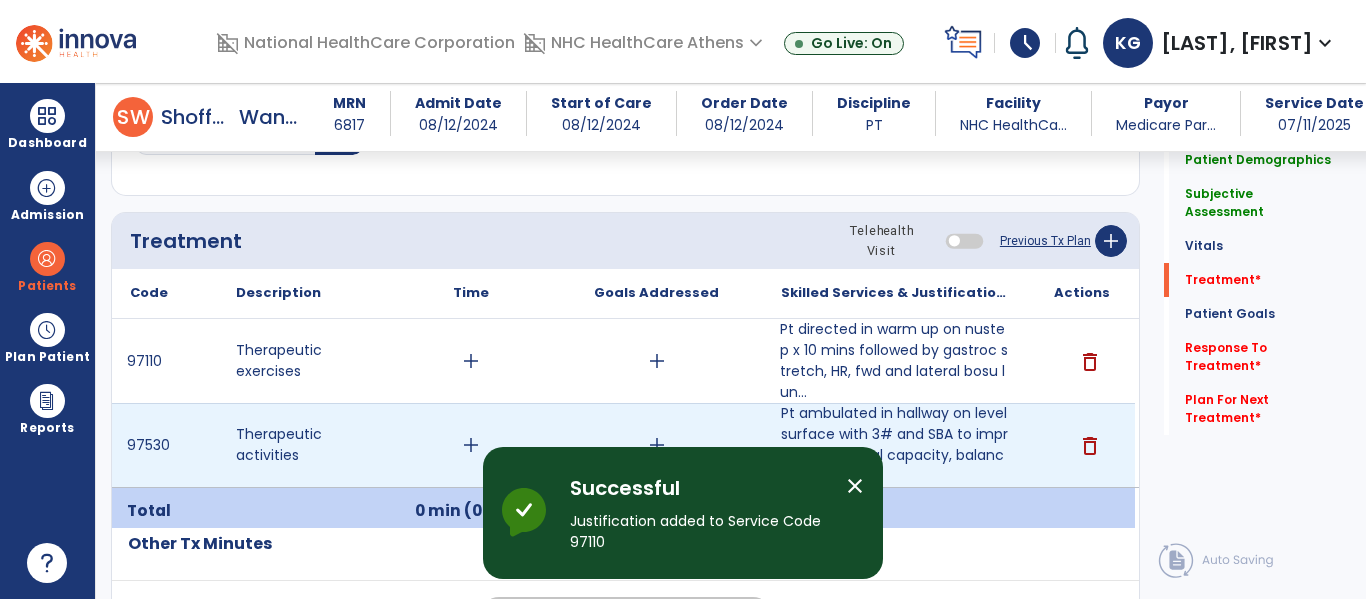 click on "add" at bounding box center [470, 445] 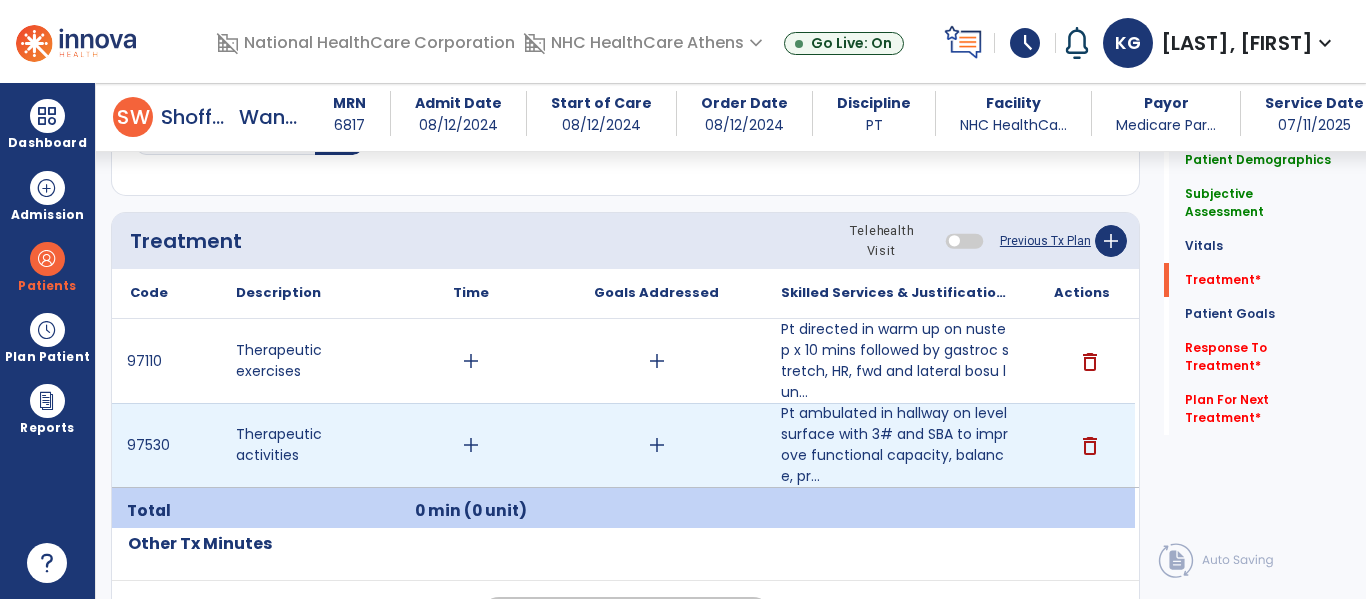 click on "add" at bounding box center (471, 445) 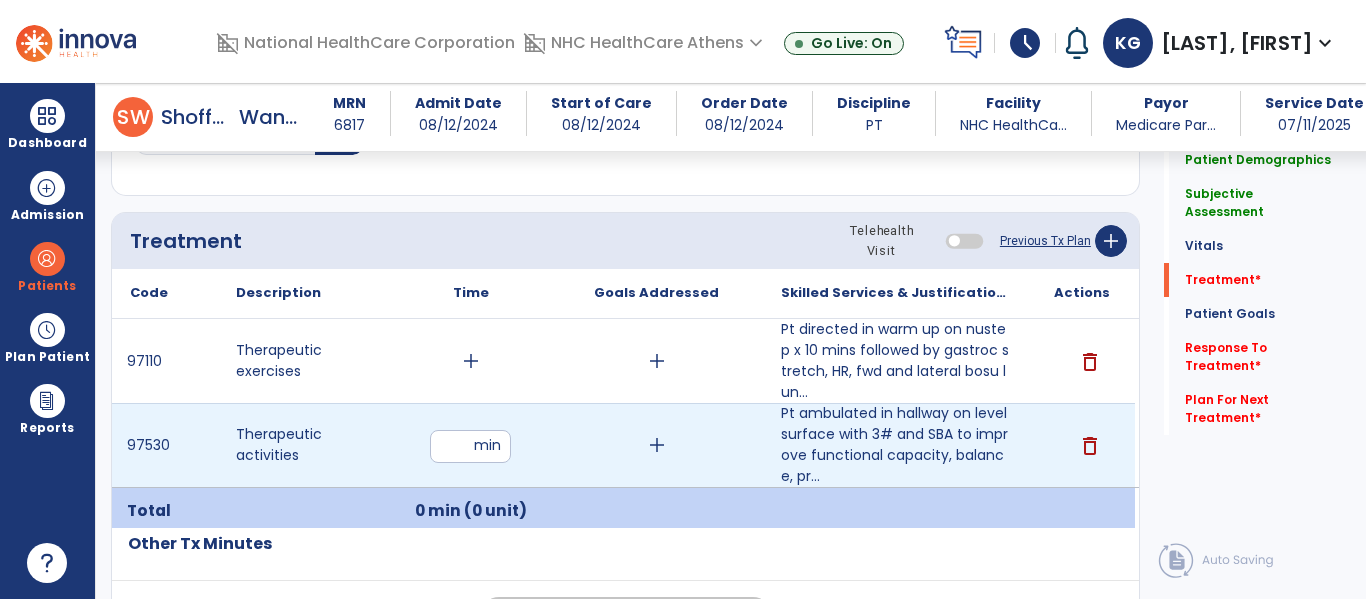 type on "**" 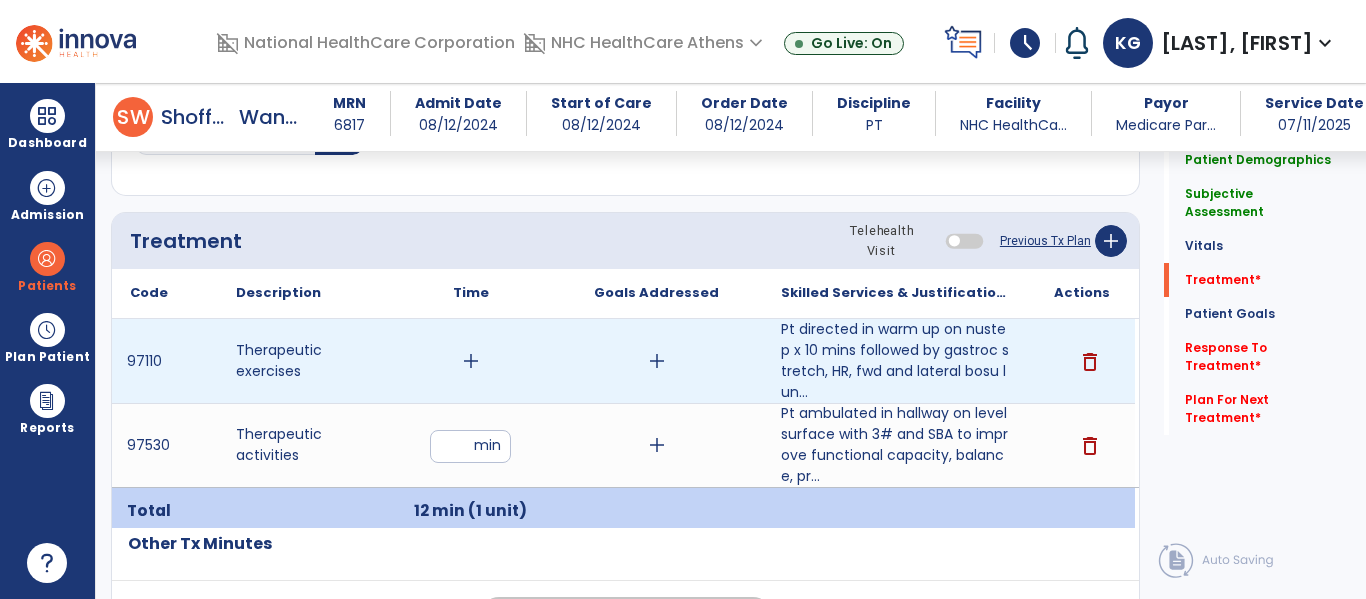 click on "add" at bounding box center (471, 361) 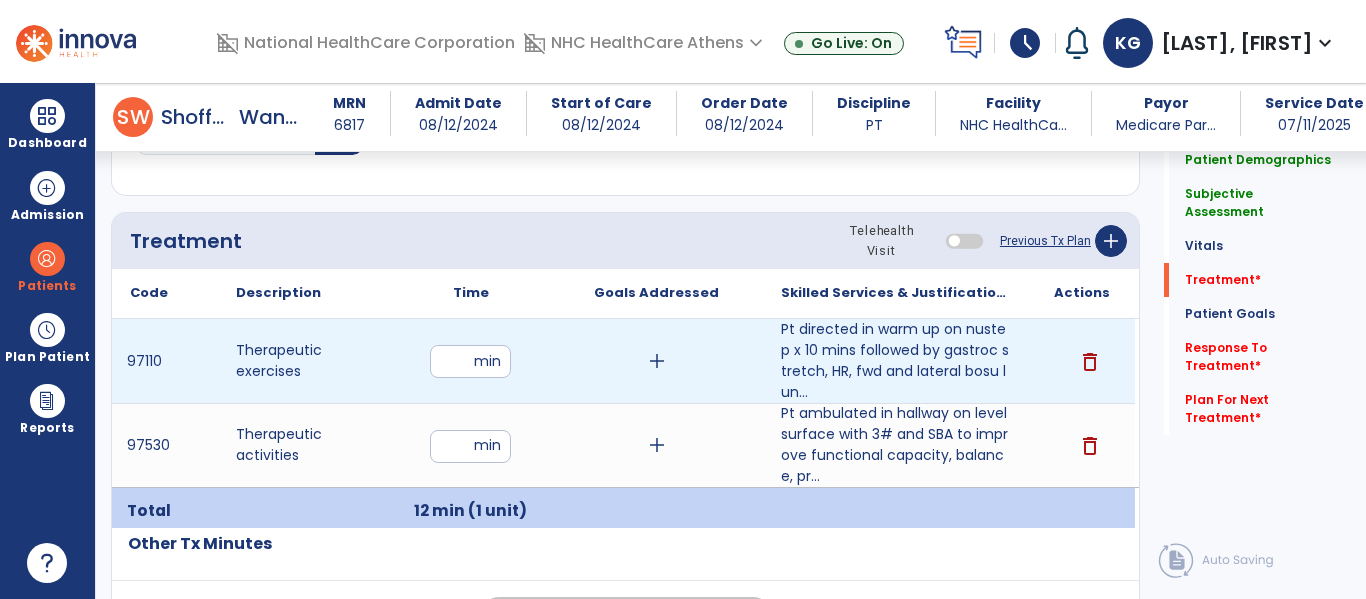 type on "**" 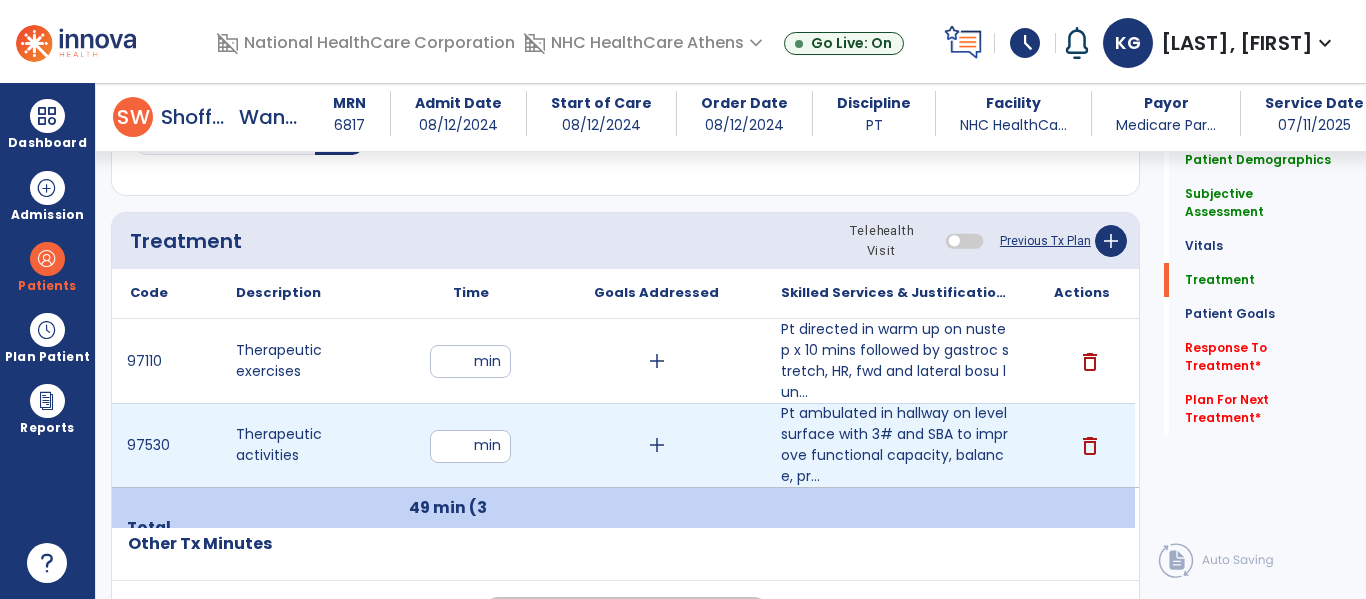 click on "**" at bounding box center (470, 446) 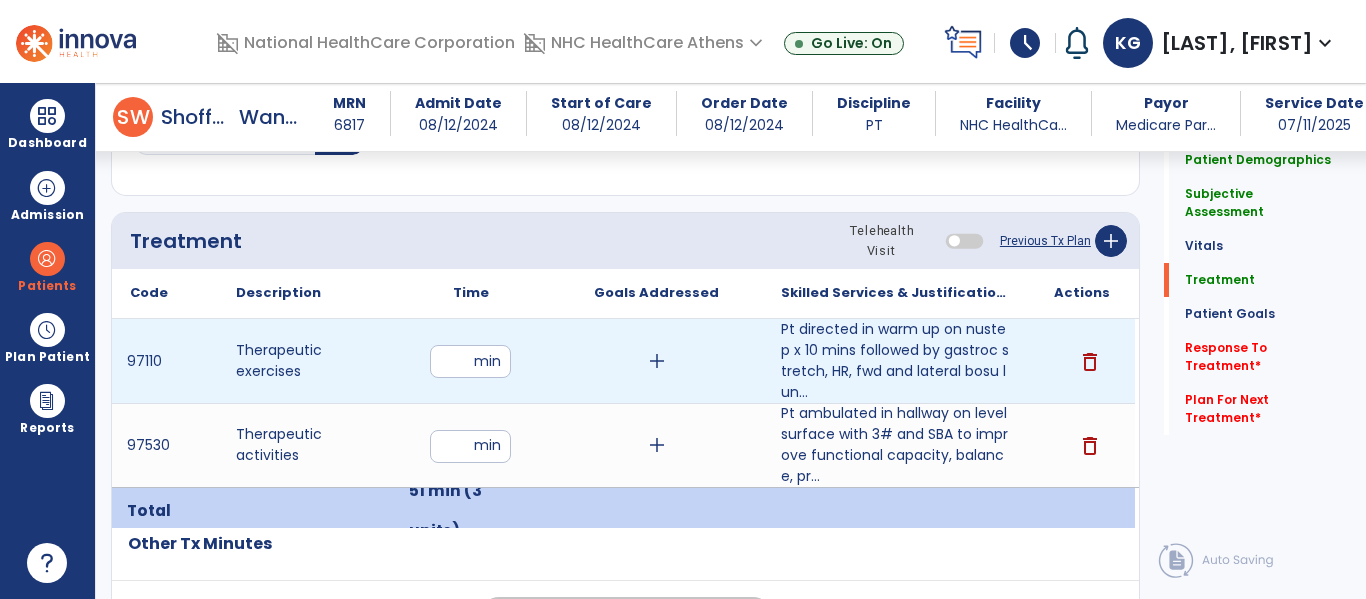 drag, startPoint x: 465, startPoint y: 358, endPoint x: 423, endPoint y: 358, distance: 42 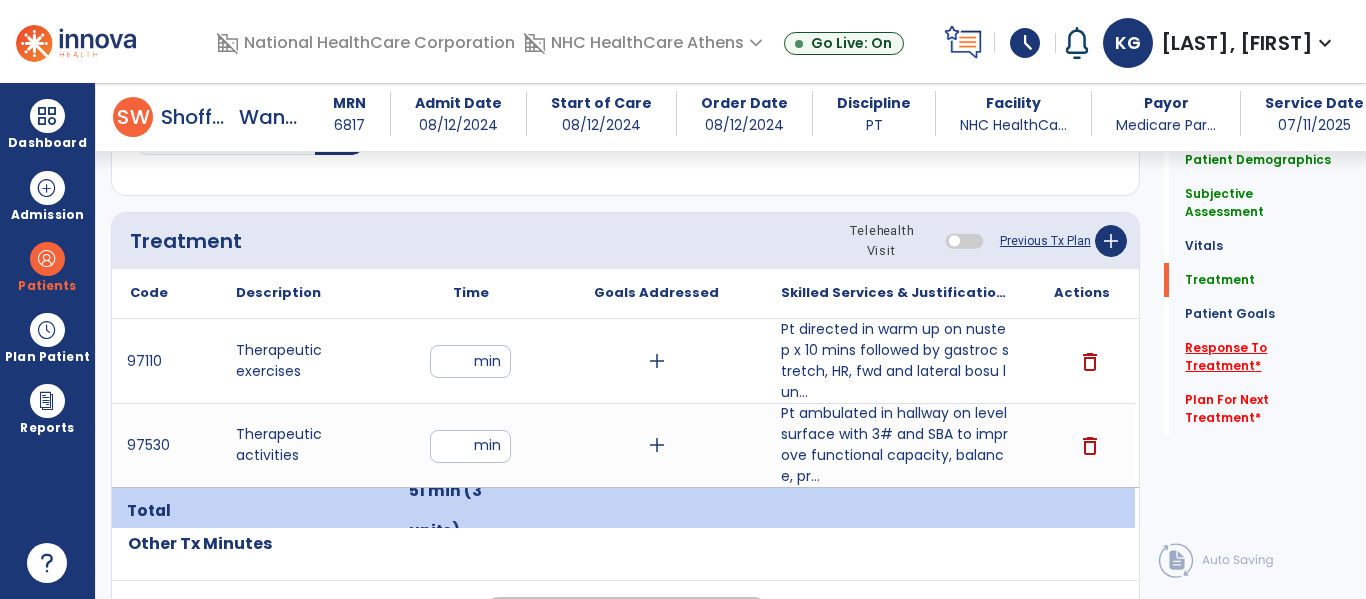 click on "Response To Treatment   *" 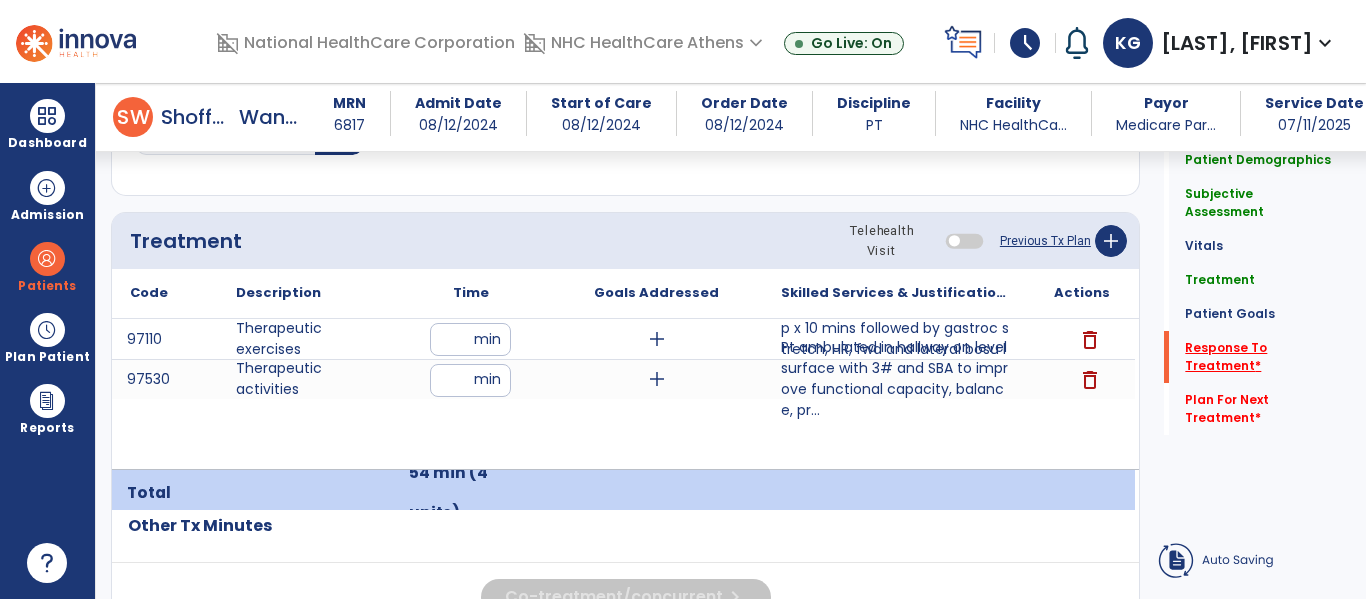 click on "Response To Treatment   *" 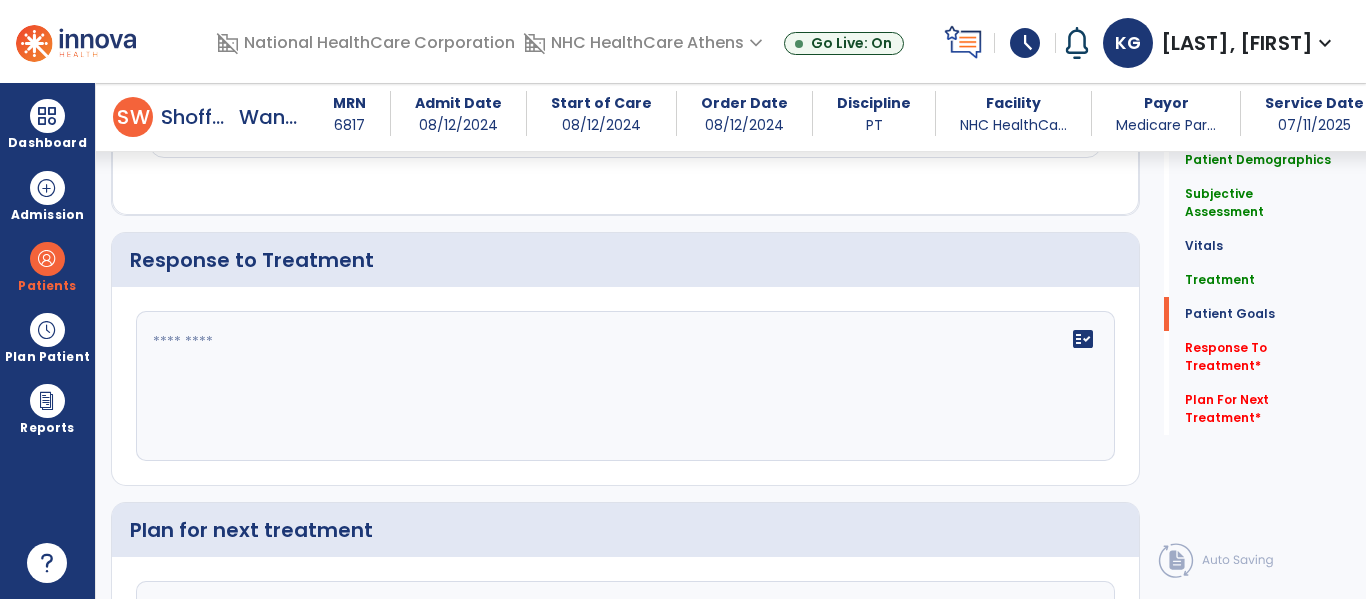 scroll, scrollTop: 2570, scrollLeft: 0, axis: vertical 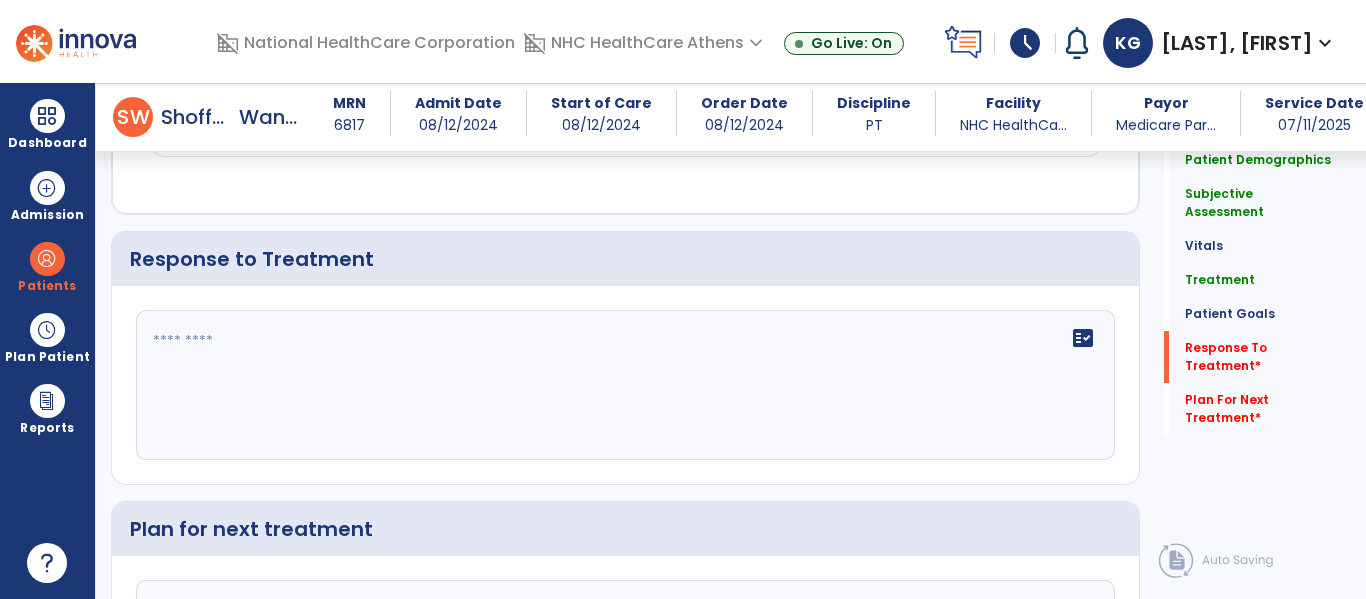 click on "fact_check" 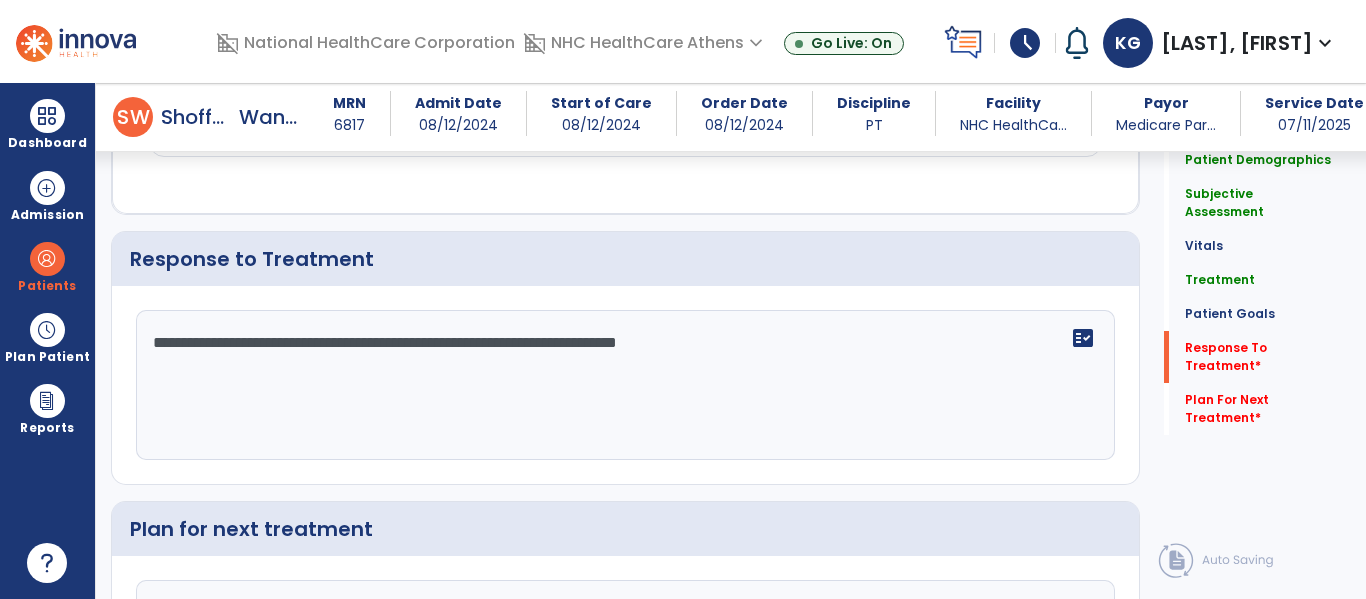 paste on "**********" 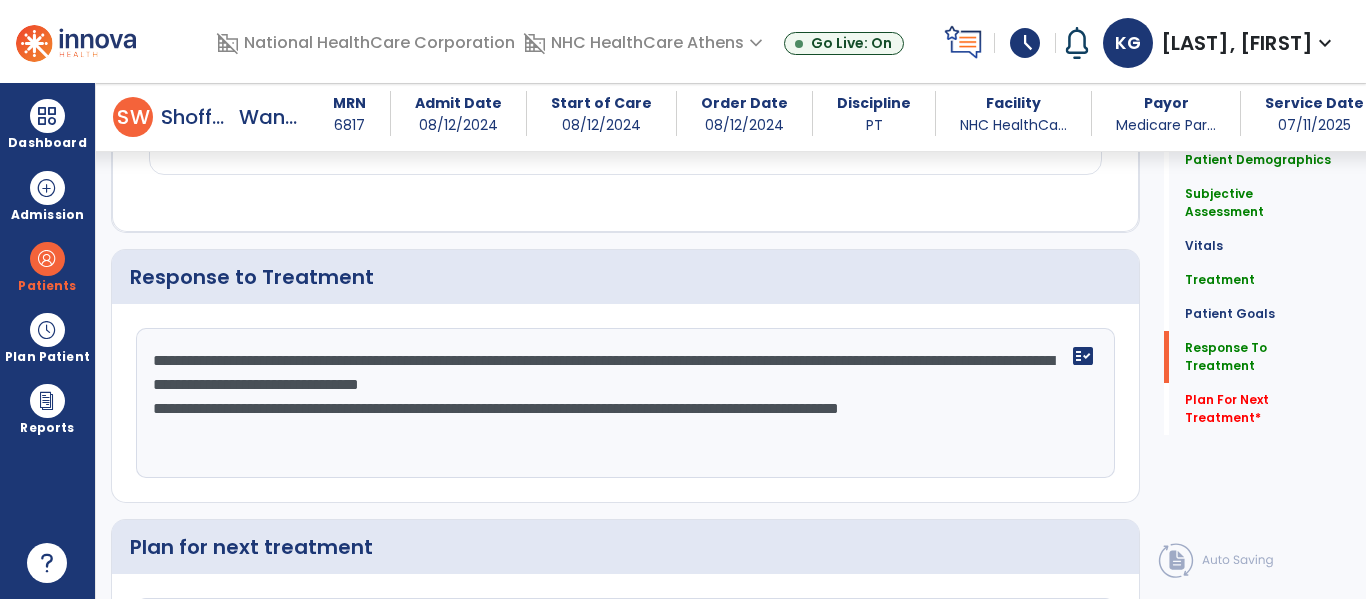 scroll, scrollTop: 2570, scrollLeft: 0, axis: vertical 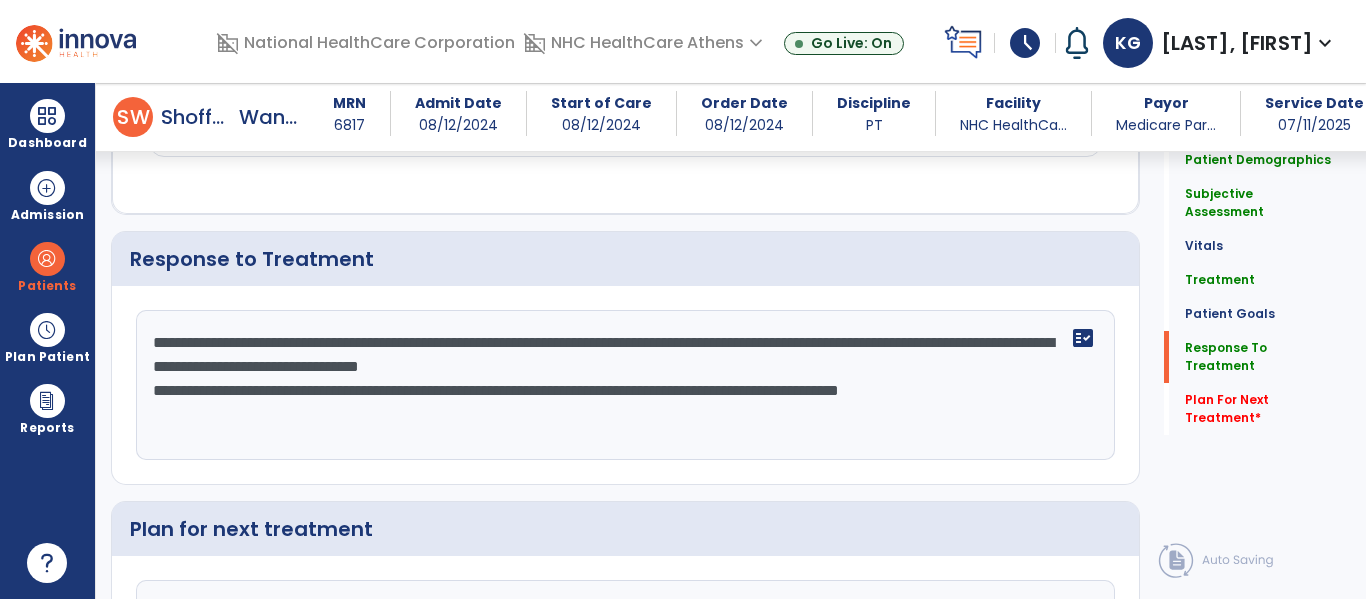 drag, startPoint x: 764, startPoint y: 366, endPoint x: 1365, endPoint y: 432, distance: 604.6131 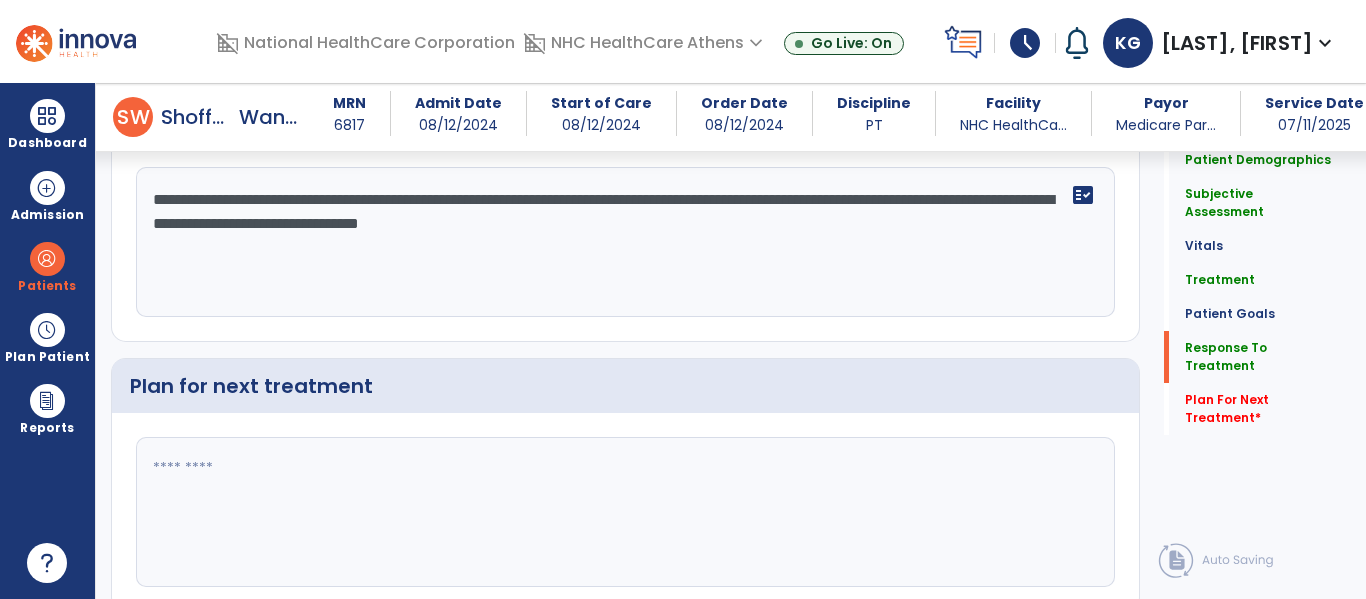 scroll, scrollTop: 2770, scrollLeft: 0, axis: vertical 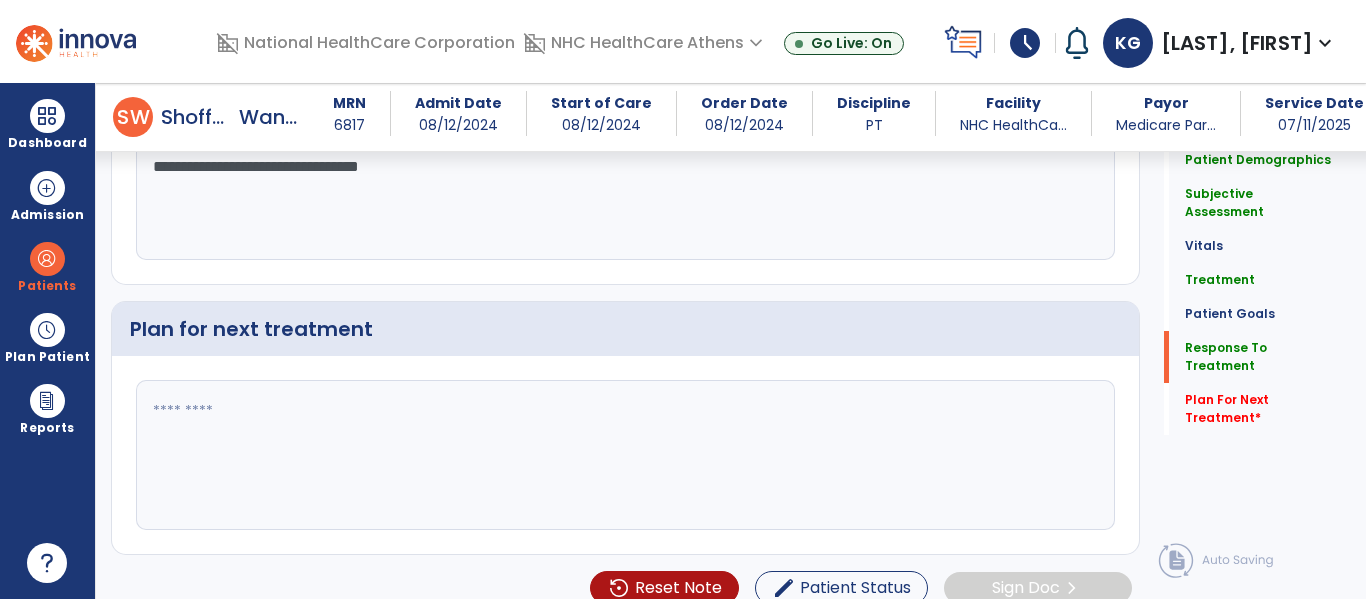 type on "**********" 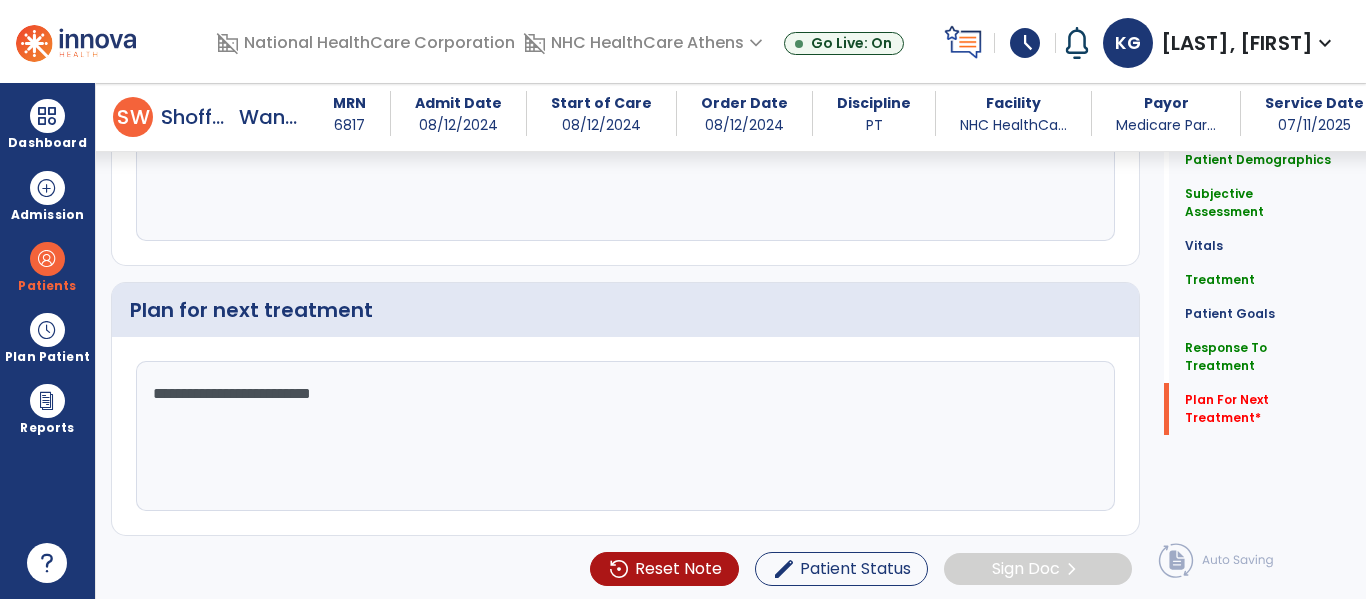 scroll, scrollTop: 2793, scrollLeft: 0, axis: vertical 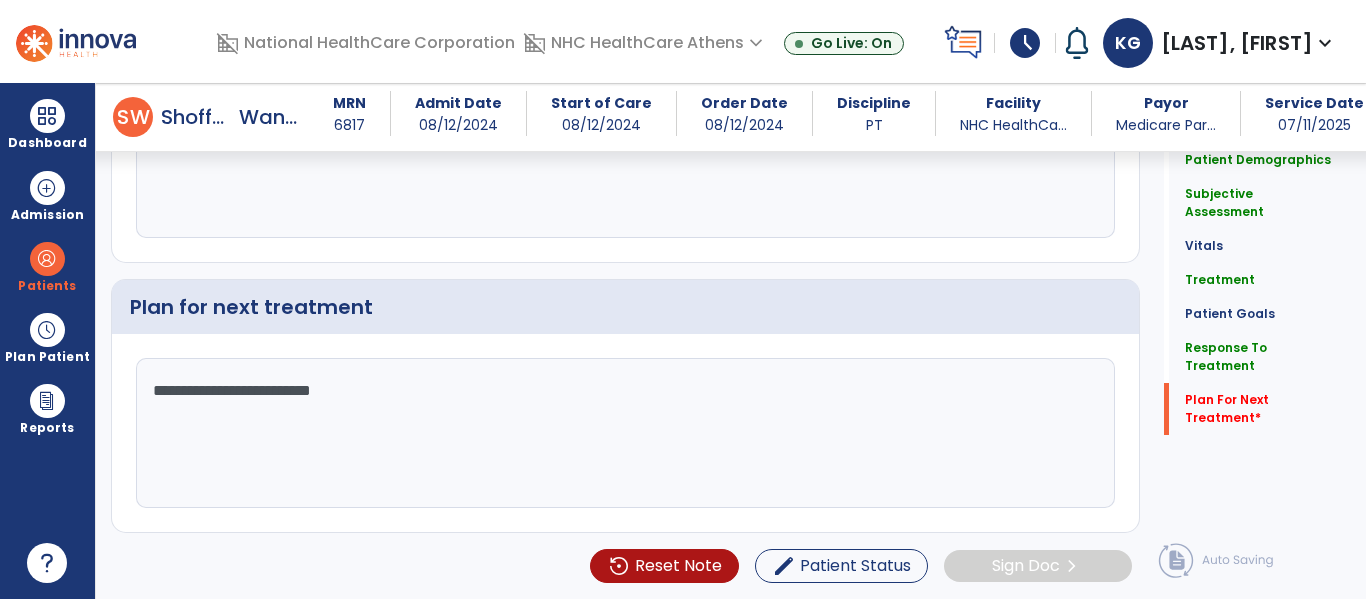 type on "**********" 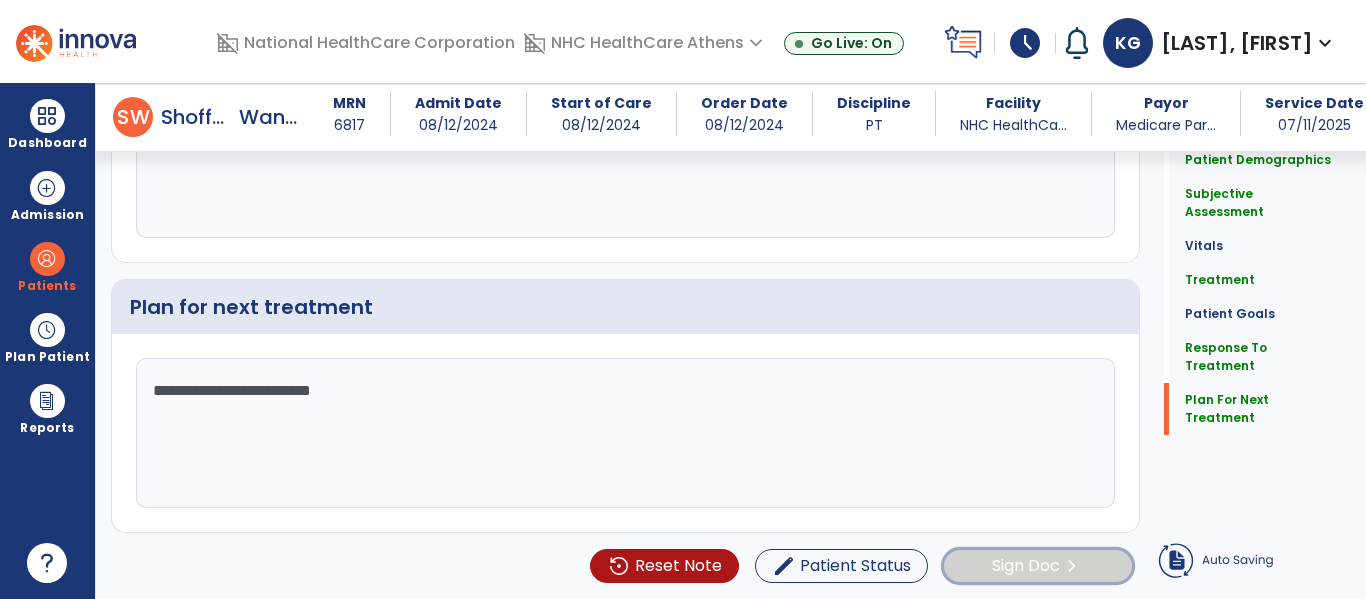 click on "Sign Doc" 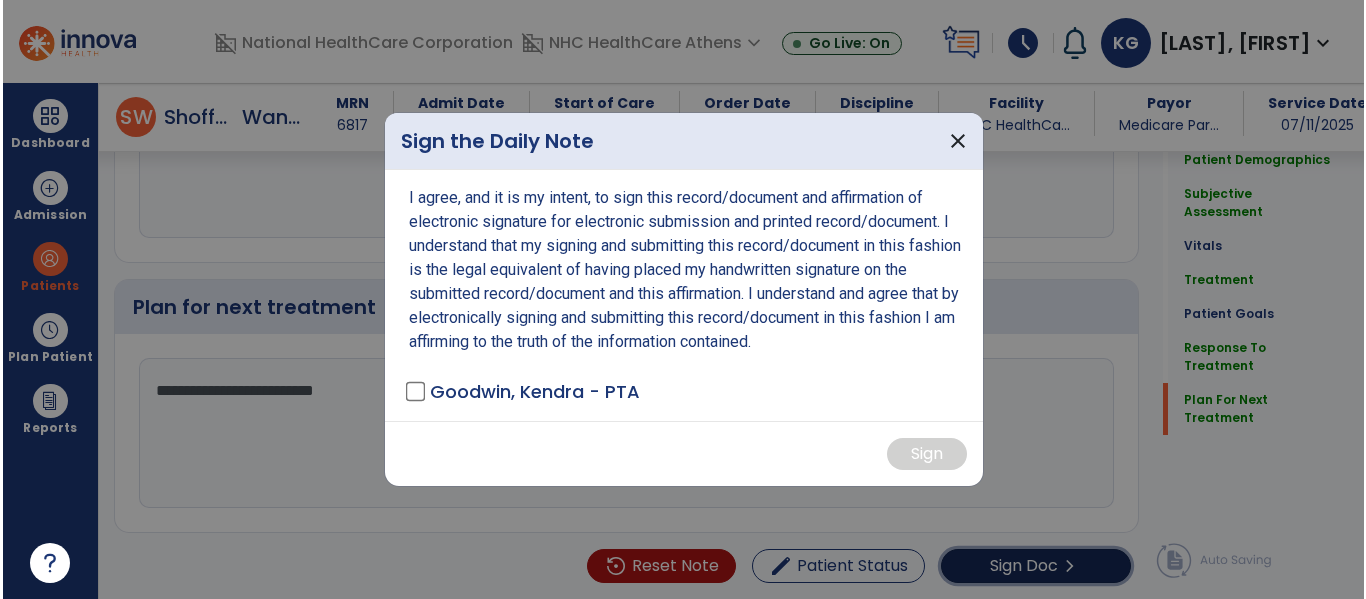 scroll, scrollTop: 2793, scrollLeft: 0, axis: vertical 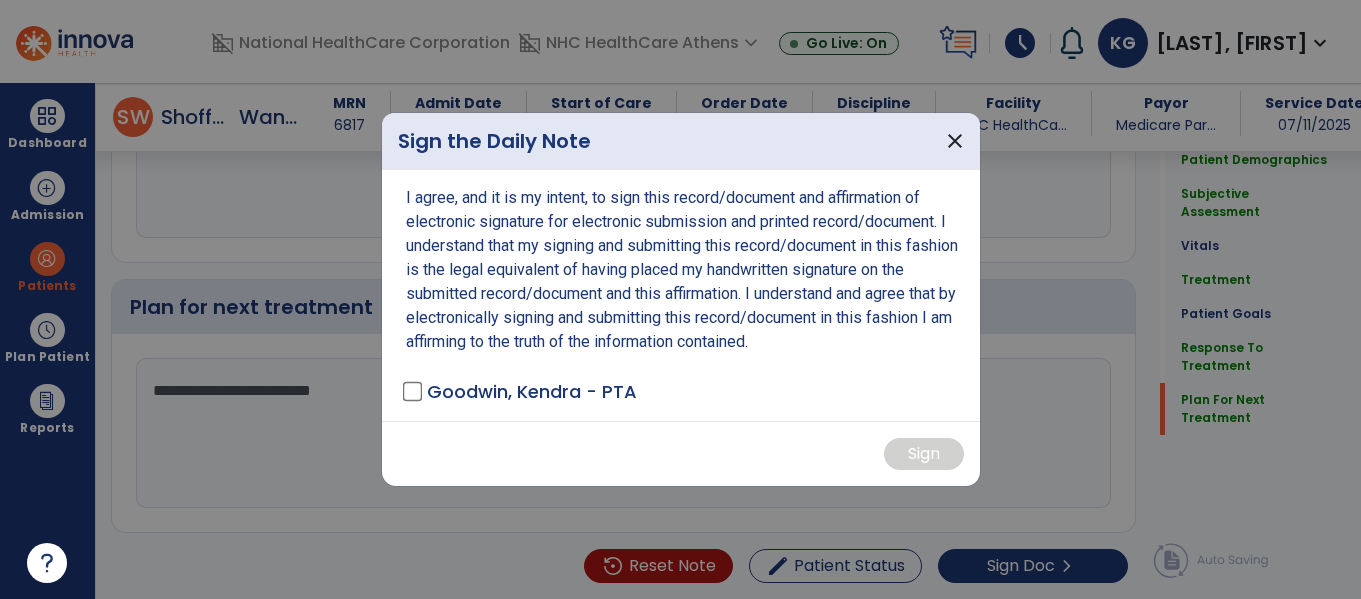 click on "Goodwin, Kendra - PTA" at bounding box center (521, 391) 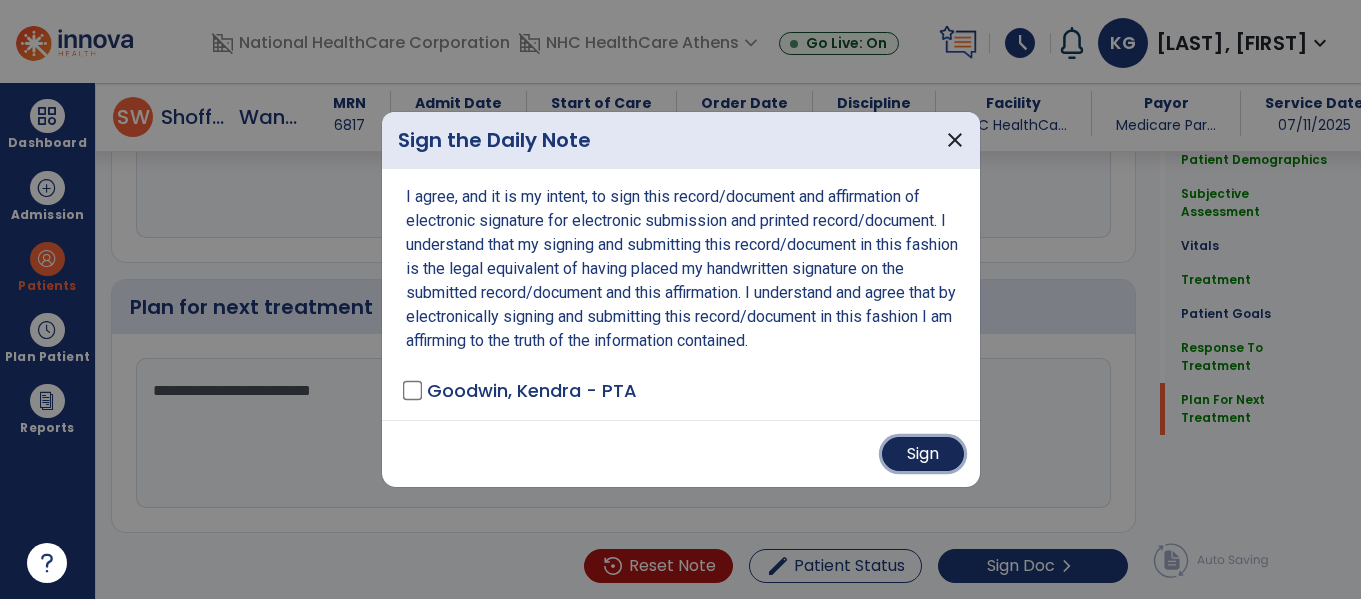 click on "Sign" at bounding box center [923, 454] 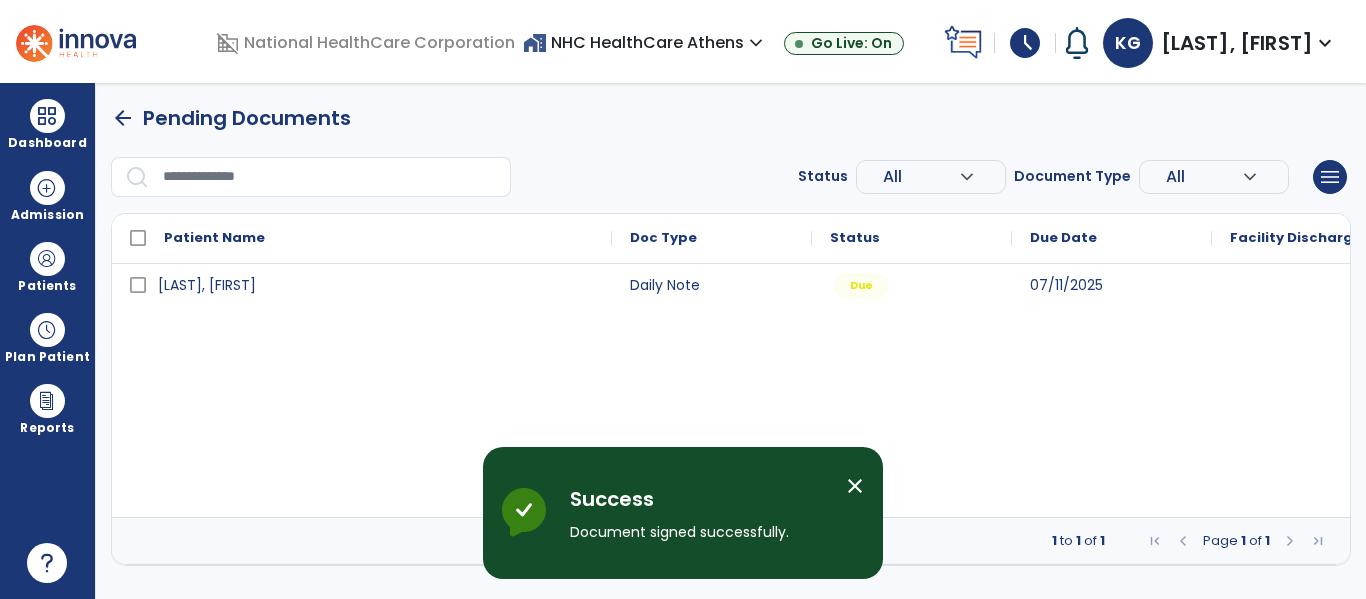scroll, scrollTop: 0, scrollLeft: 0, axis: both 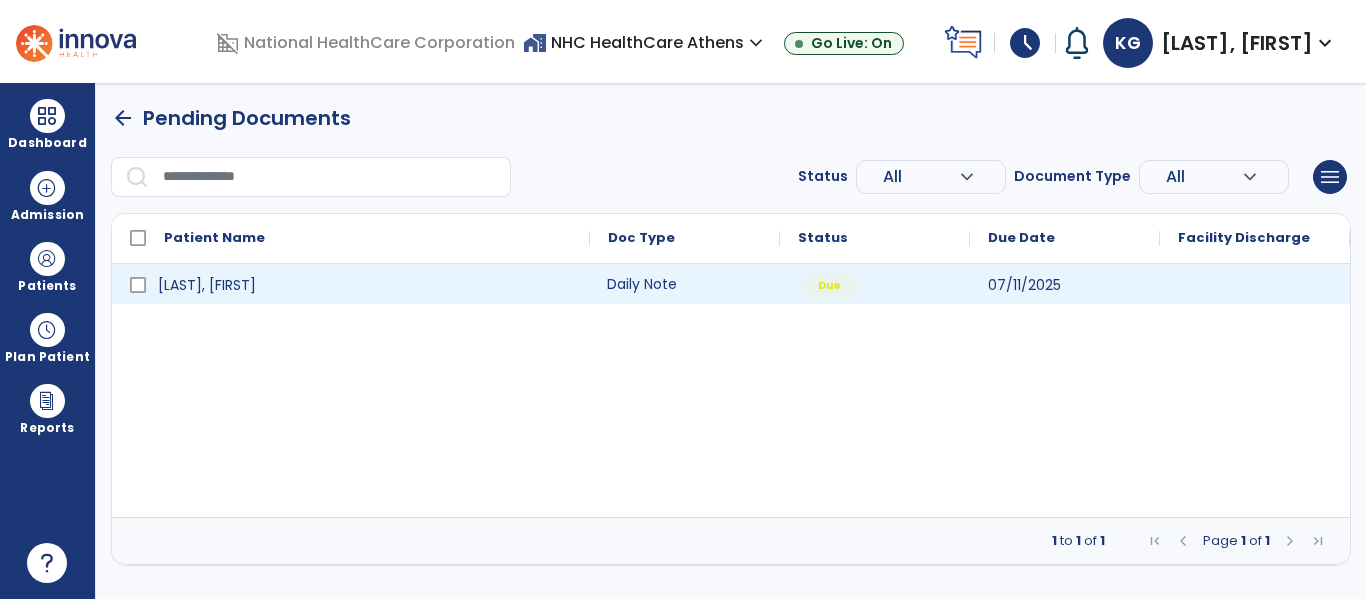 click on "Daily Note" at bounding box center [685, 284] 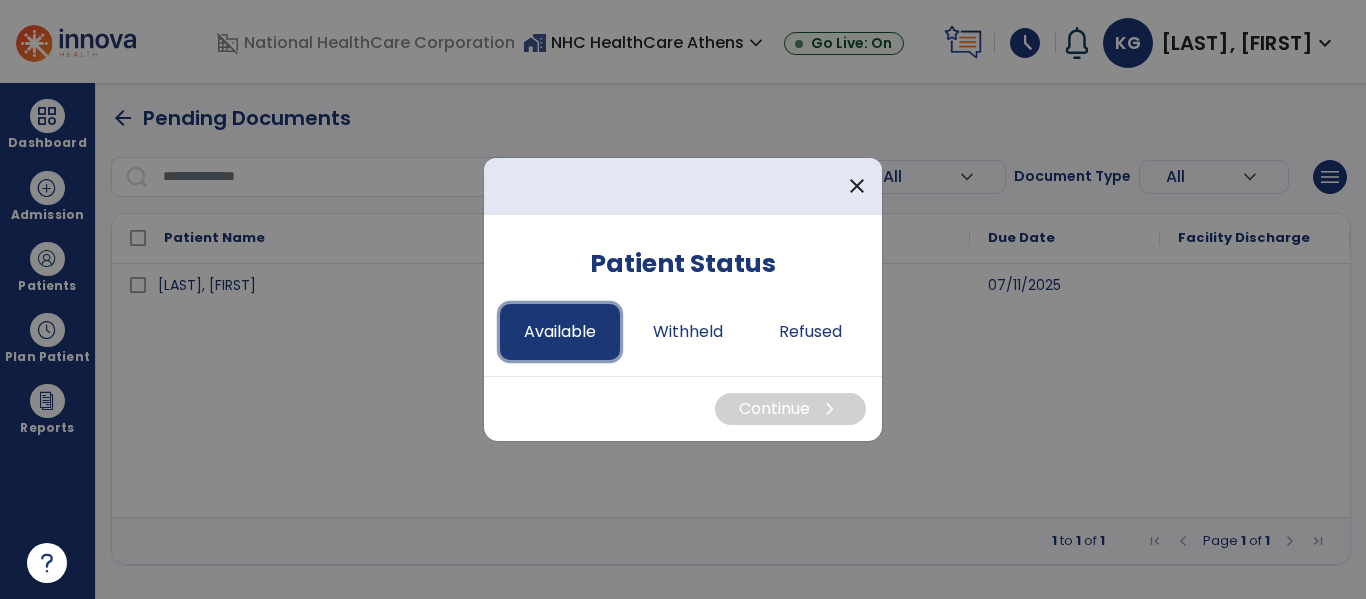 click on "Available" at bounding box center (560, 332) 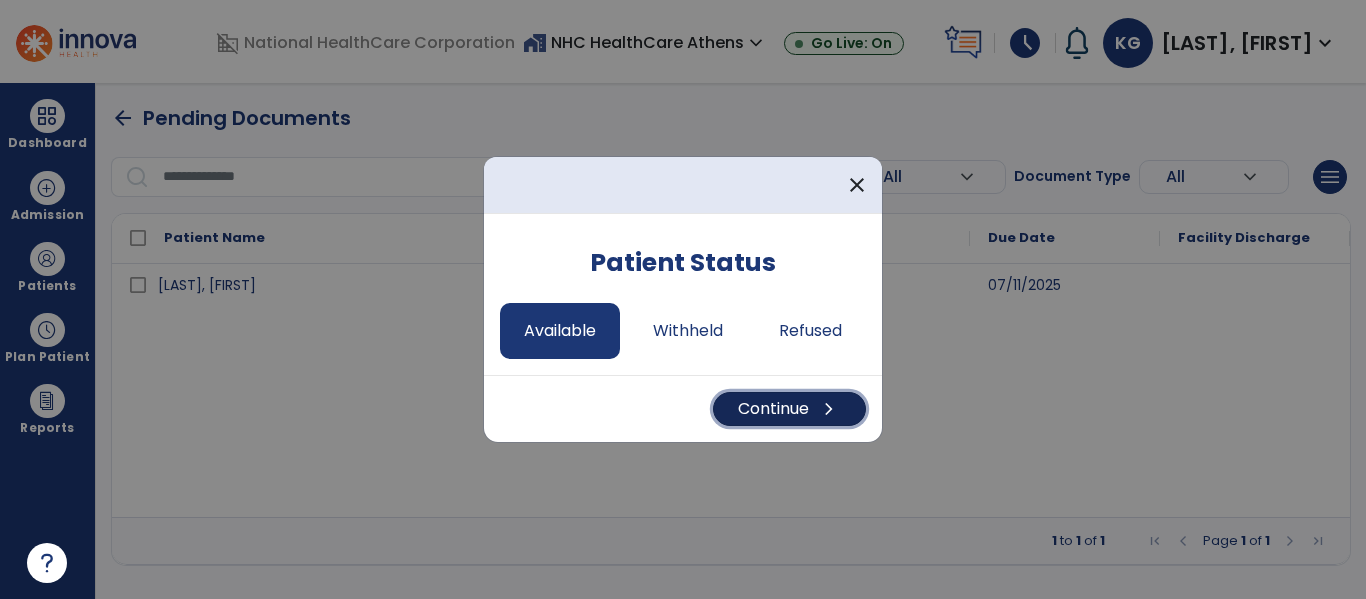 click on "Continue   chevron_right" at bounding box center (789, 409) 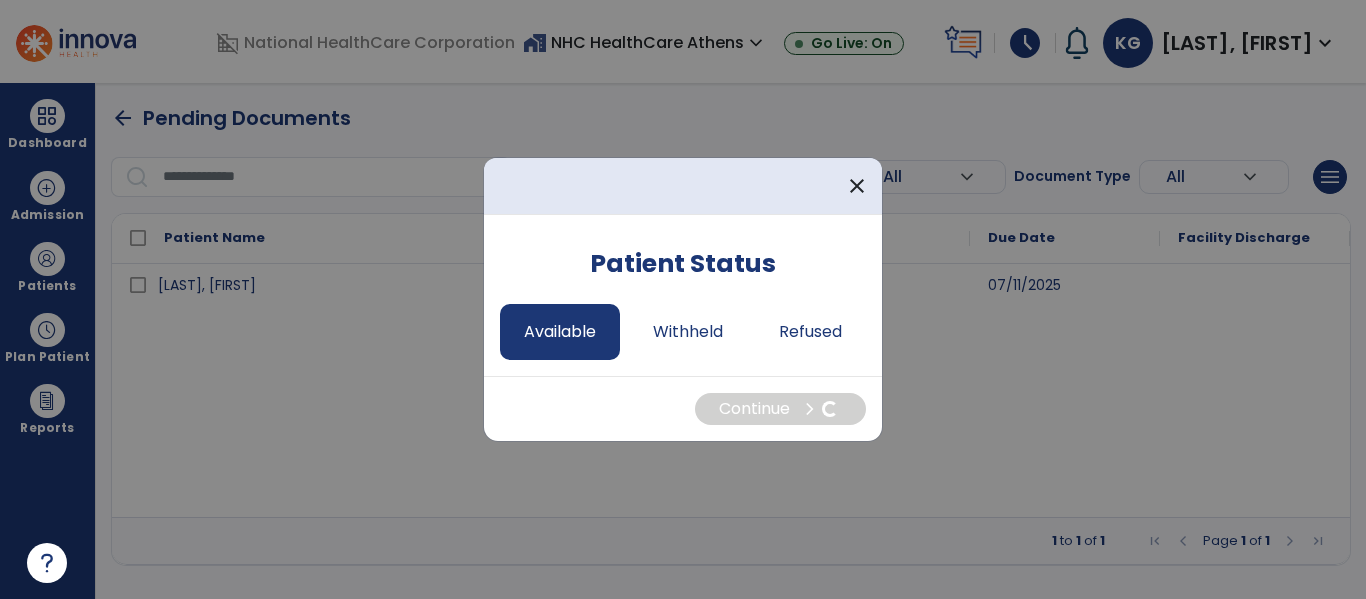 select on "*" 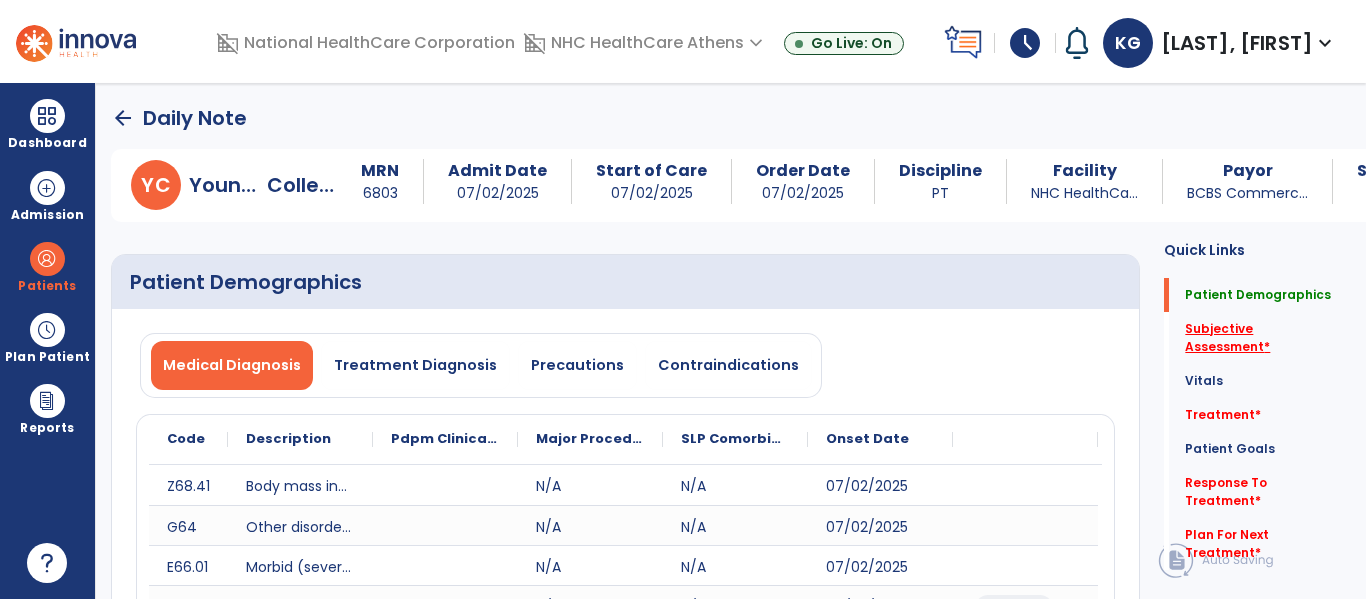 click on "Subjective Assessment   *" 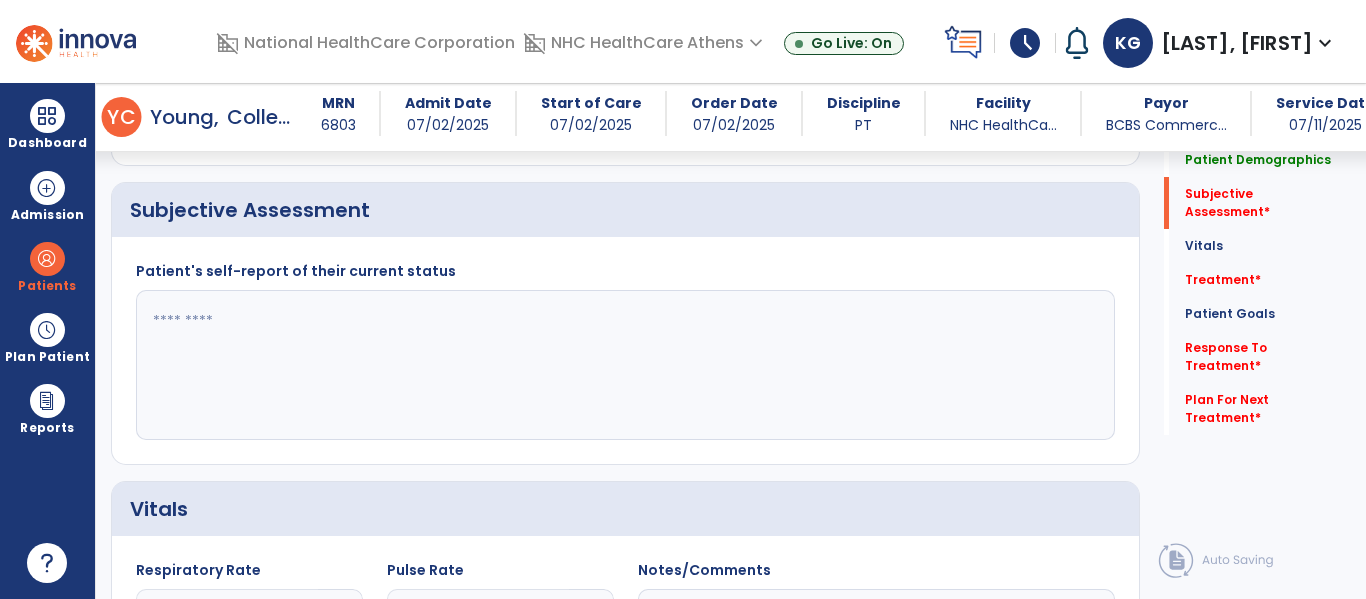 scroll, scrollTop: 467, scrollLeft: 0, axis: vertical 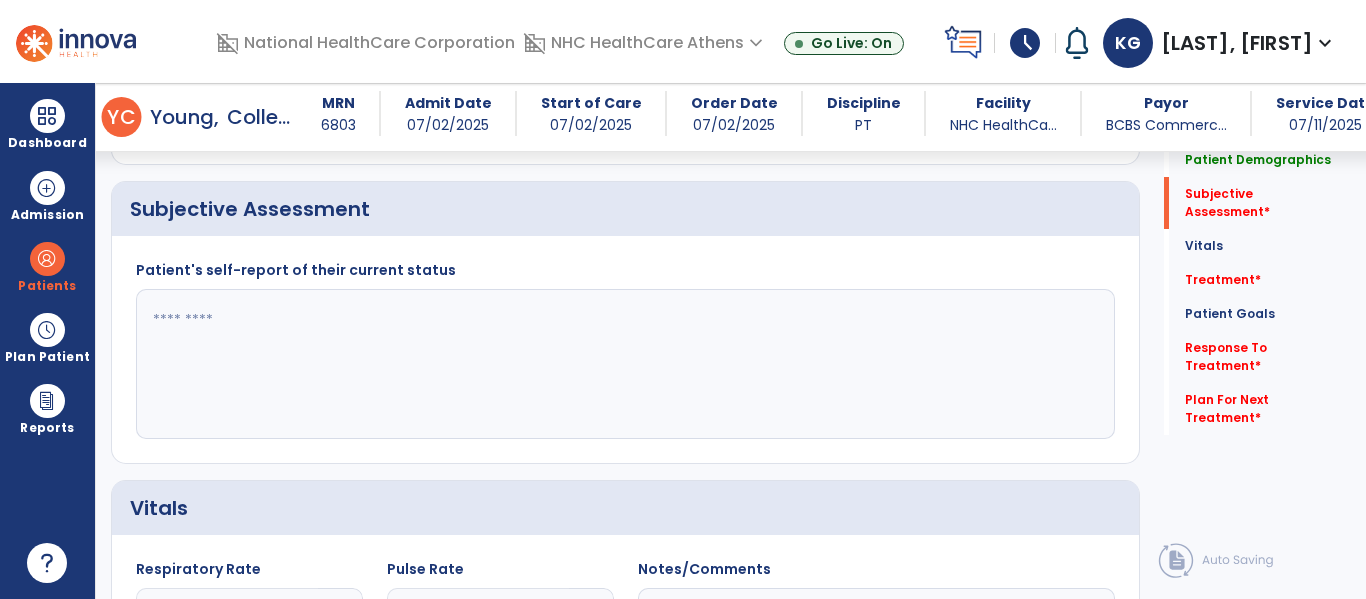 click 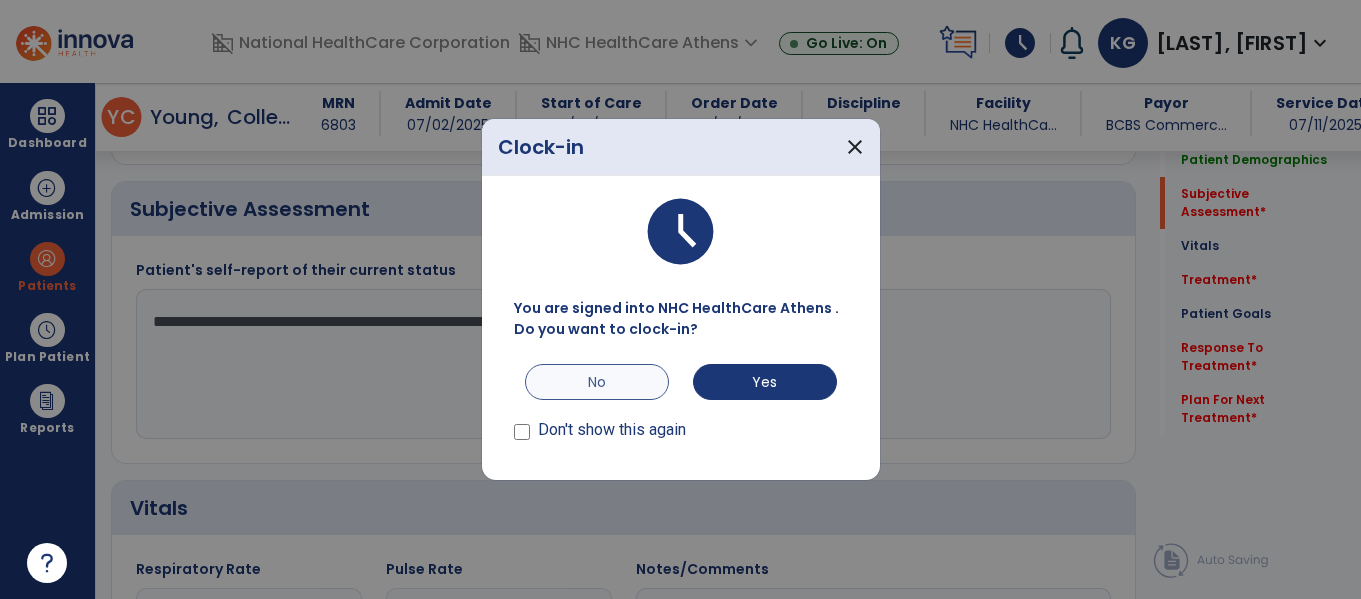 type on "**********" 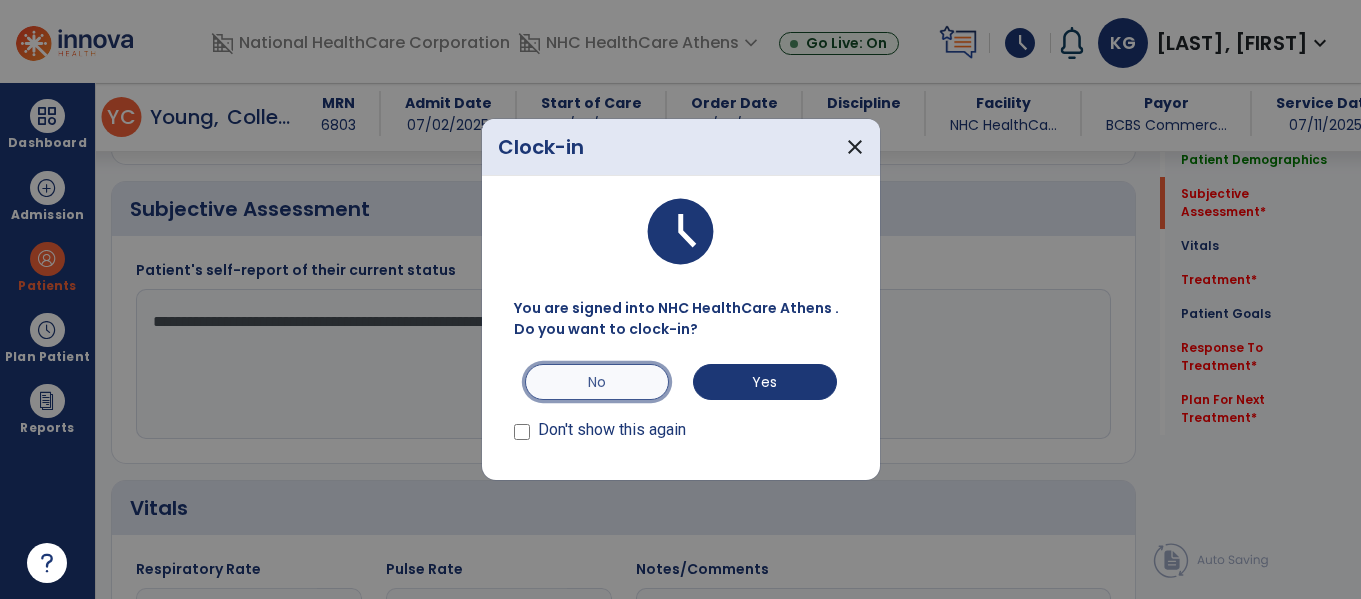 click on "No" at bounding box center (597, 382) 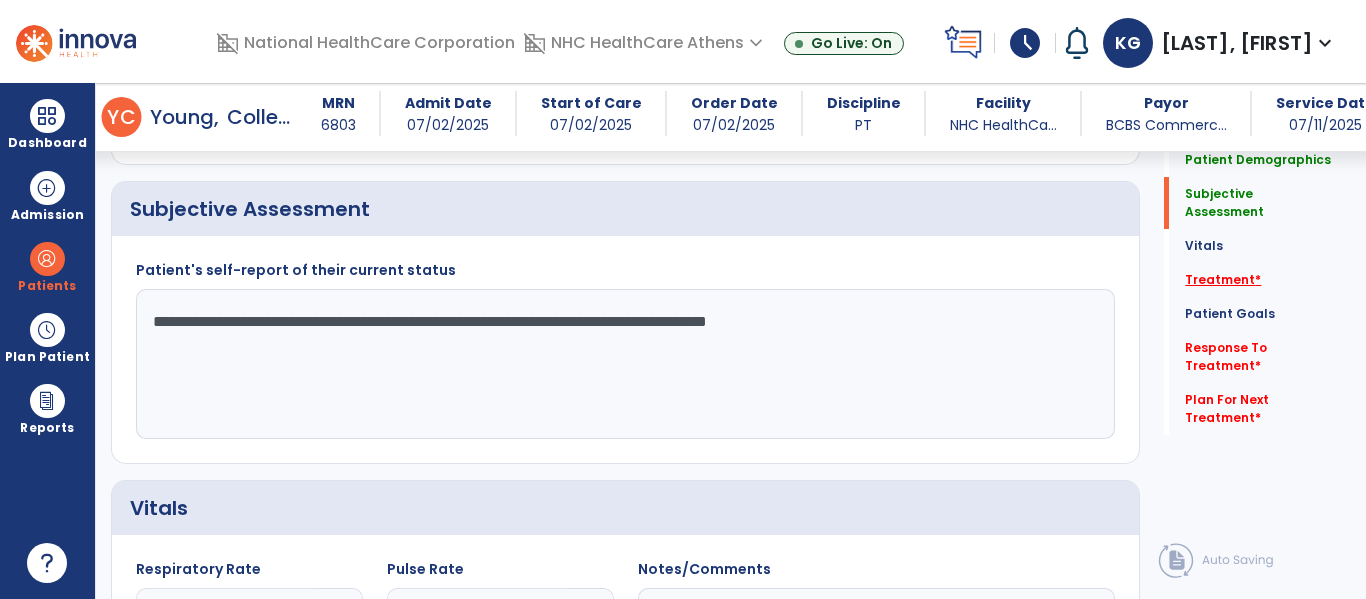 click on "Treatment   *" 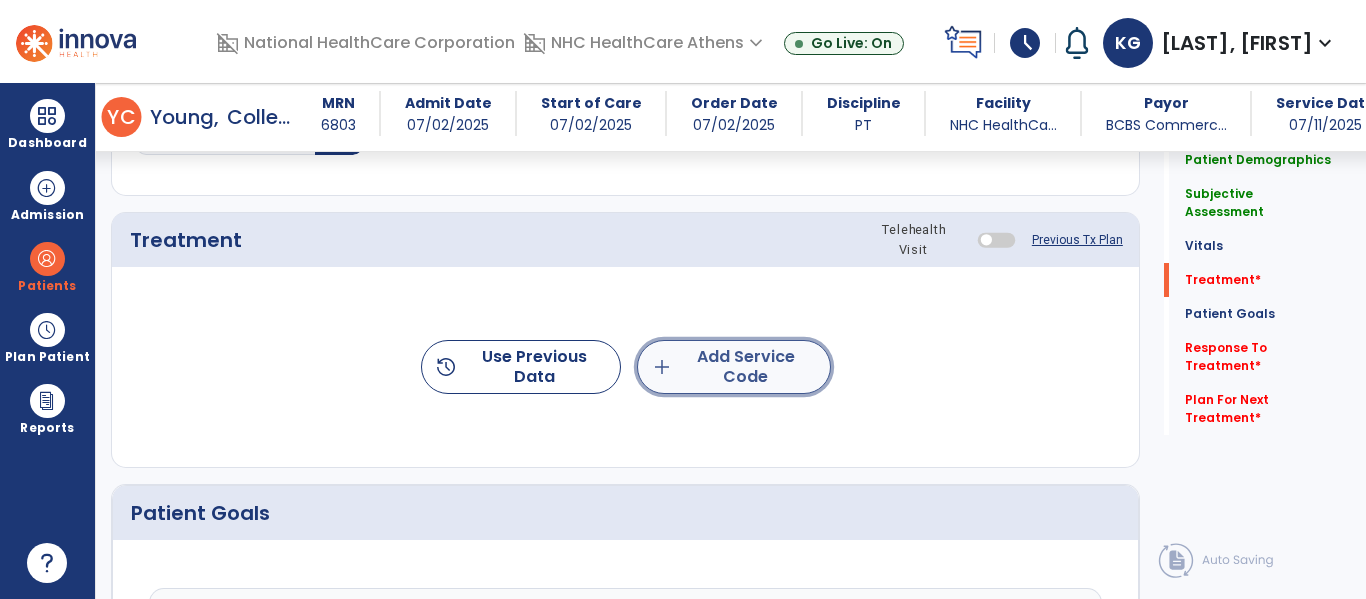 click on "add" 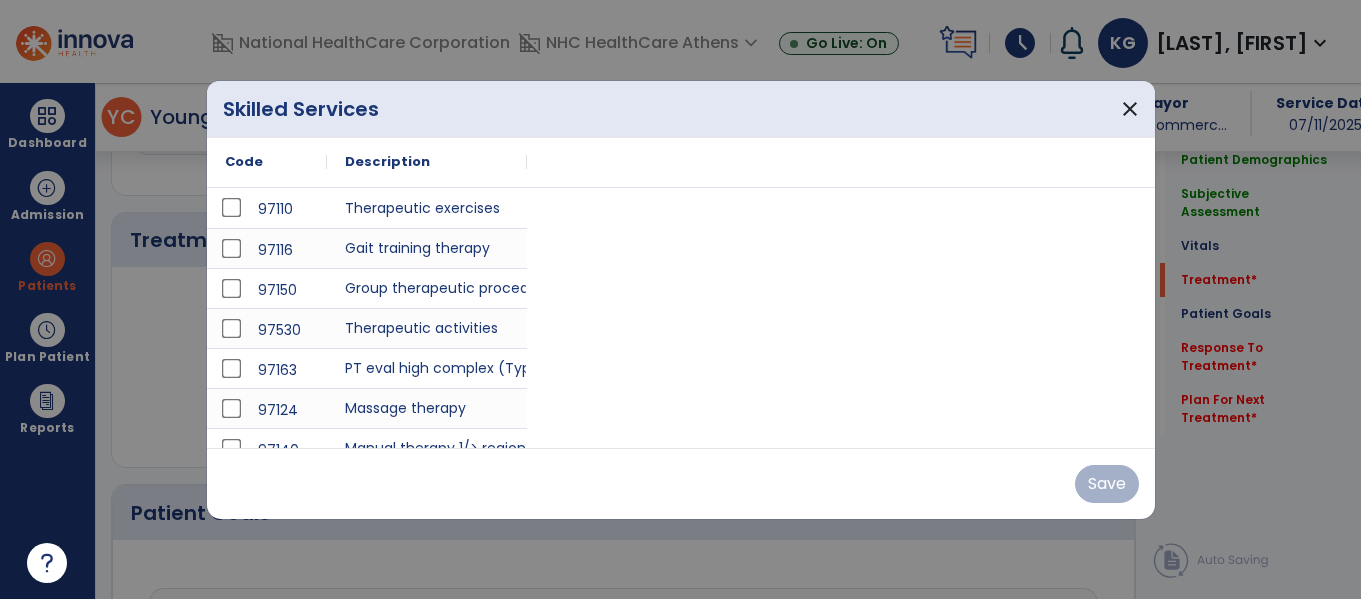 scroll, scrollTop: 1157, scrollLeft: 0, axis: vertical 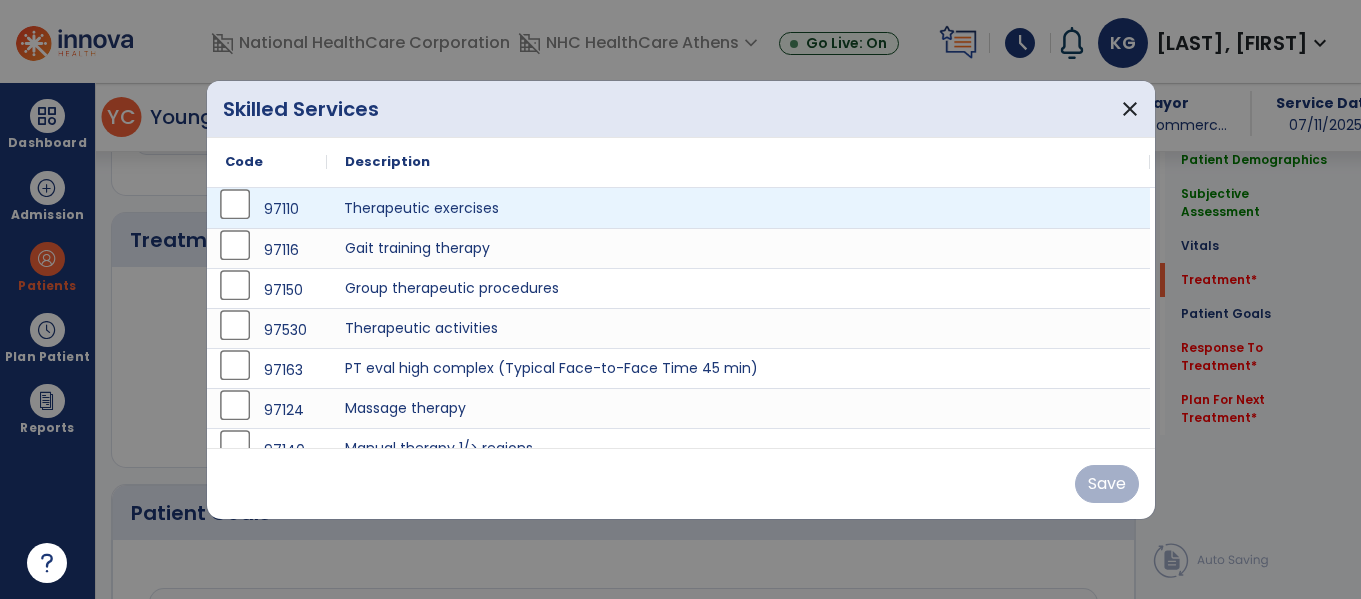 click on "Therapeutic exercises" at bounding box center [738, 208] 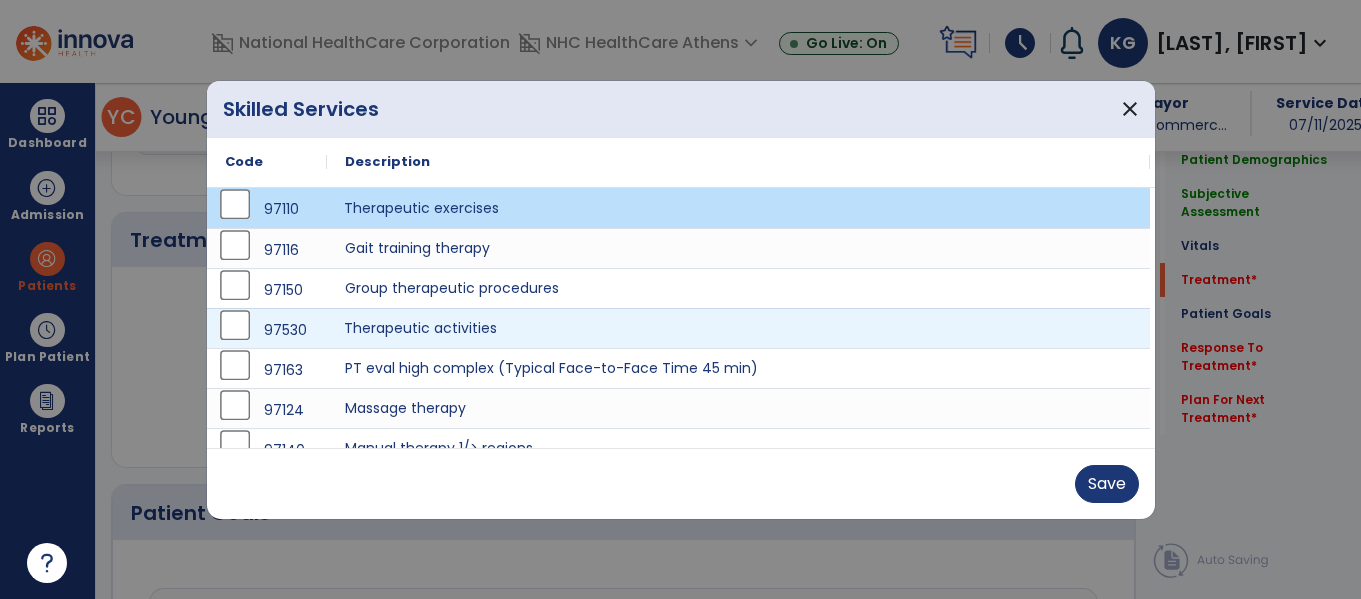 click on "Therapeutic activities" at bounding box center (738, 328) 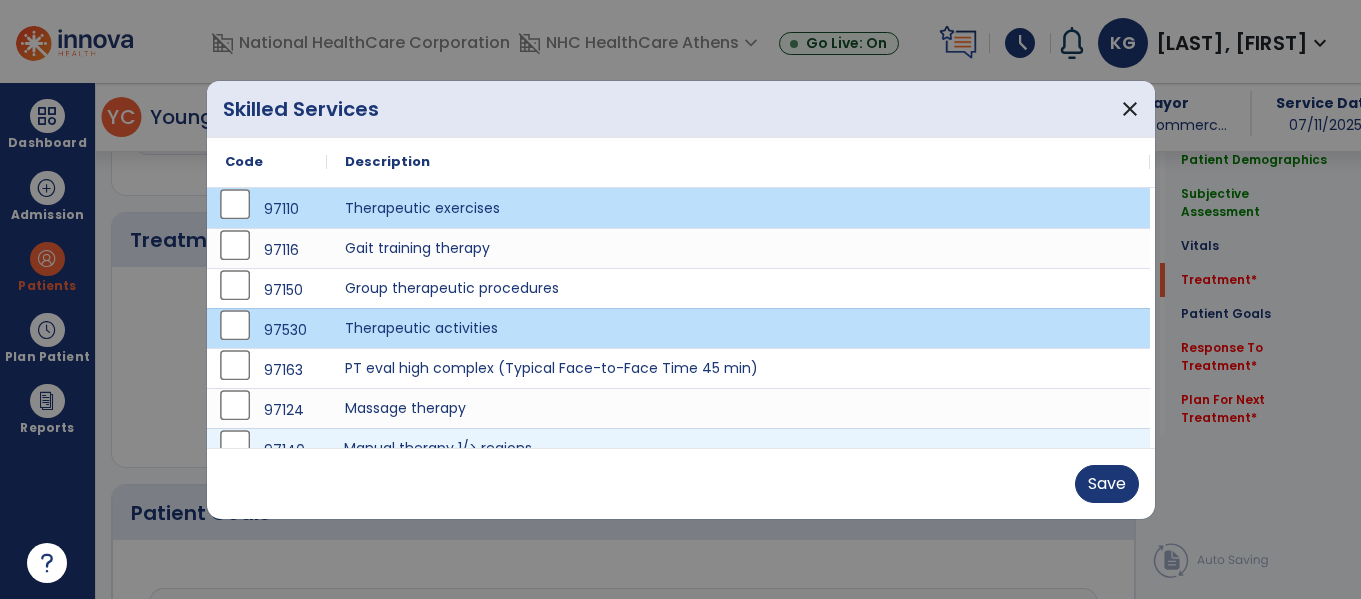 click on "Manual therapy 1/> regions" at bounding box center [738, 448] 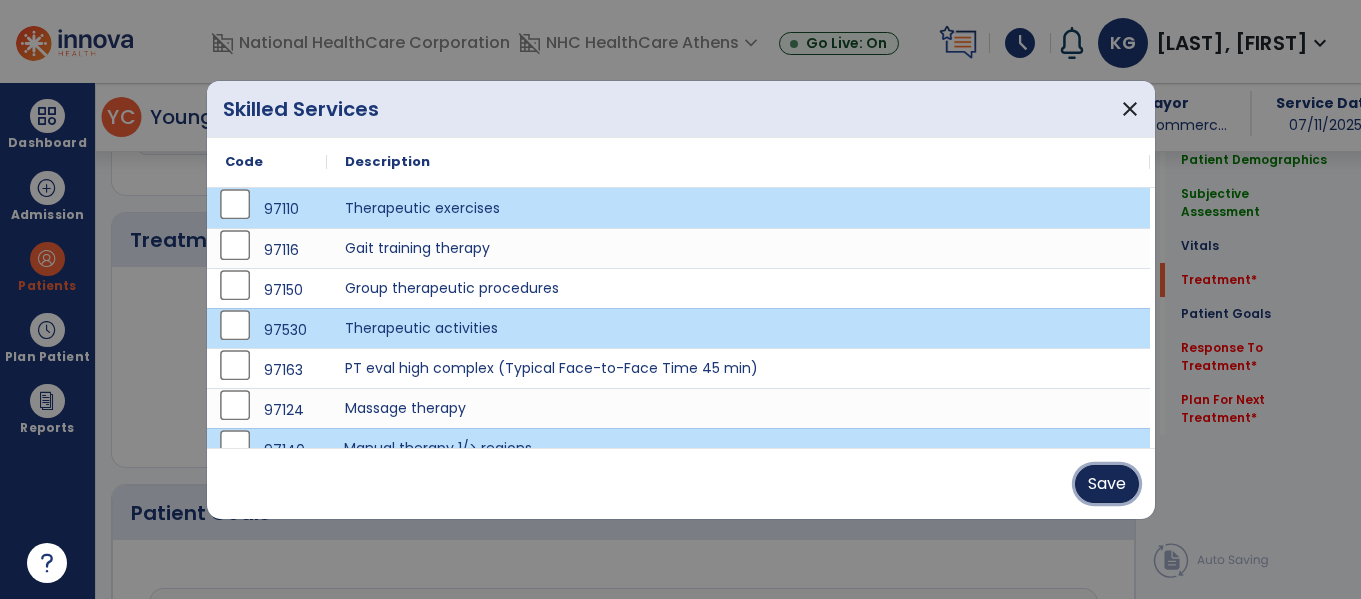 click on "Save" at bounding box center (1107, 484) 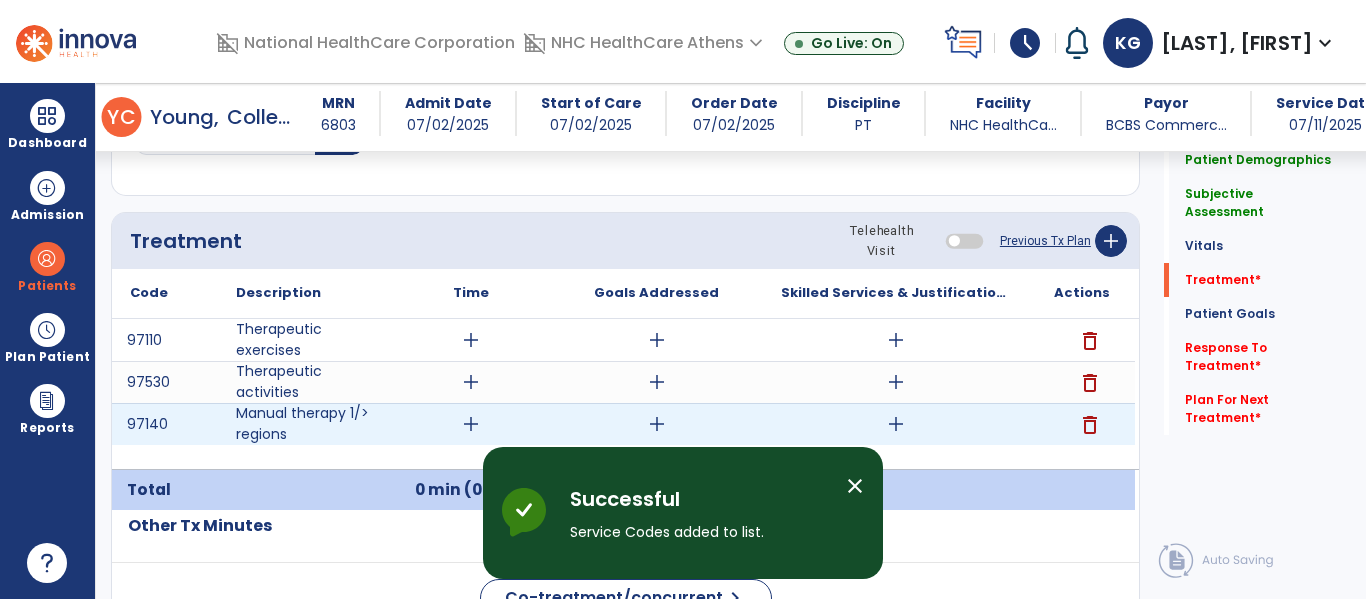 click on "add" at bounding box center [896, 424] 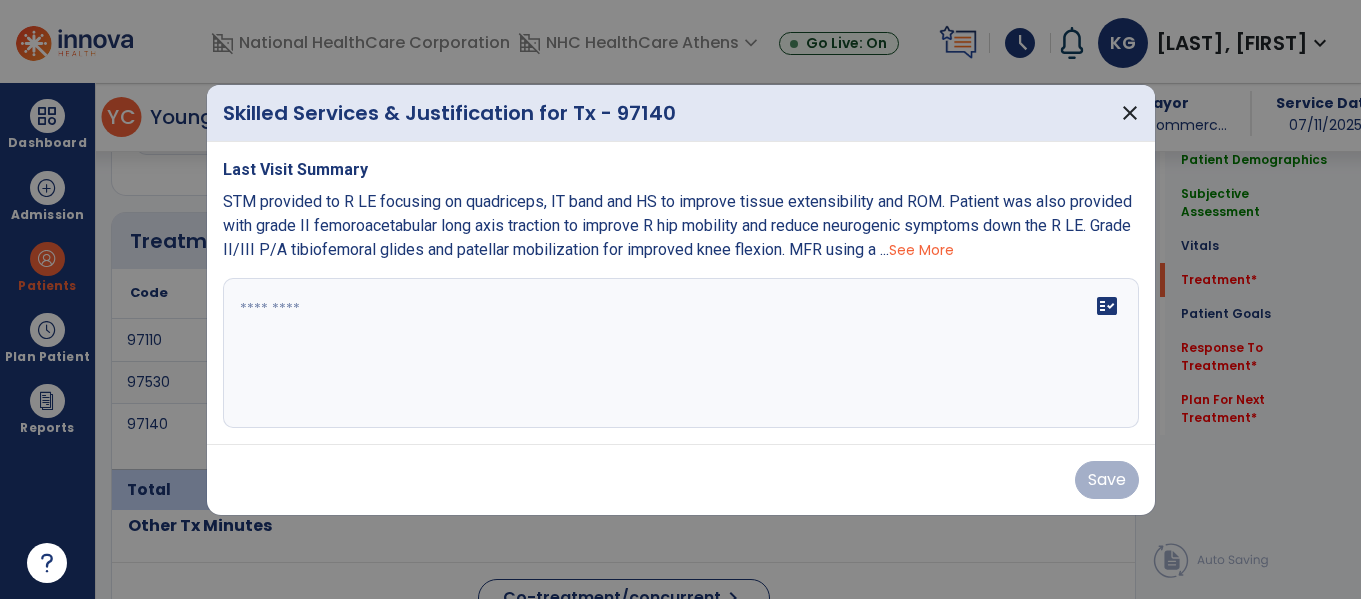 scroll, scrollTop: 1157, scrollLeft: 0, axis: vertical 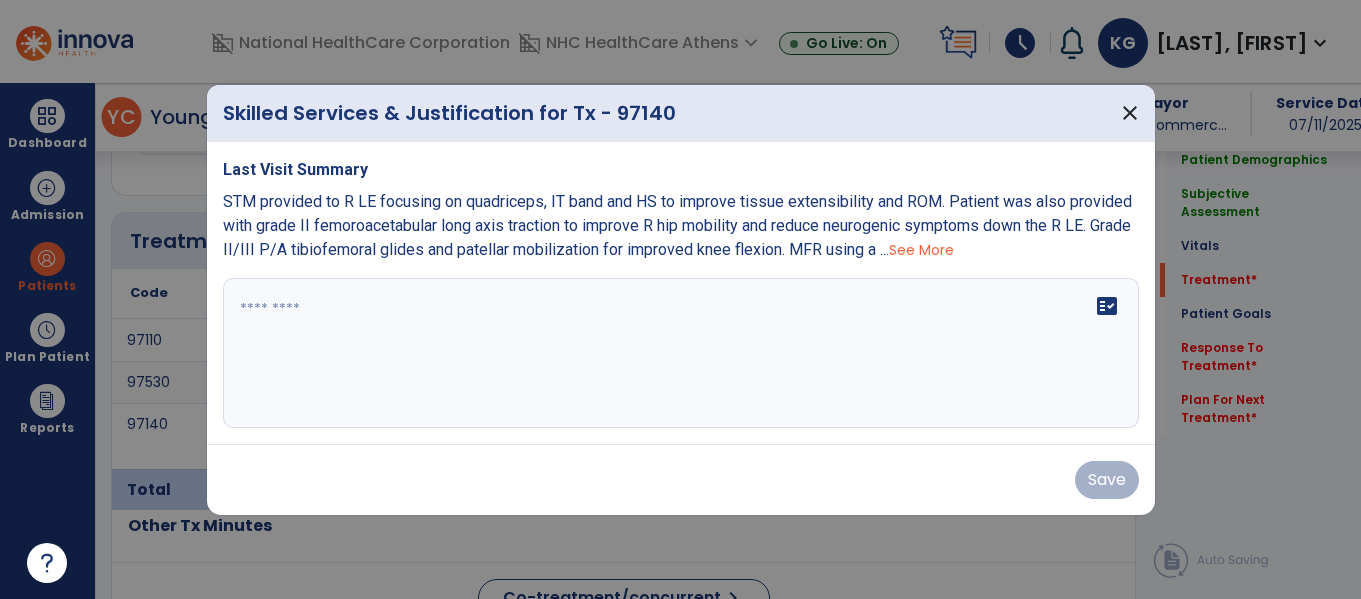 click on "See More" at bounding box center (921, 250) 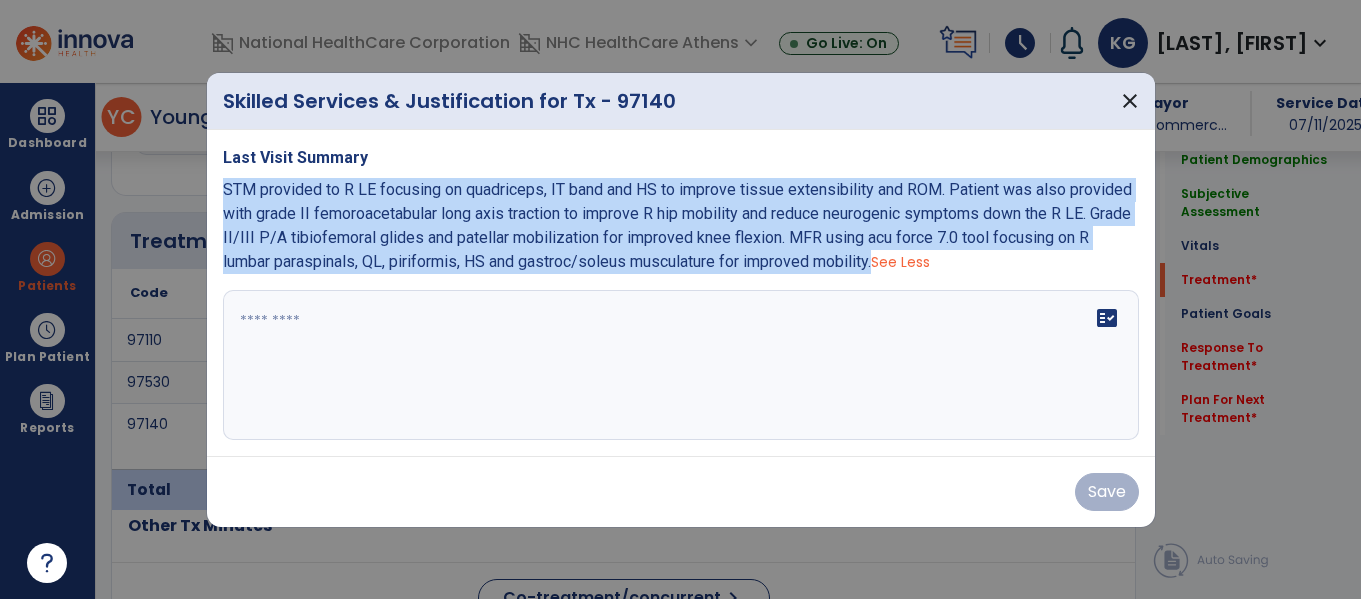 drag, startPoint x: 891, startPoint y: 266, endPoint x: 225, endPoint y: 192, distance: 670.0985 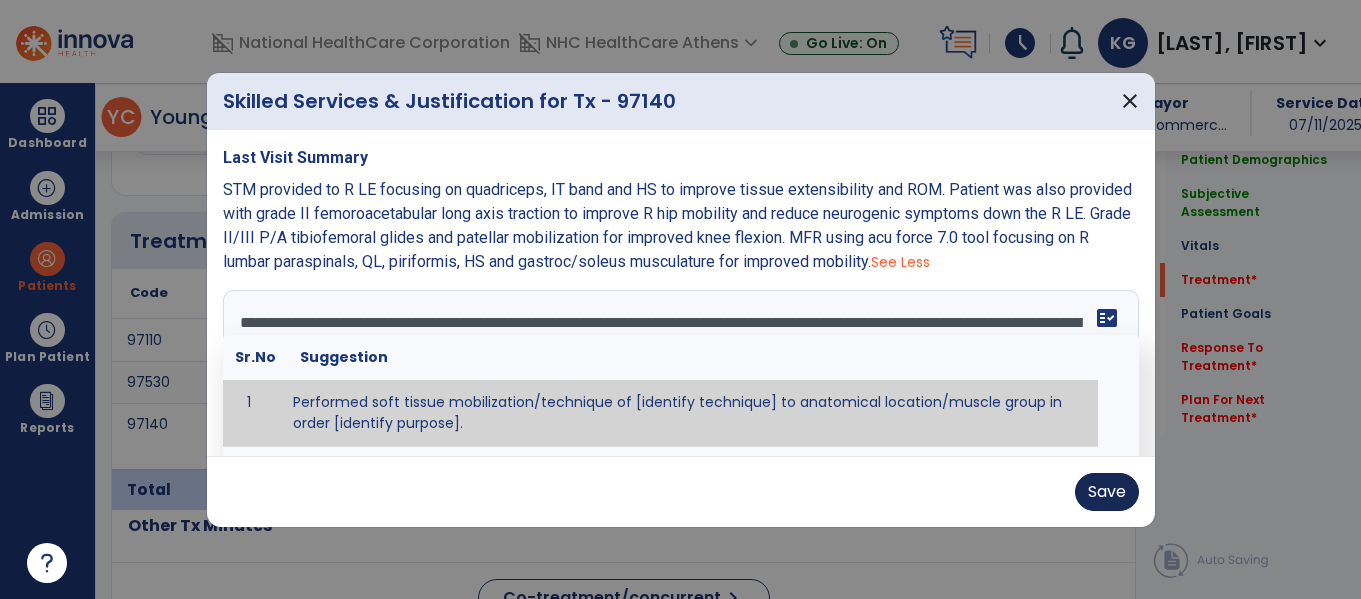 type on "**********" 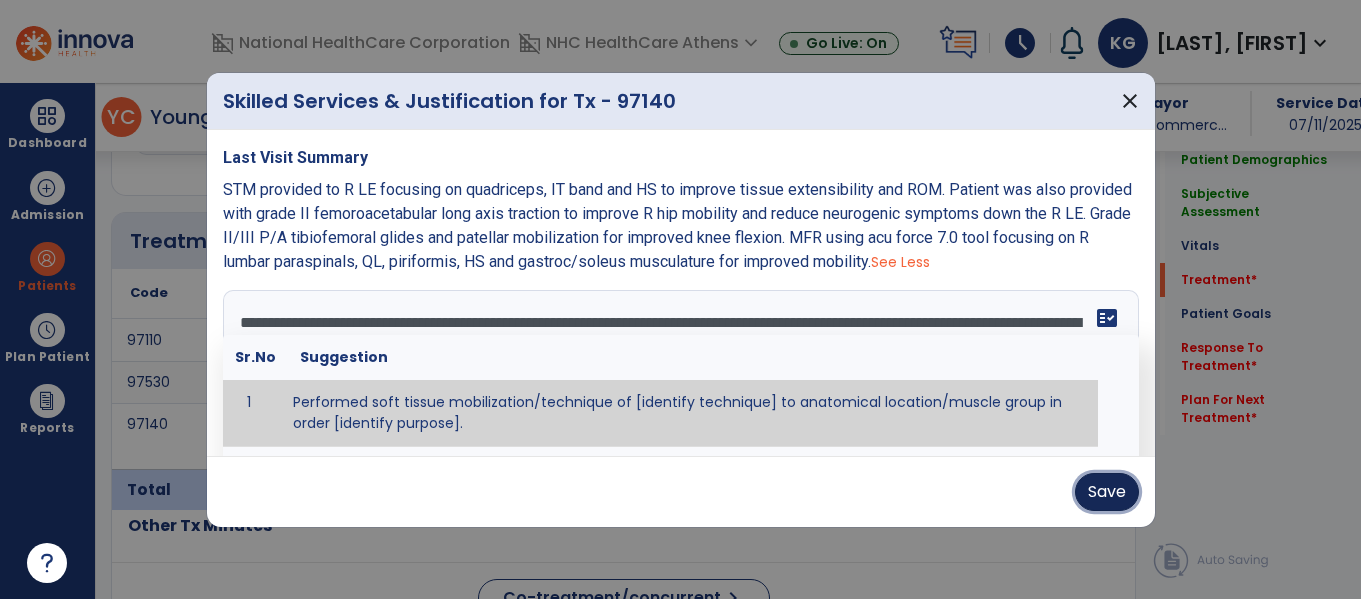 click on "Save" at bounding box center (1107, 492) 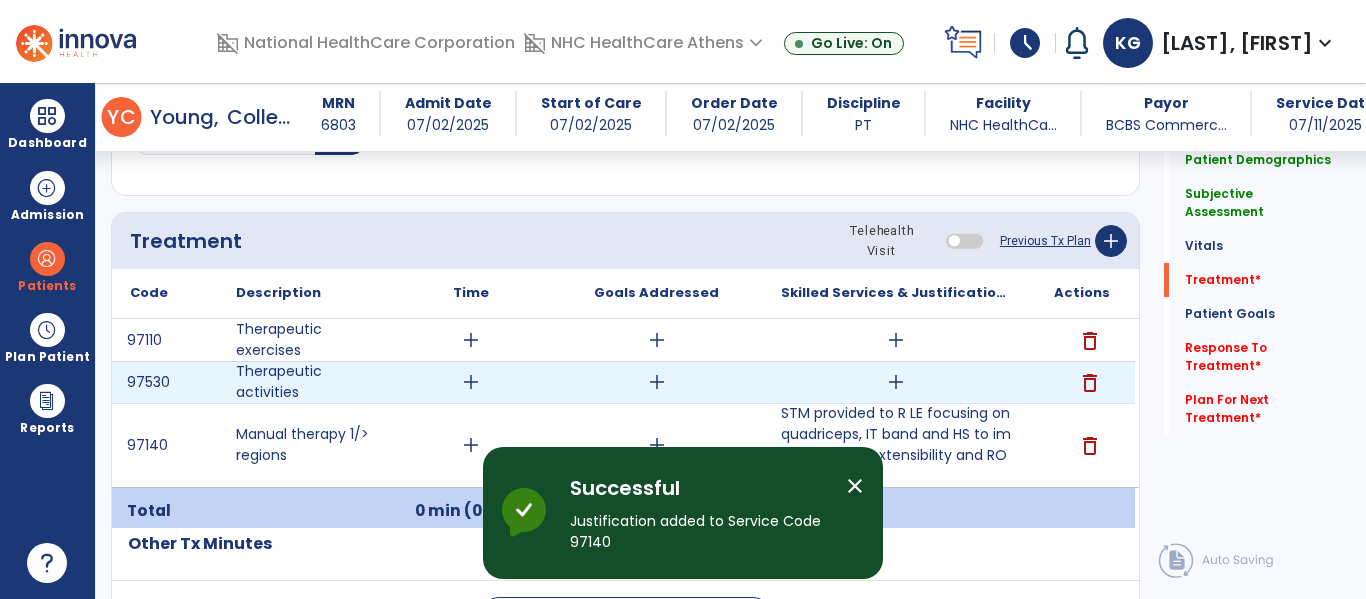 click on "add" at bounding box center [896, 382] 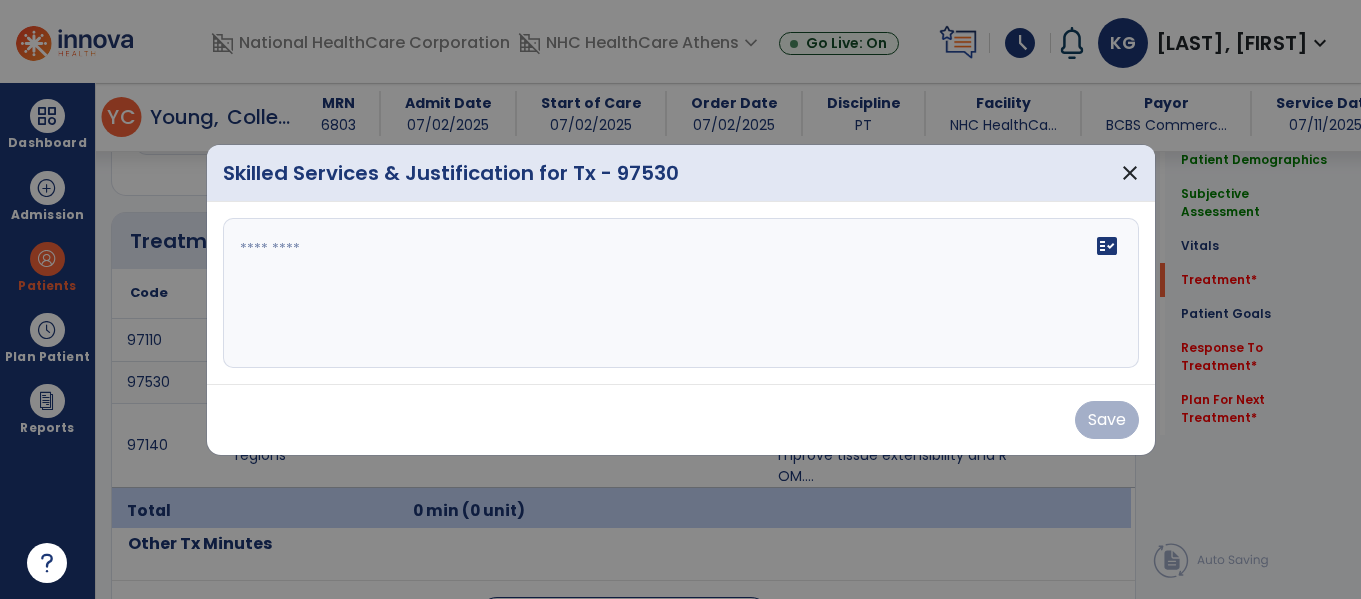 scroll, scrollTop: 1157, scrollLeft: 0, axis: vertical 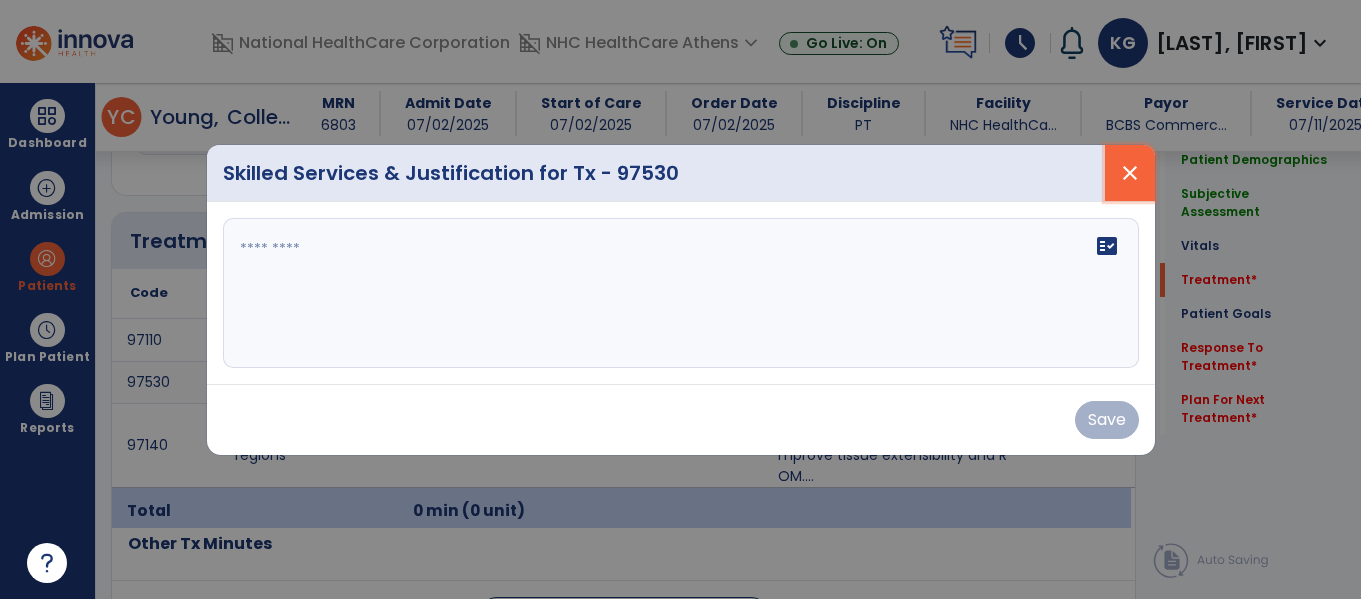 click on "close" at bounding box center (1130, 173) 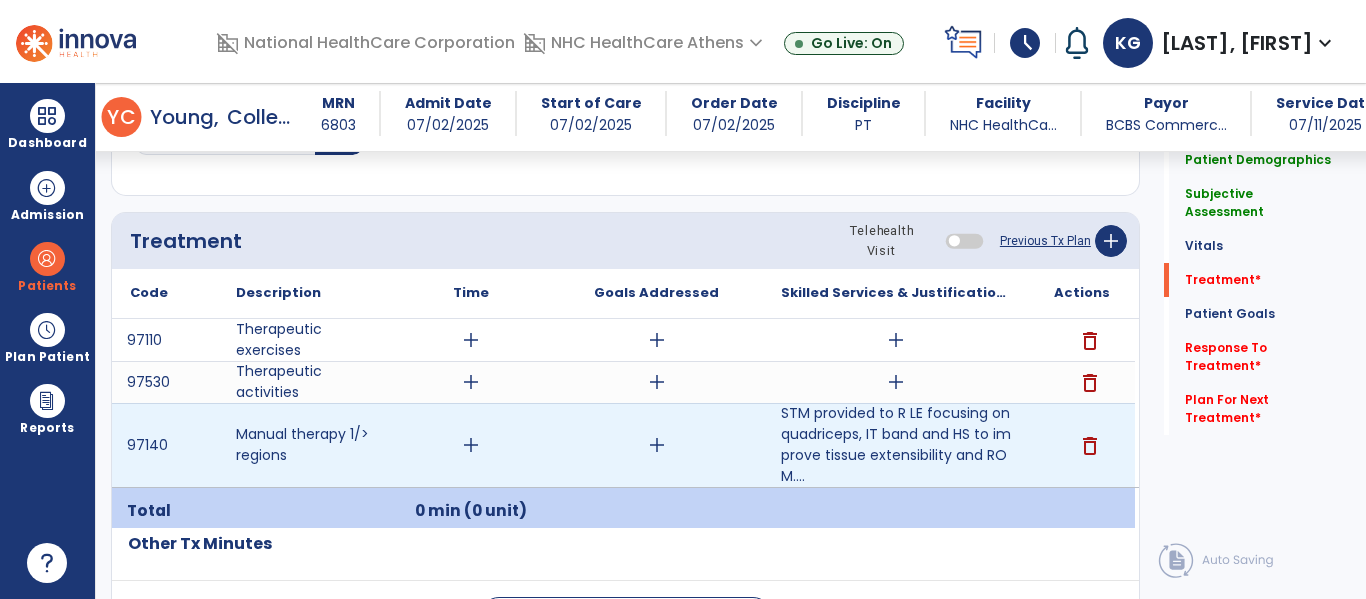 click on "delete" at bounding box center (1090, 383) 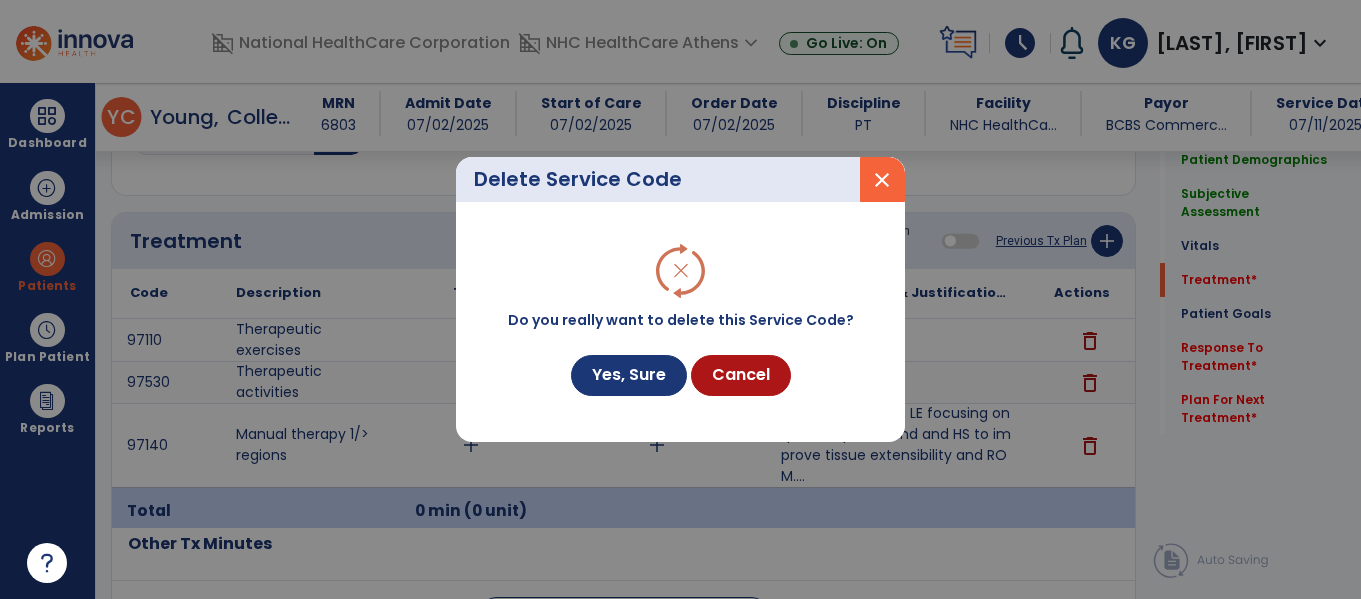scroll, scrollTop: 1157, scrollLeft: 0, axis: vertical 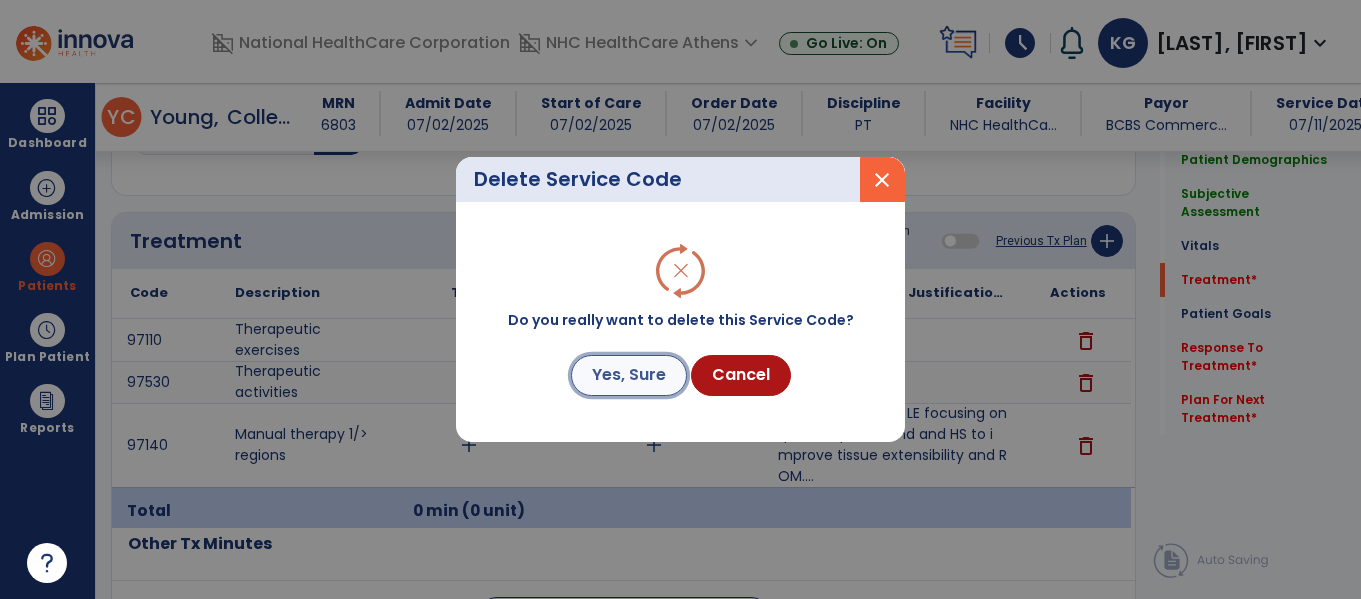 click on "Yes, Sure" at bounding box center [629, 375] 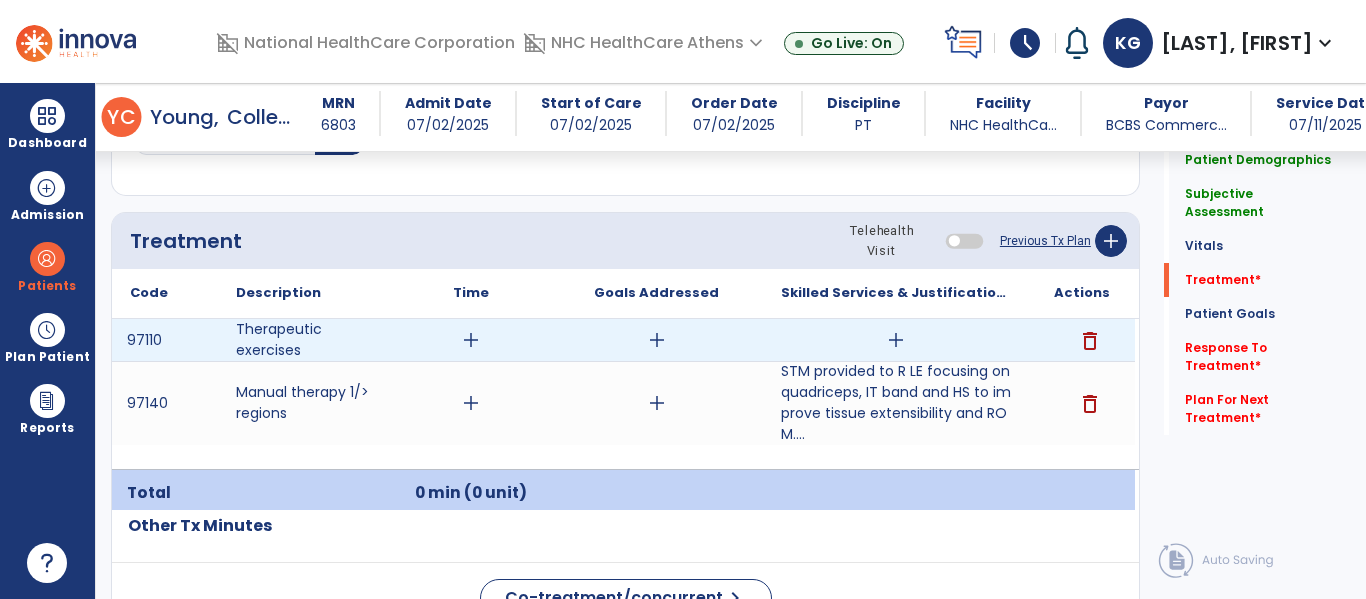 click on "add" at bounding box center (896, 340) 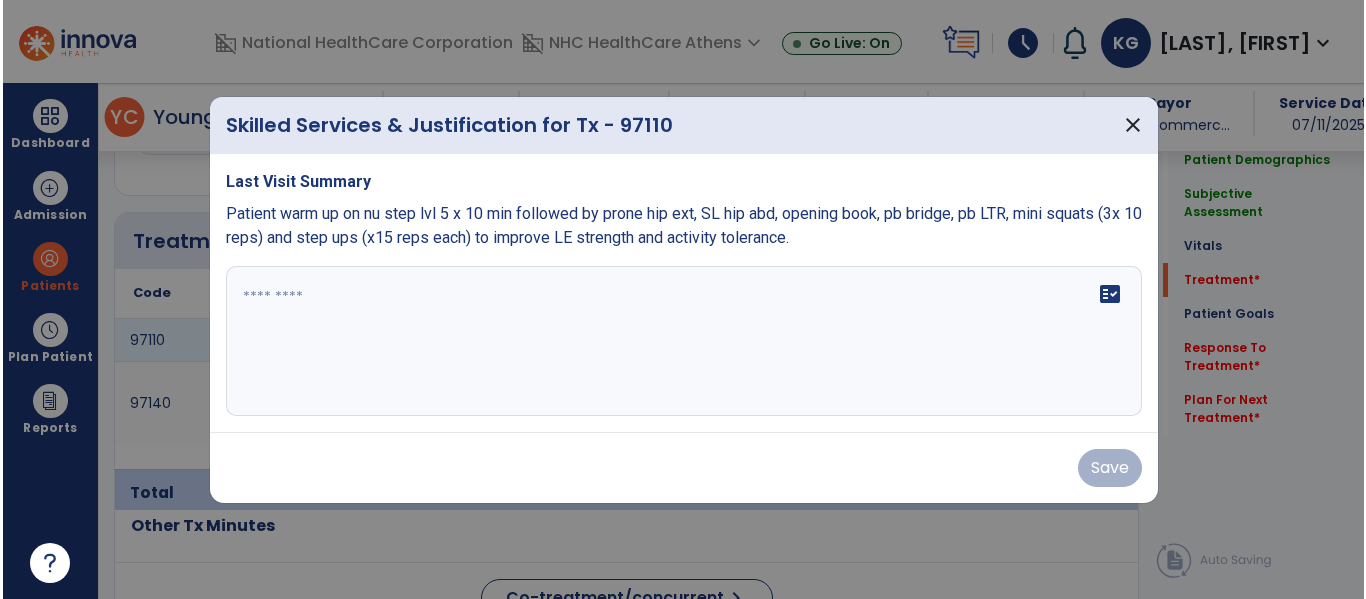 scroll, scrollTop: 1157, scrollLeft: 0, axis: vertical 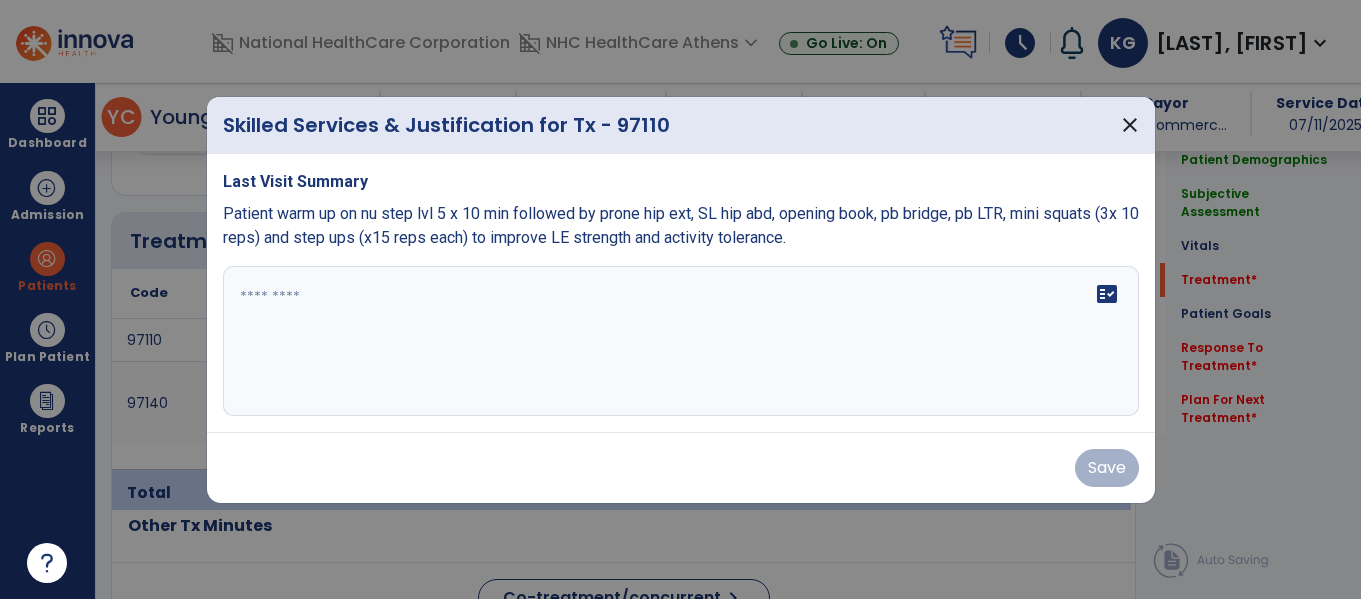 click on "fact_check" at bounding box center (681, 341) 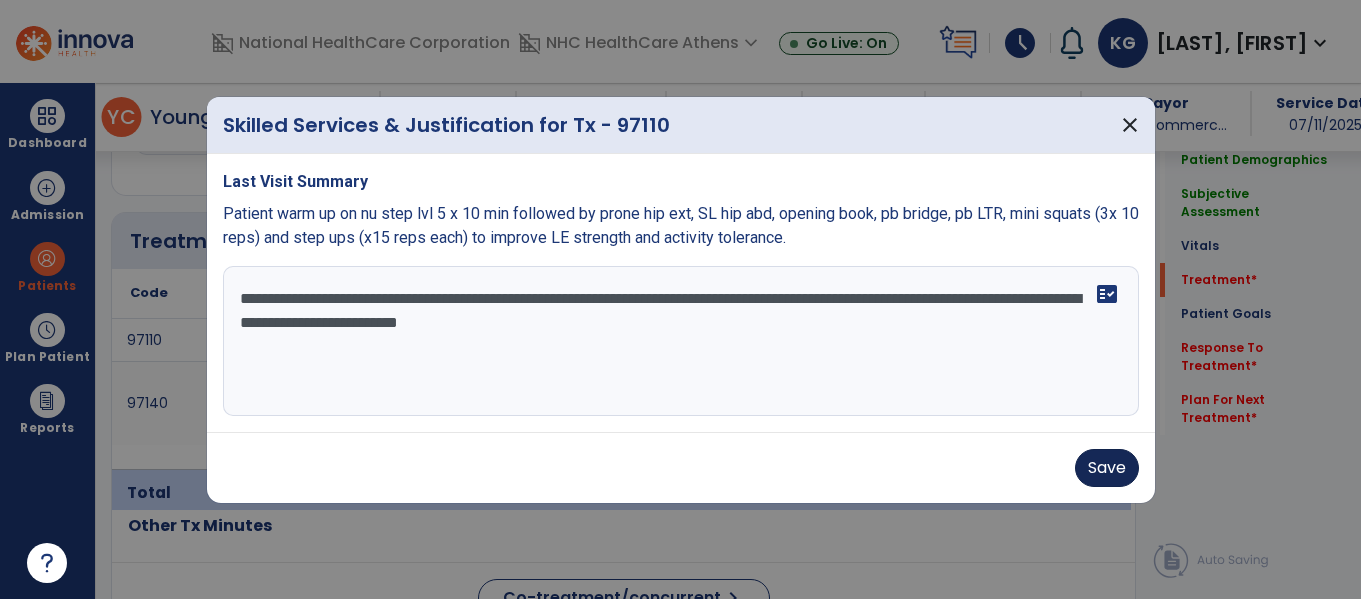 type on "**********" 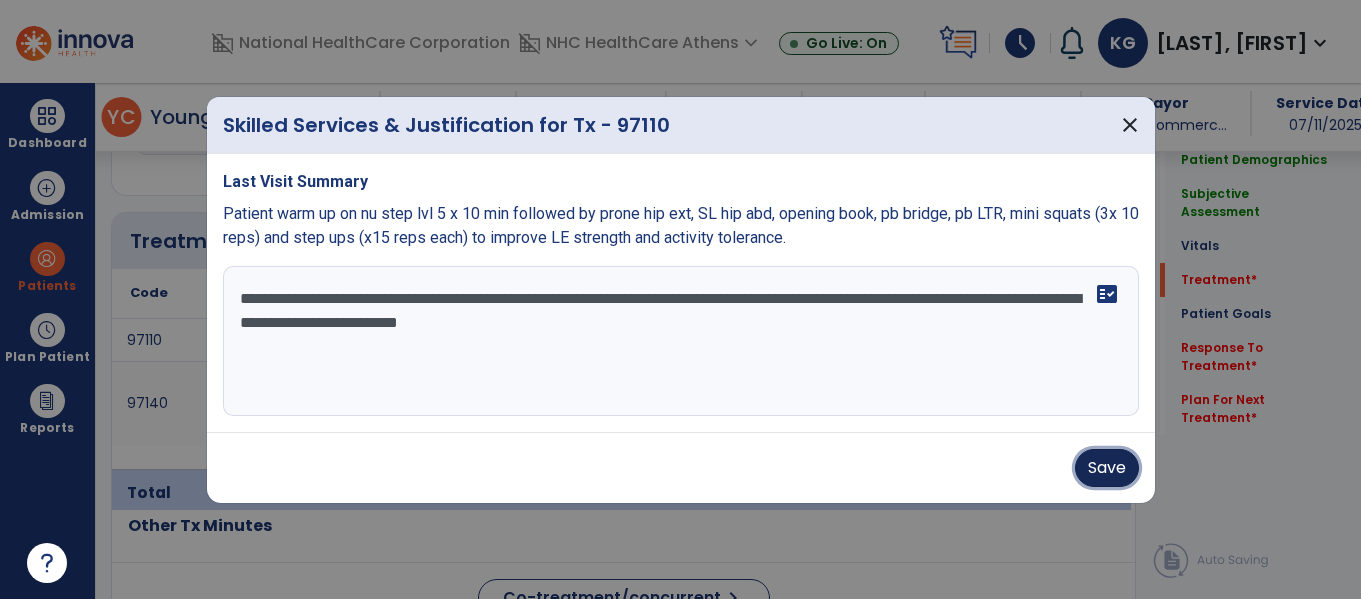 click on "Save" at bounding box center [1107, 468] 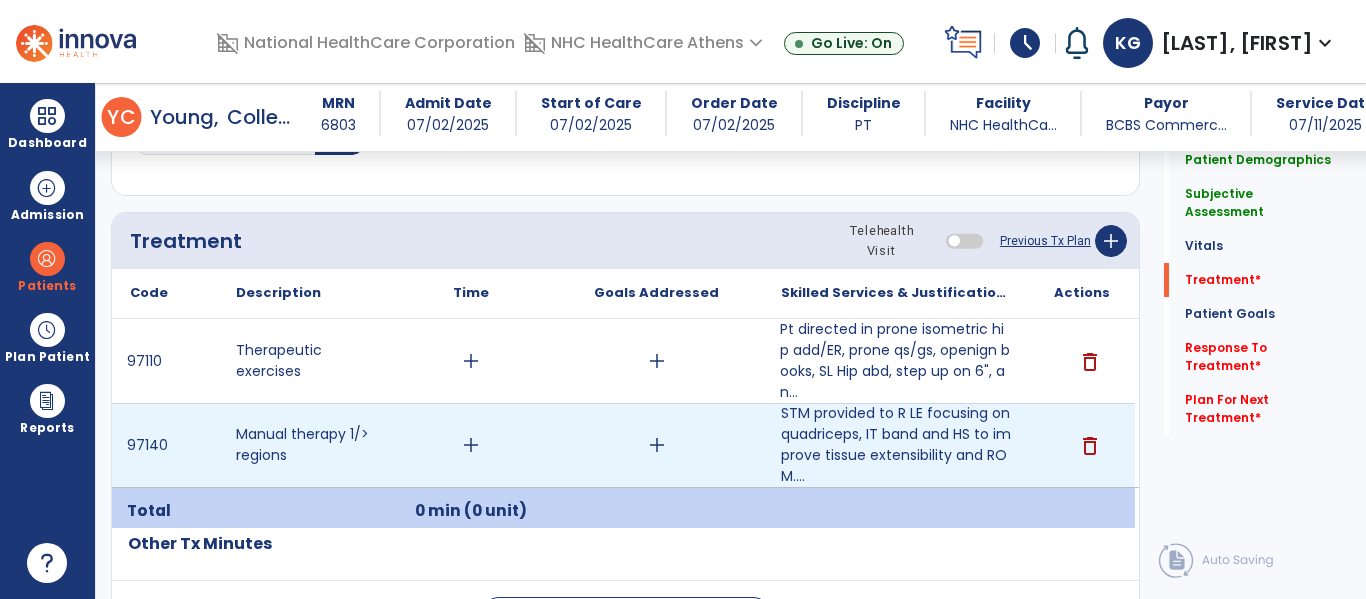 click on "add" at bounding box center (471, 445) 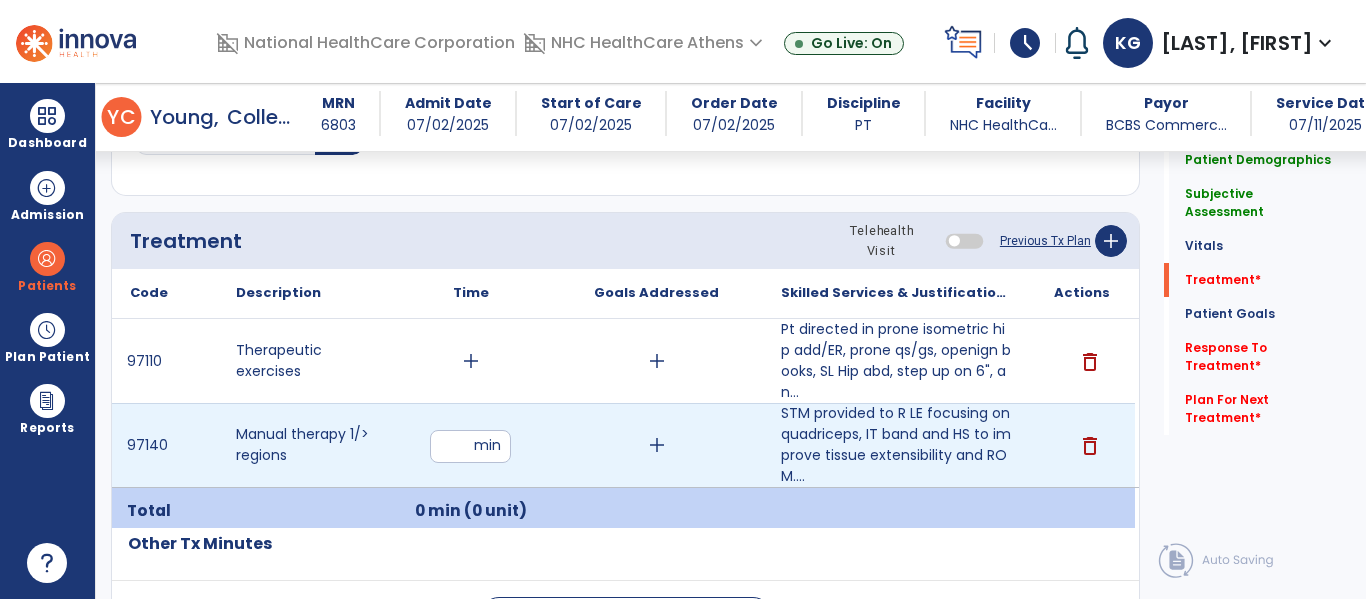 type on "**" 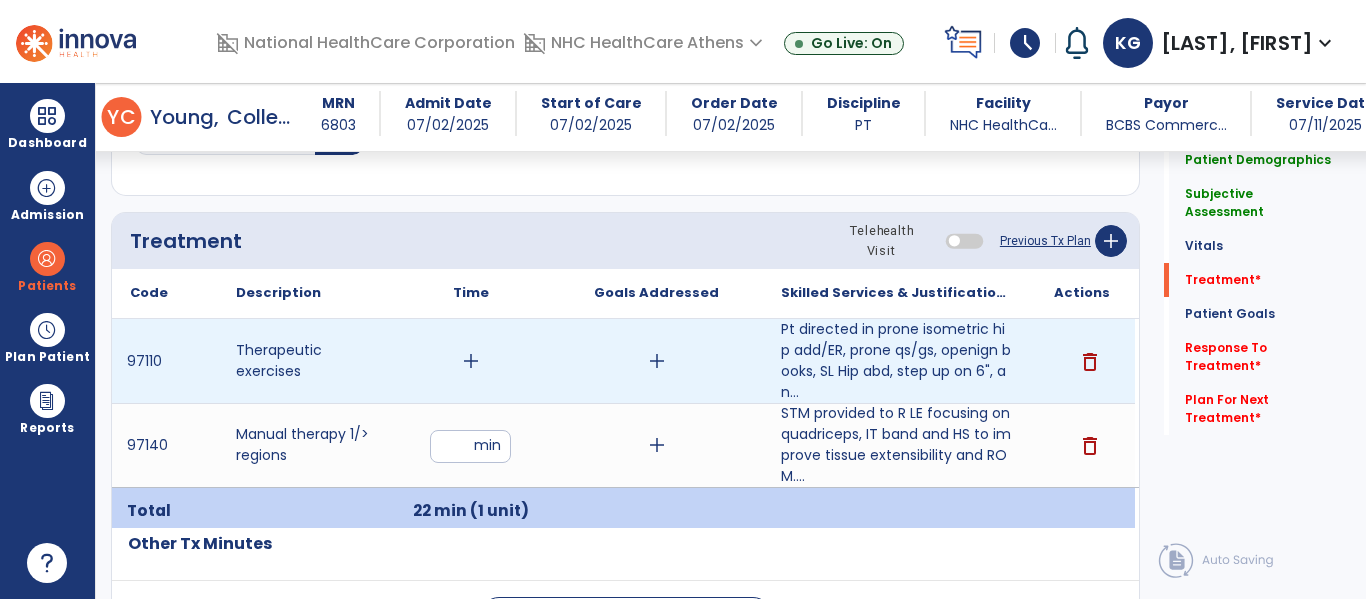 click on "add" at bounding box center [471, 361] 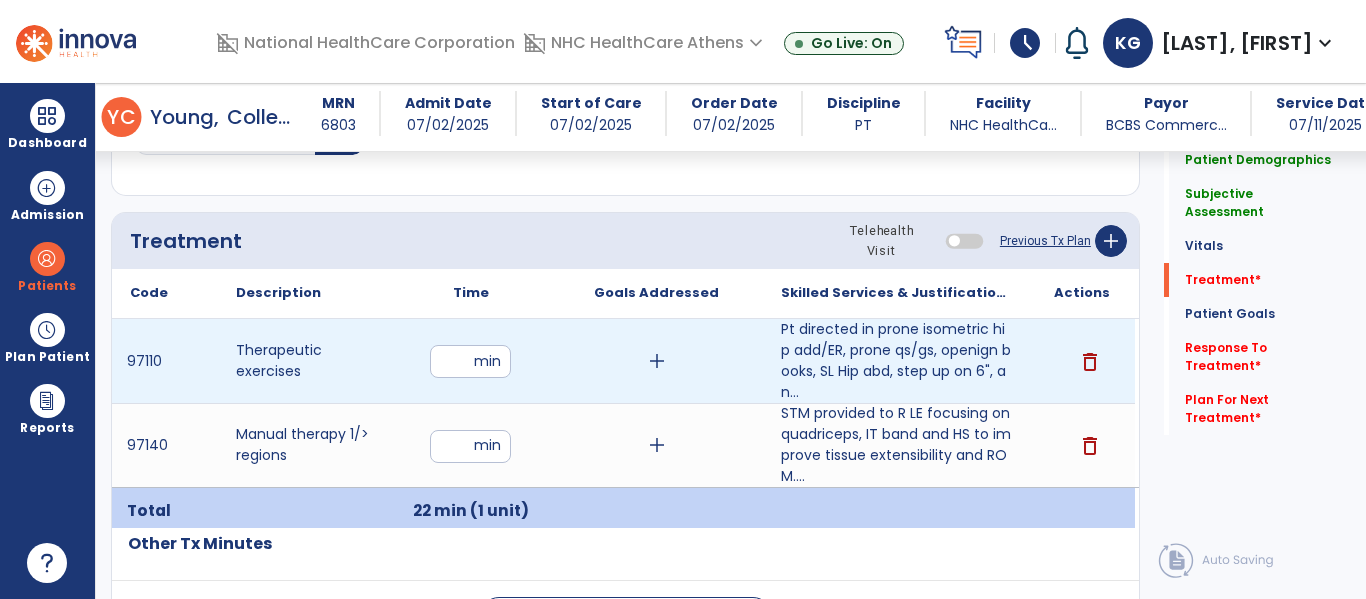 type on "**" 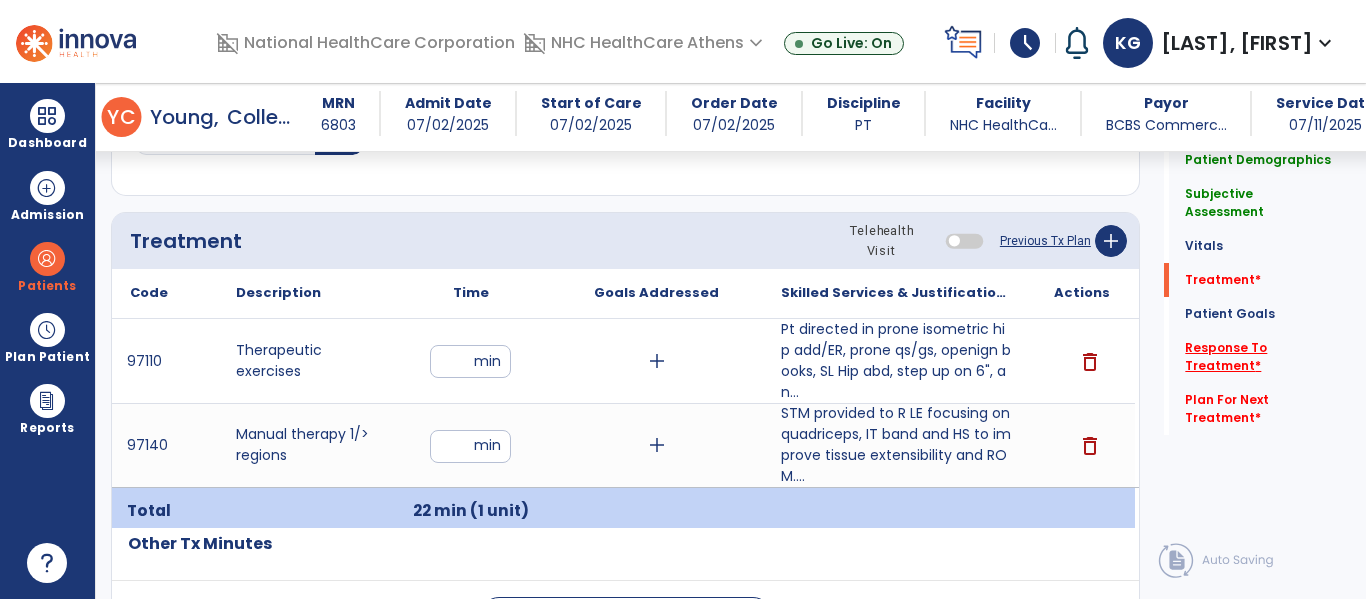 click on "Response To Treatment   *" 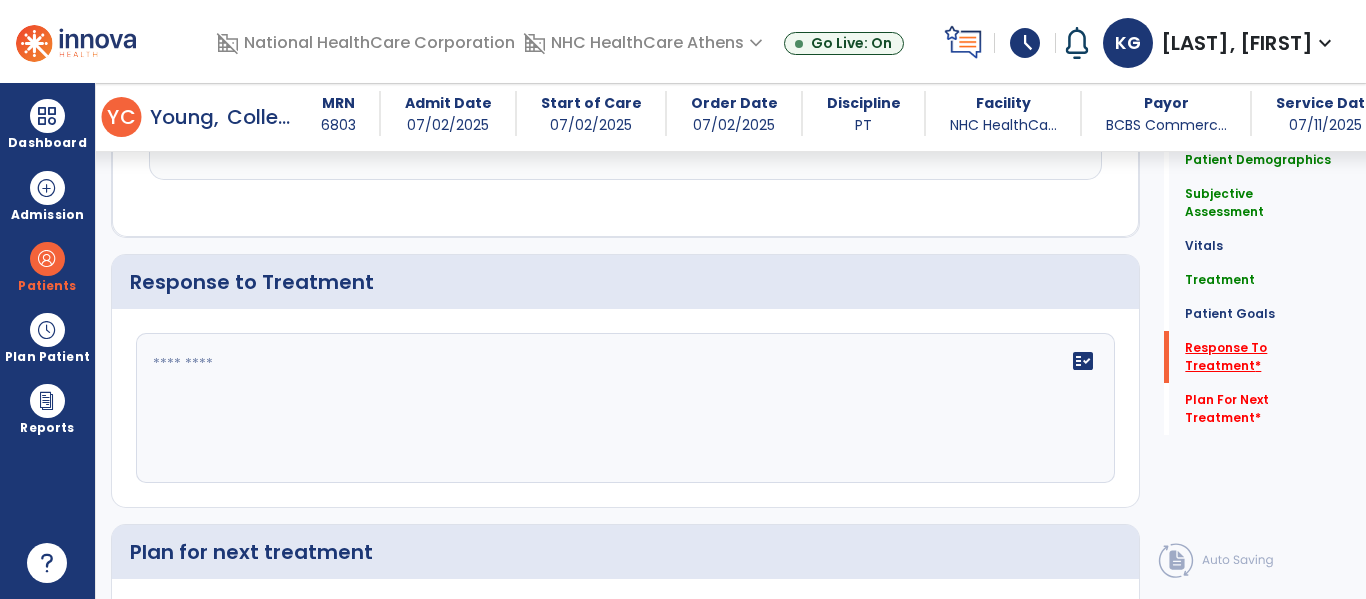 scroll, scrollTop: 2349, scrollLeft: 0, axis: vertical 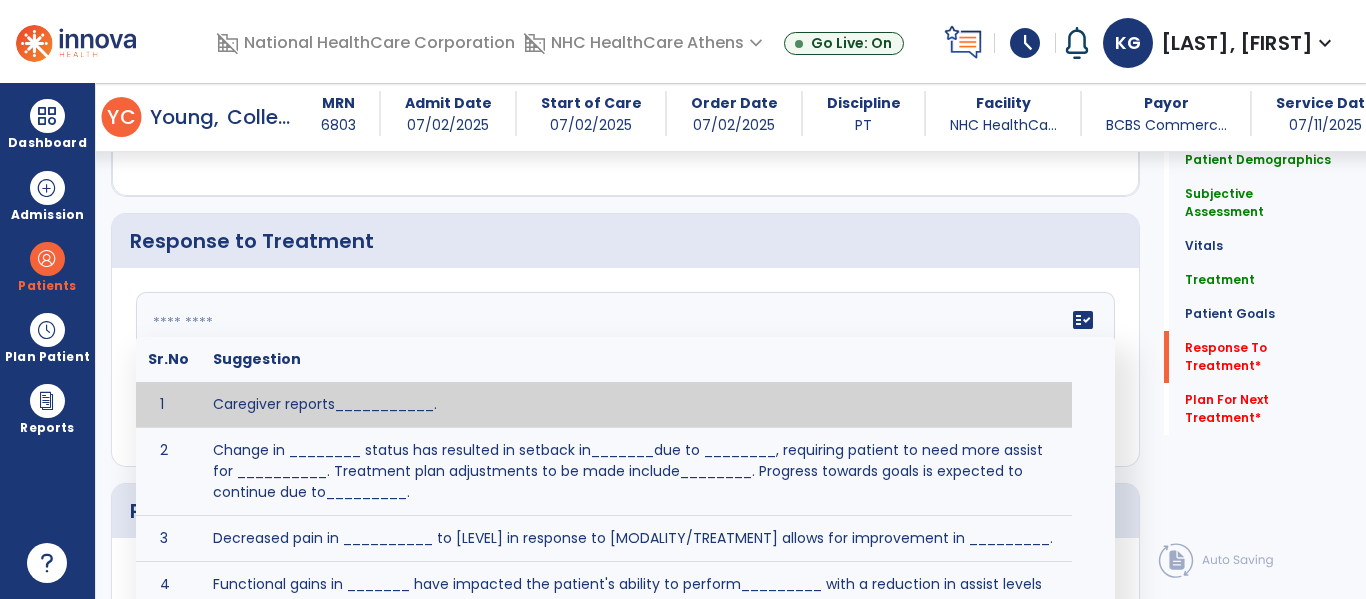 click on "fact_check  Sr.No Suggestion 1 Caregiver reports___________. 2 Change in ________ status has resulted in setback in_______due to ________, requiring patient to need more assist for __________.   Treatment plan adjustments to be made include________.  Progress towards goals is expected to continue due to_________. 3 Decreased pain in __________ to [LEVEL] in response to [MODALITY/TREATMENT] allows for improvement in _________. 4 Functional gains in _______ have impacted the patient's ability to perform_________ with a reduction in assist levels to_________. 5 Functional progress this week has been significant due to__________. 6 Gains in ________ have improved the patient's ability to perform ______with decreased levels of assist to___________. 7 Improvement in ________allows patient to tolerate higher levels of challenges in_________. 8 Pain in [AREA] has decreased to [LEVEL] in response to [TREATMENT/MODALITY], allowing fore ease in completing__________. 9 10 11 12 13 14 15 16 17 18 19 20 21" 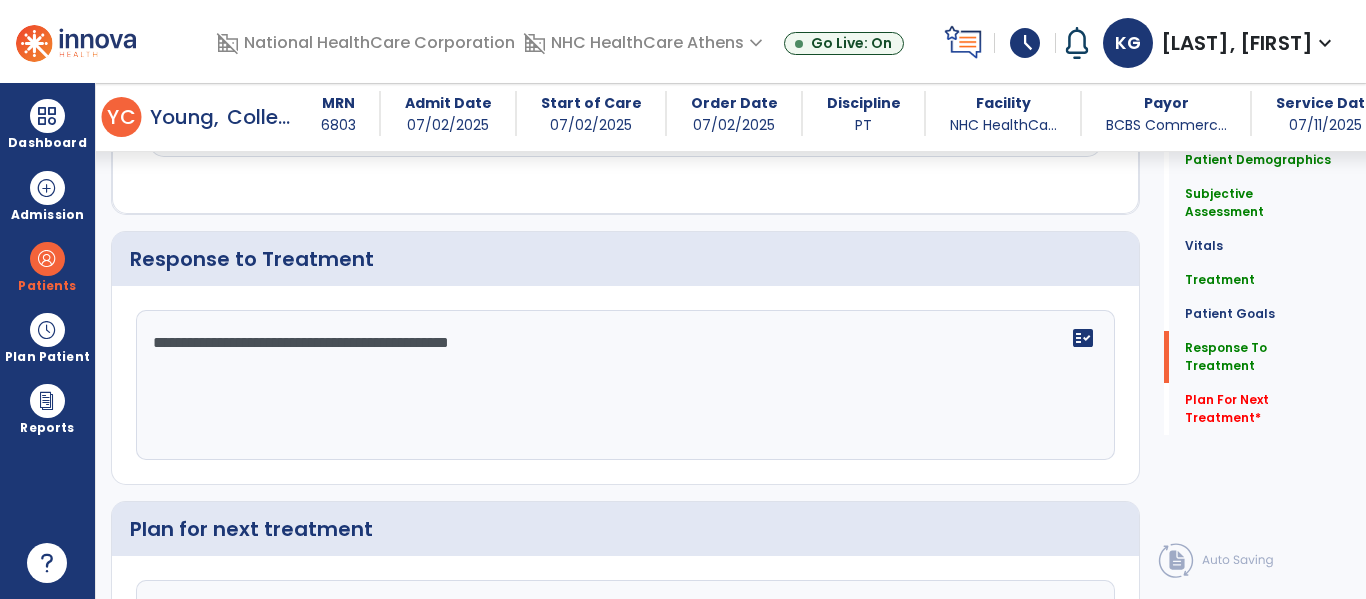 scroll, scrollTop: 2349, scrollLeft: 0, axis: vertical 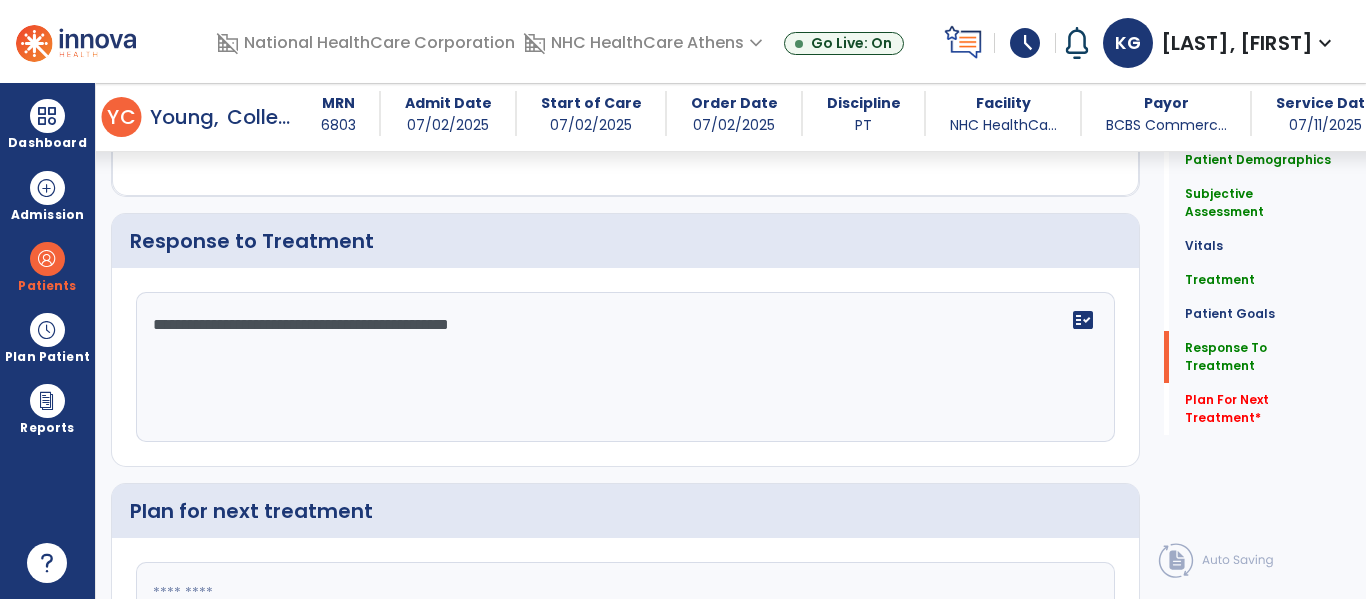 paste on "**********" 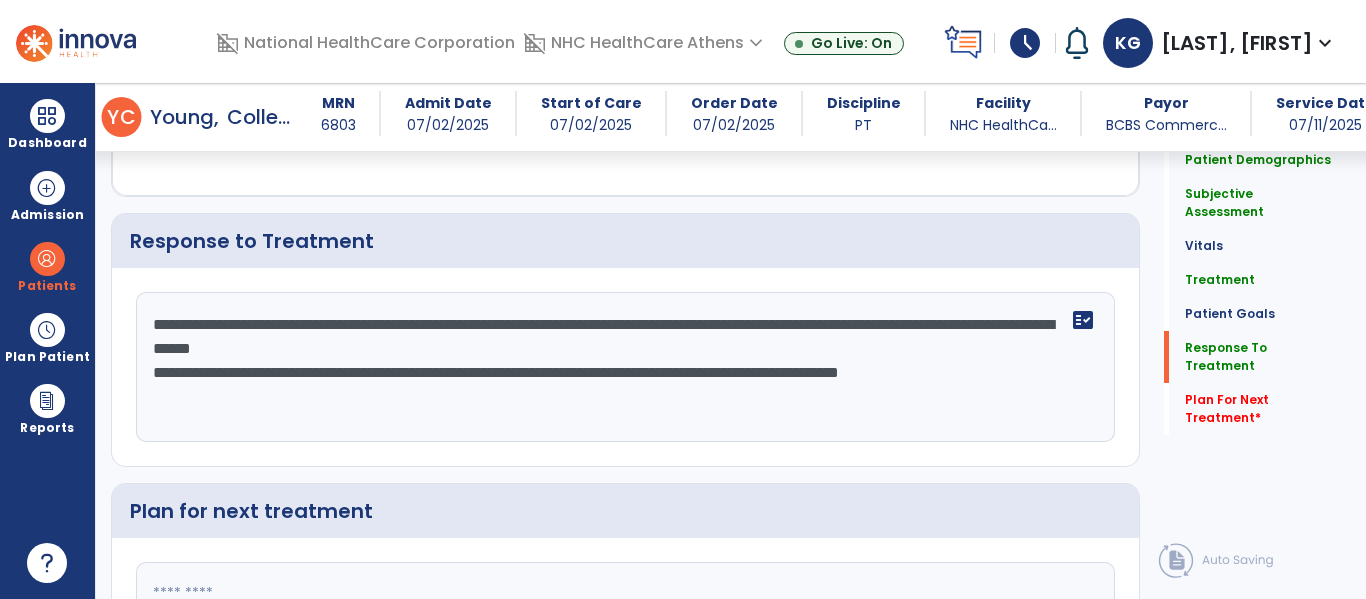 drag, startPoint x: 604, startPoint y: 356, endPoint x: 1261, endPoint y: 428, distance: 660.9334 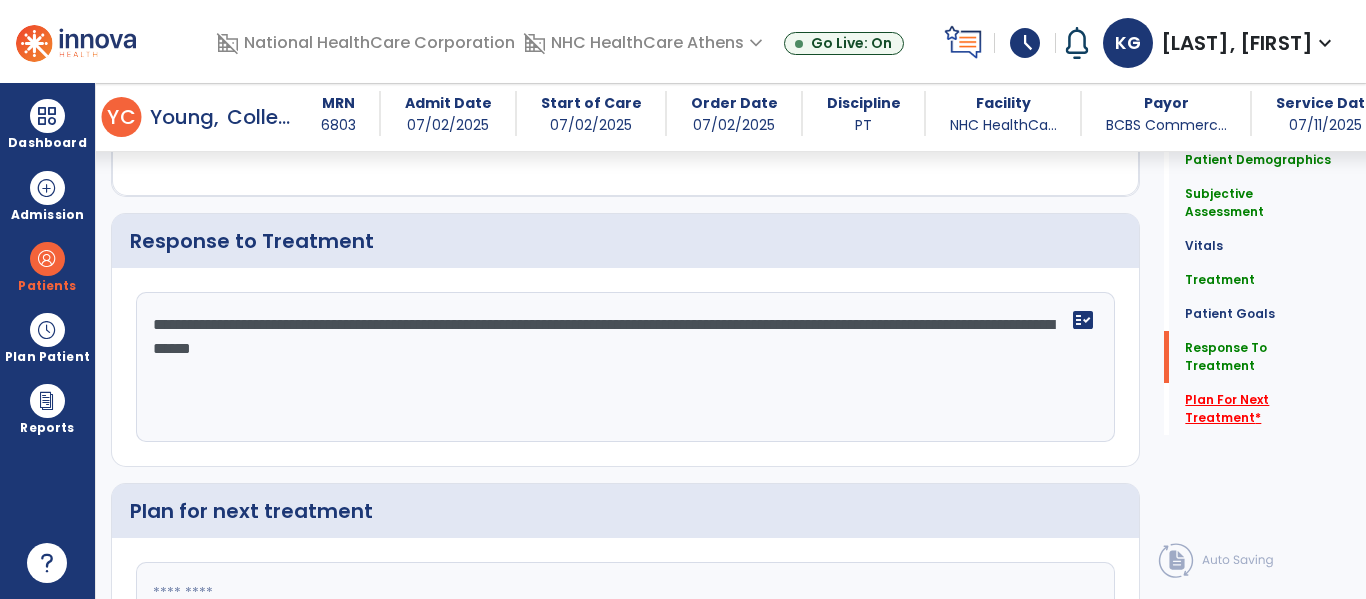 type on "**********" 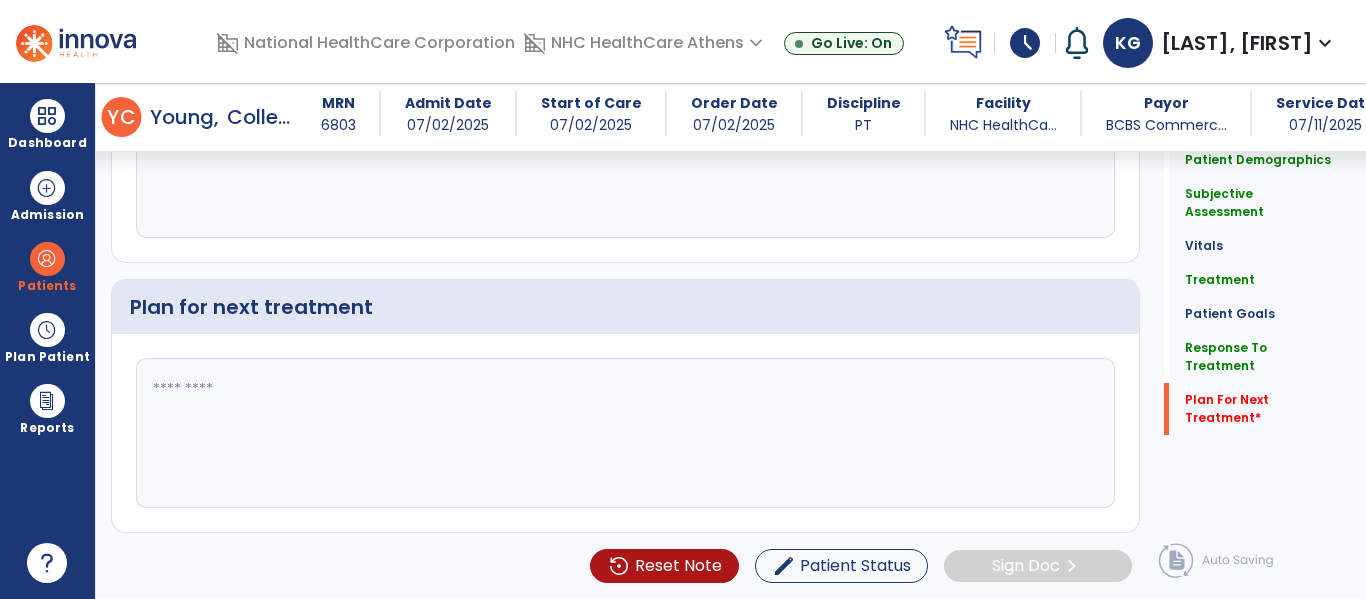 click 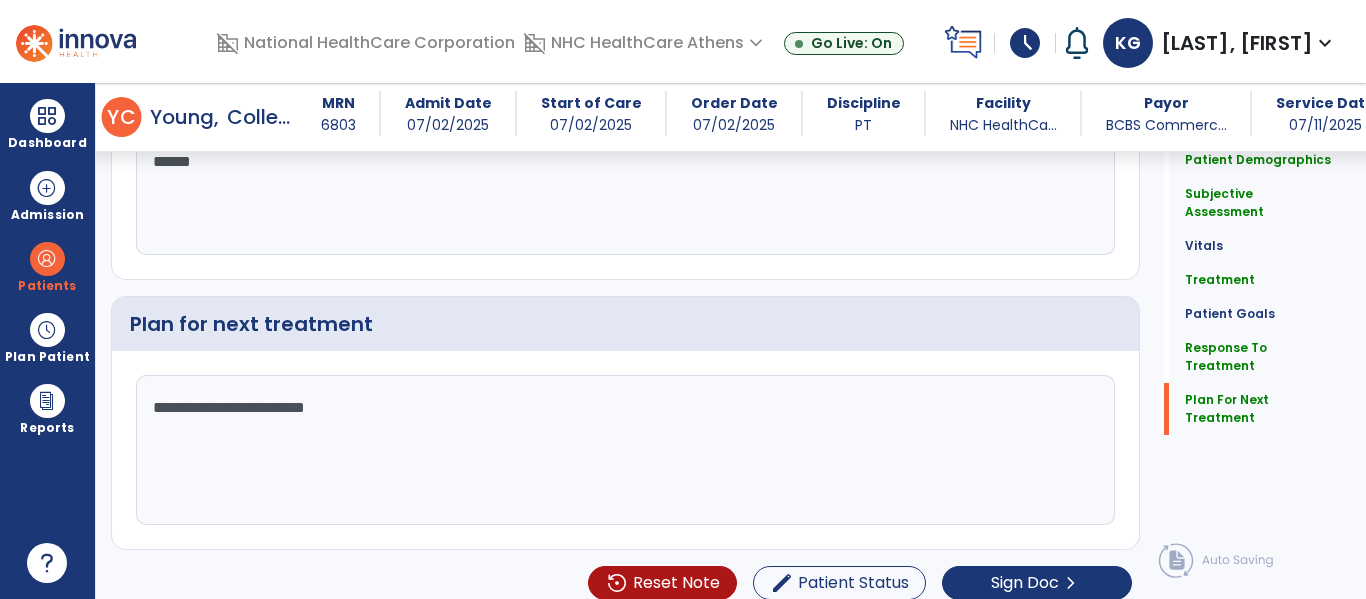 scroll, scrollTop: 2554, scrollLeft: 0, axis: vertical 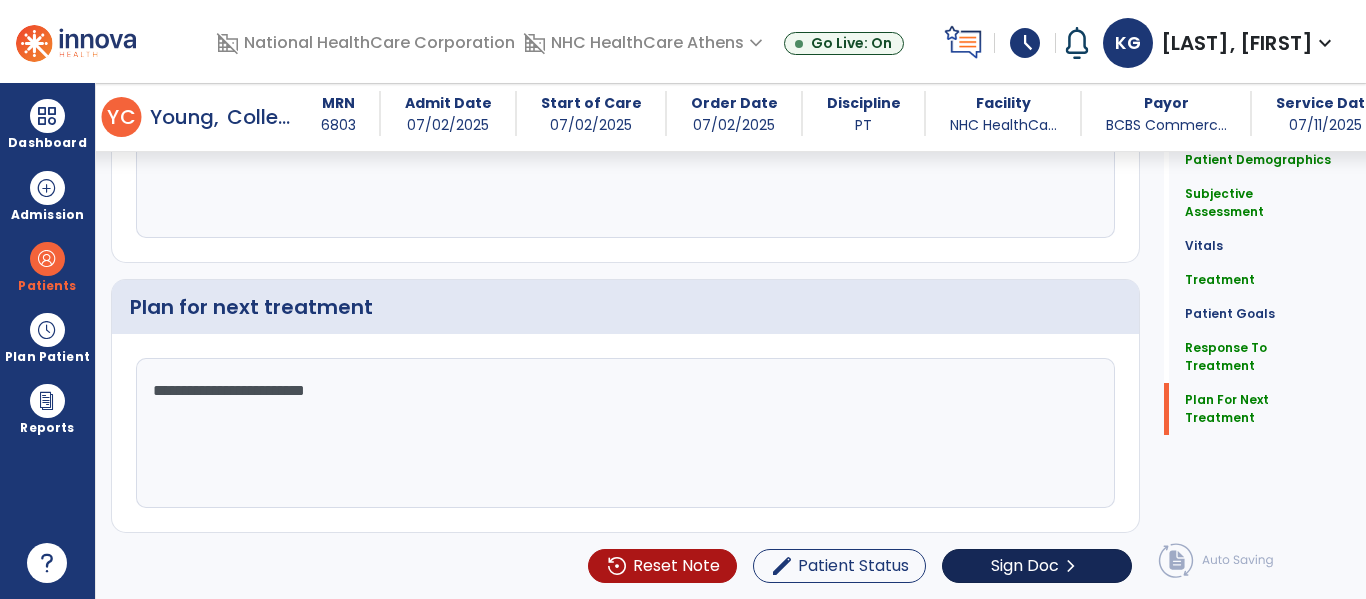 type on "**********" 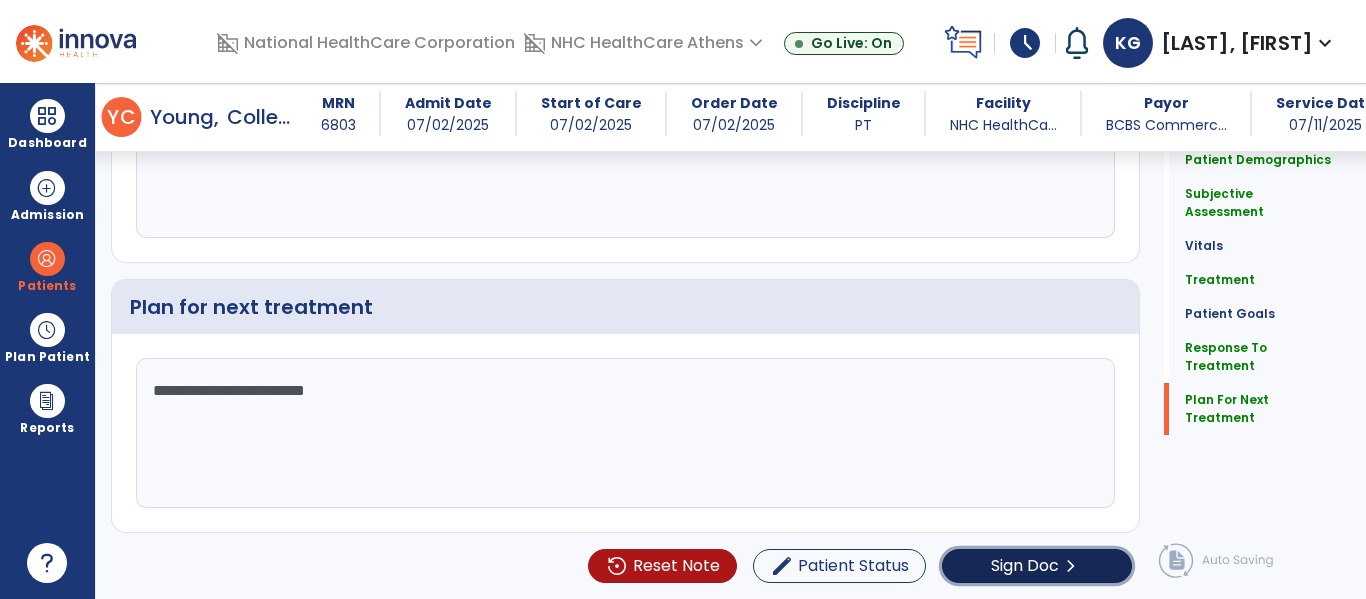 click on "Sign Doc  chevron_right" 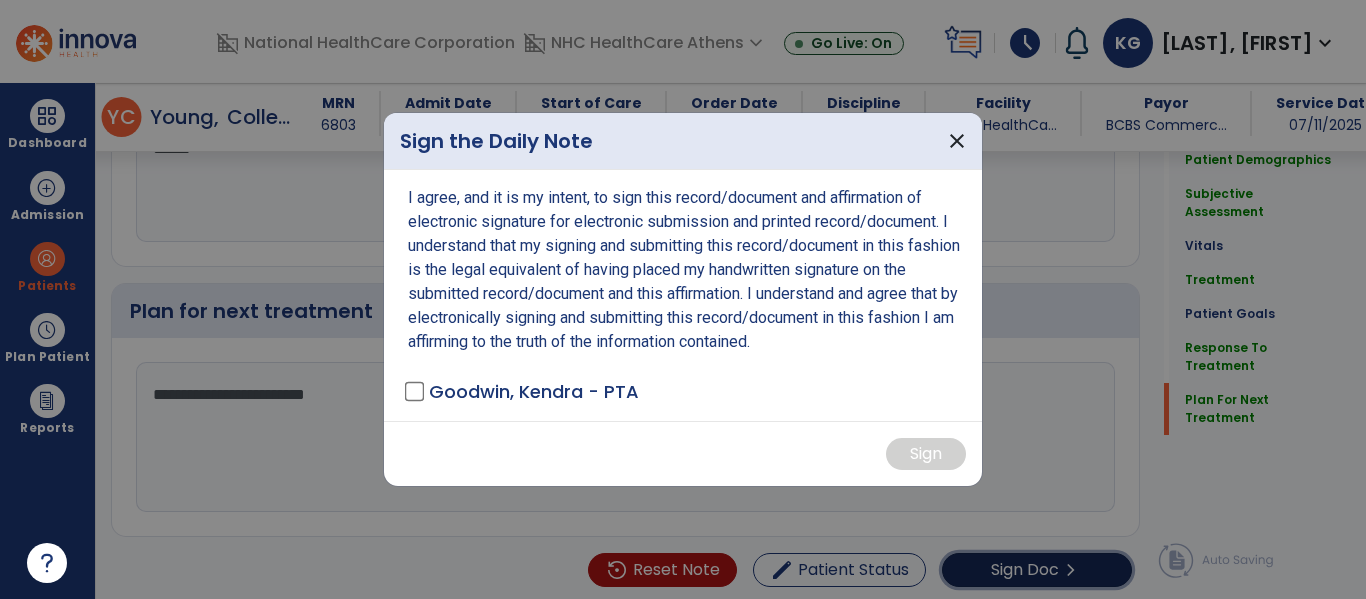 scroll, scrollTop: 2554, scrollLeft: 0, axis: vertical 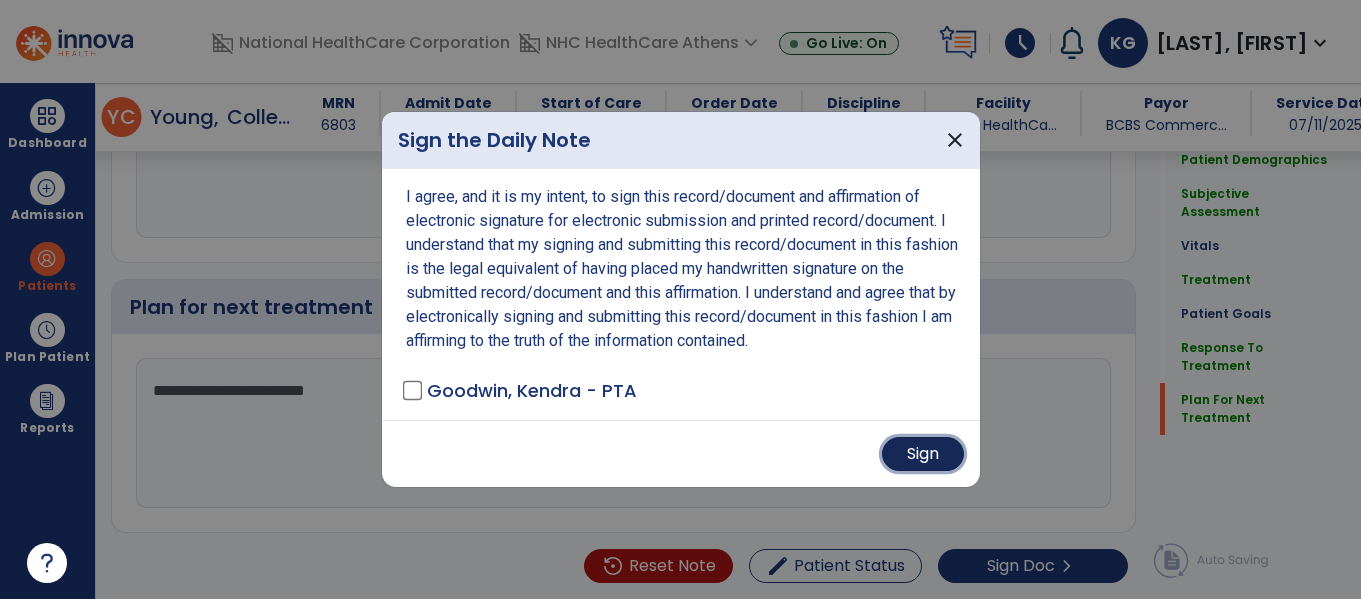 click on "Sign" at bounding box center [923, 454] 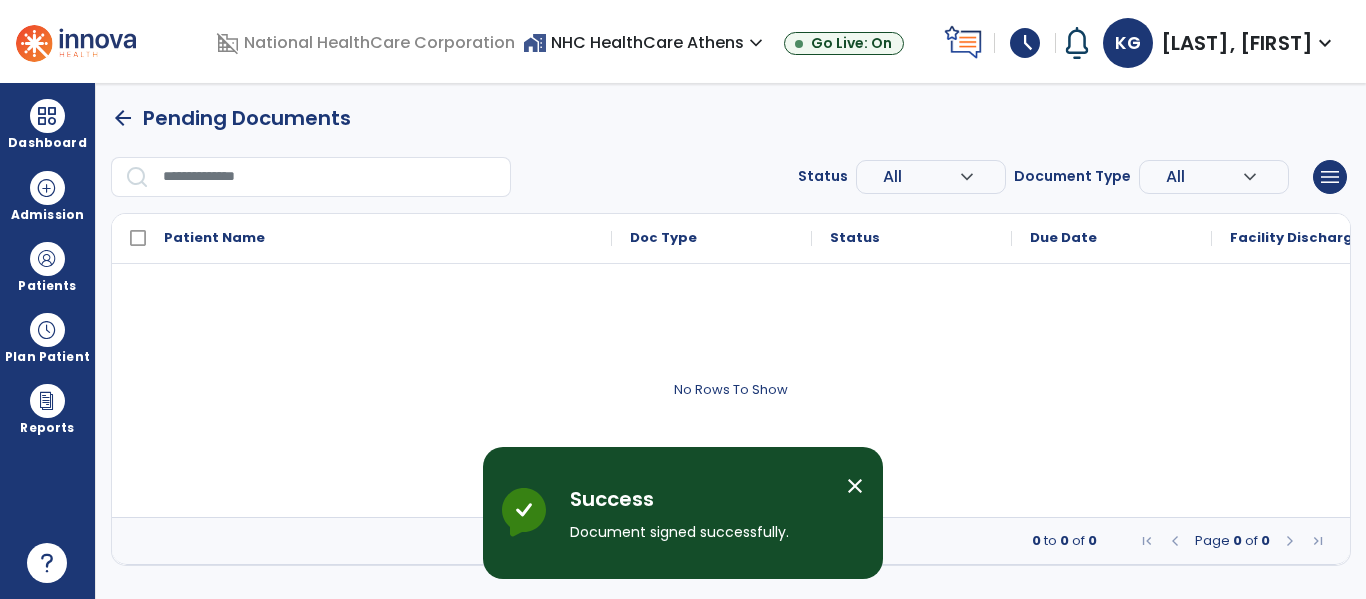 scroll, scrollTop: 0, scrollLeft: 0, axis: both 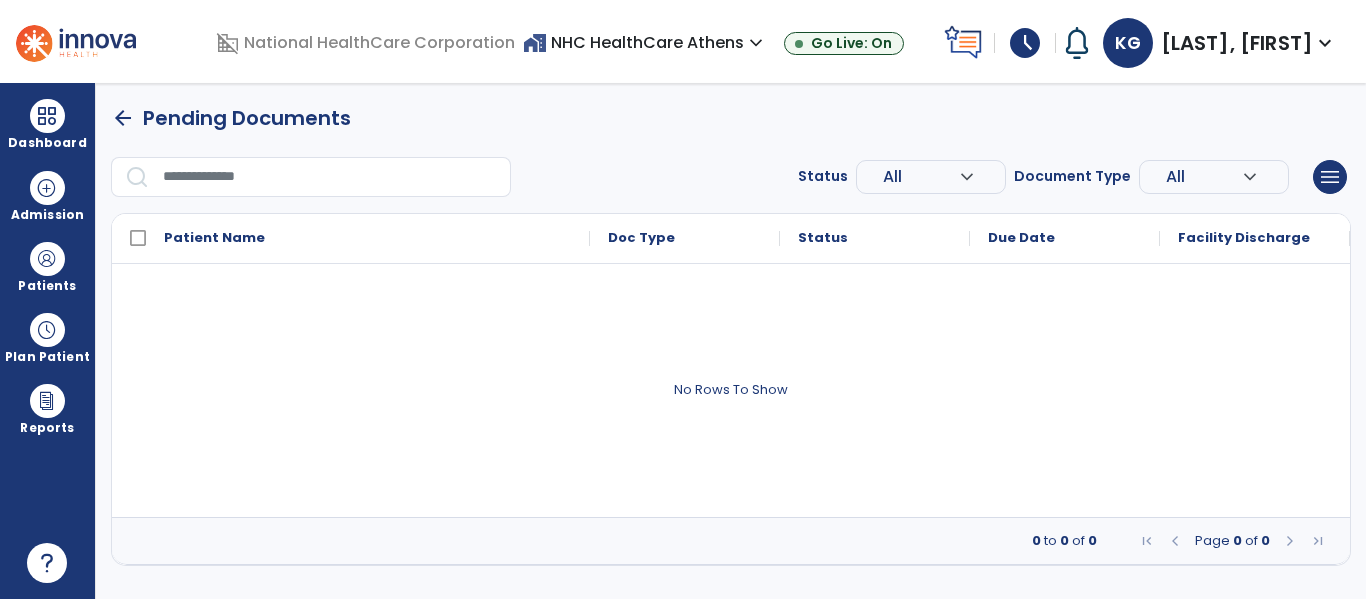 click on "schedule" at bounding box center [1025, 43] 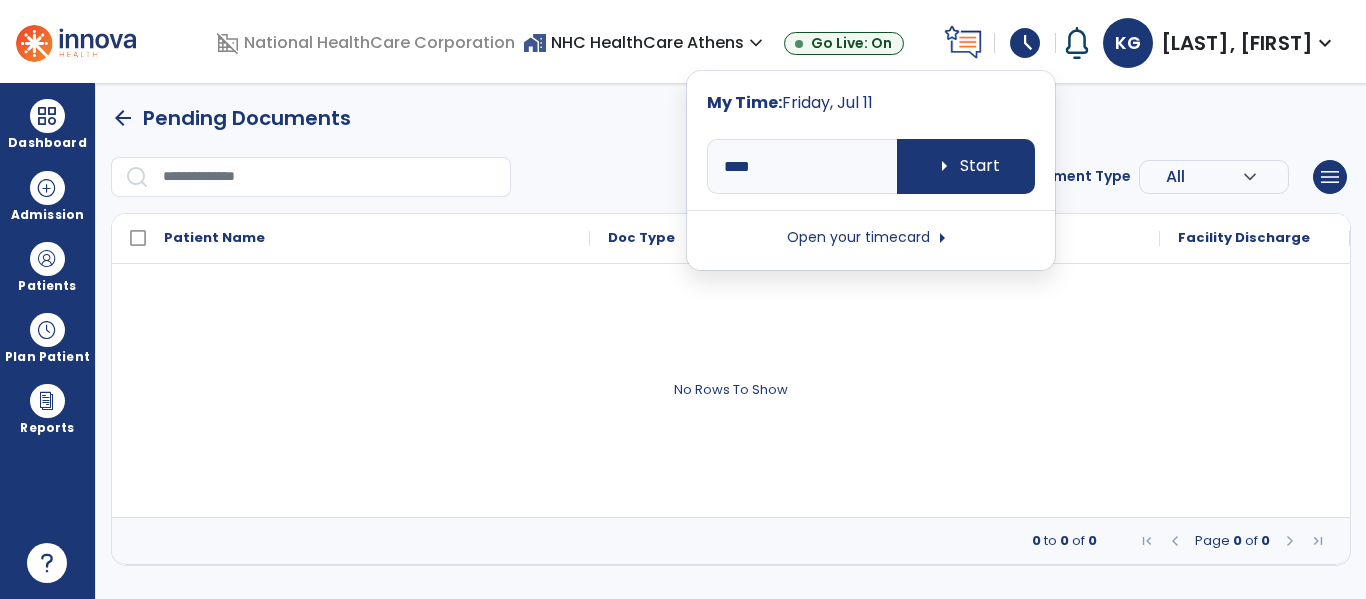 click on "Open your timecard  arrow_right" at bounding box center (871, 238) 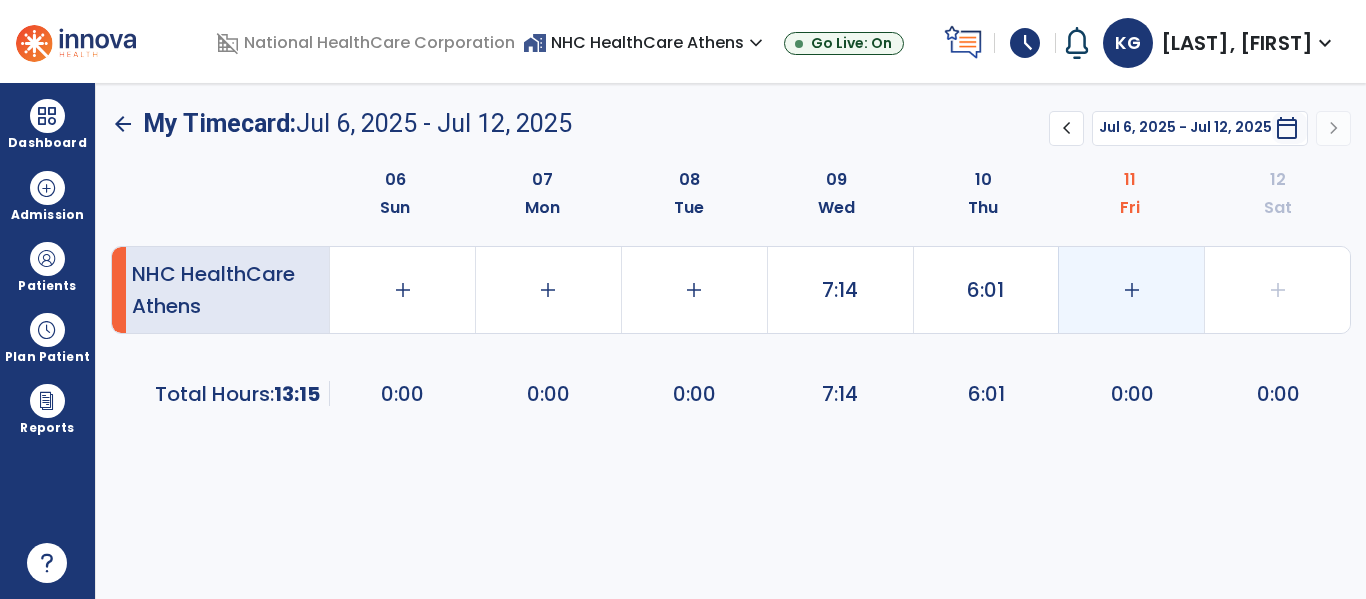 click on "add" 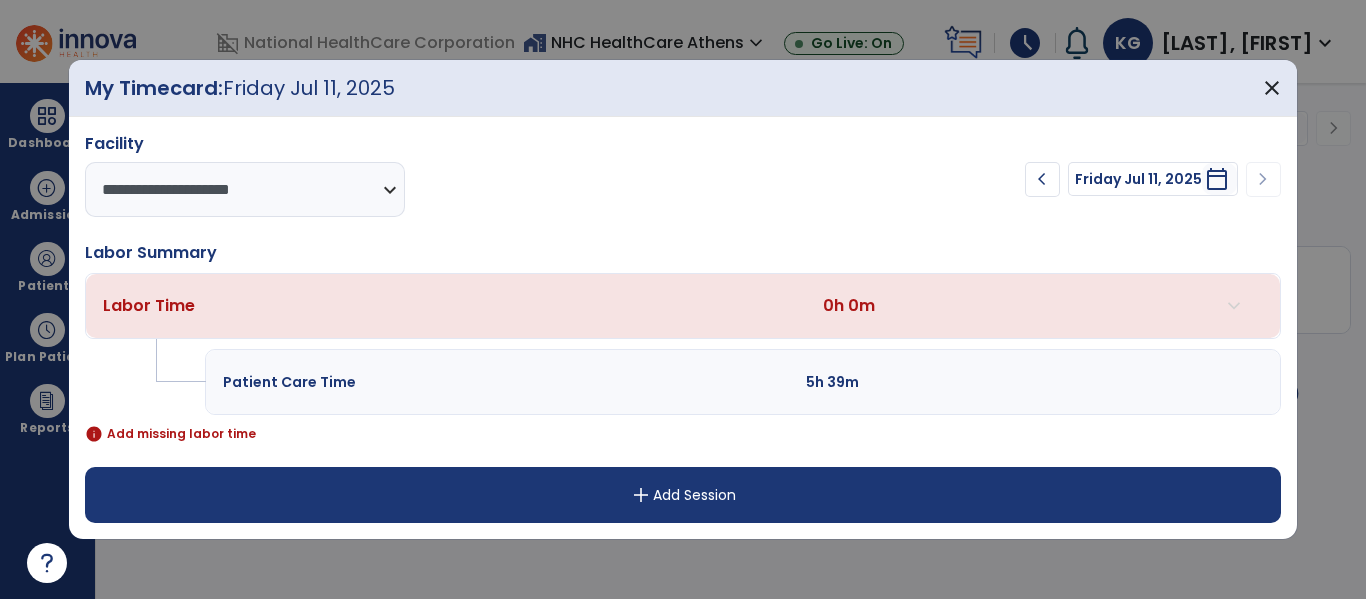 click on "add  Add Session" at bounding box center [682, 495] 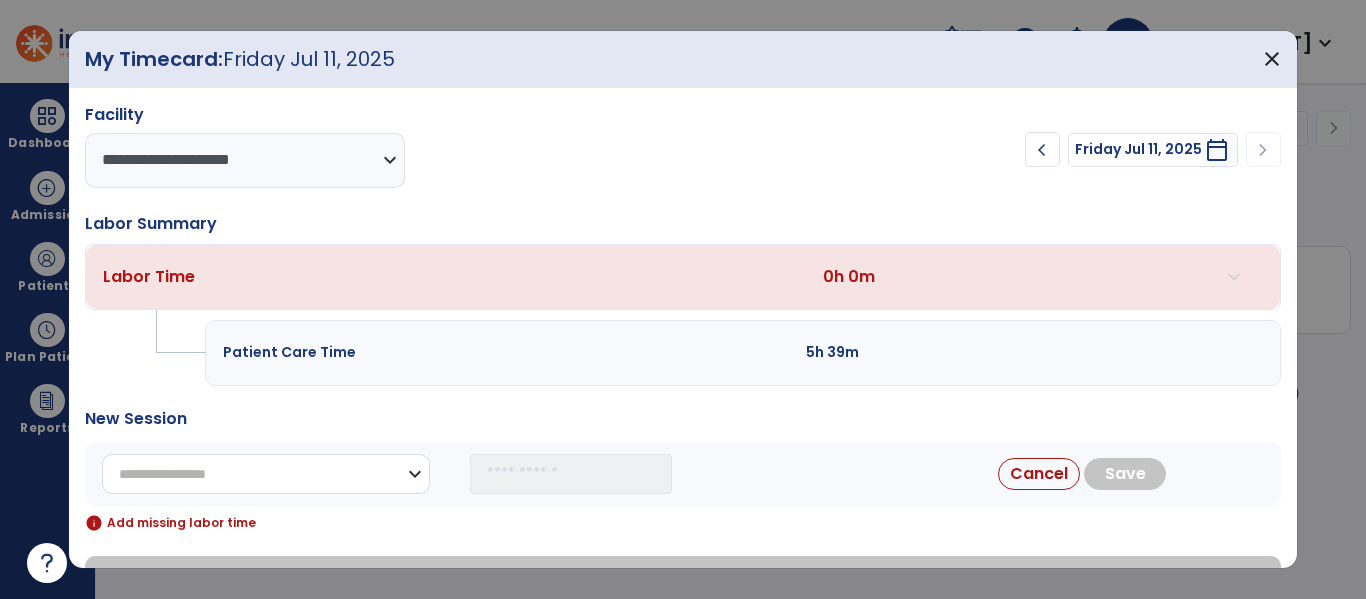 drag, startPoint x: 235, startPoint y: 472, endPoint x: 252, endPoint y: 454, distance: 24.758837 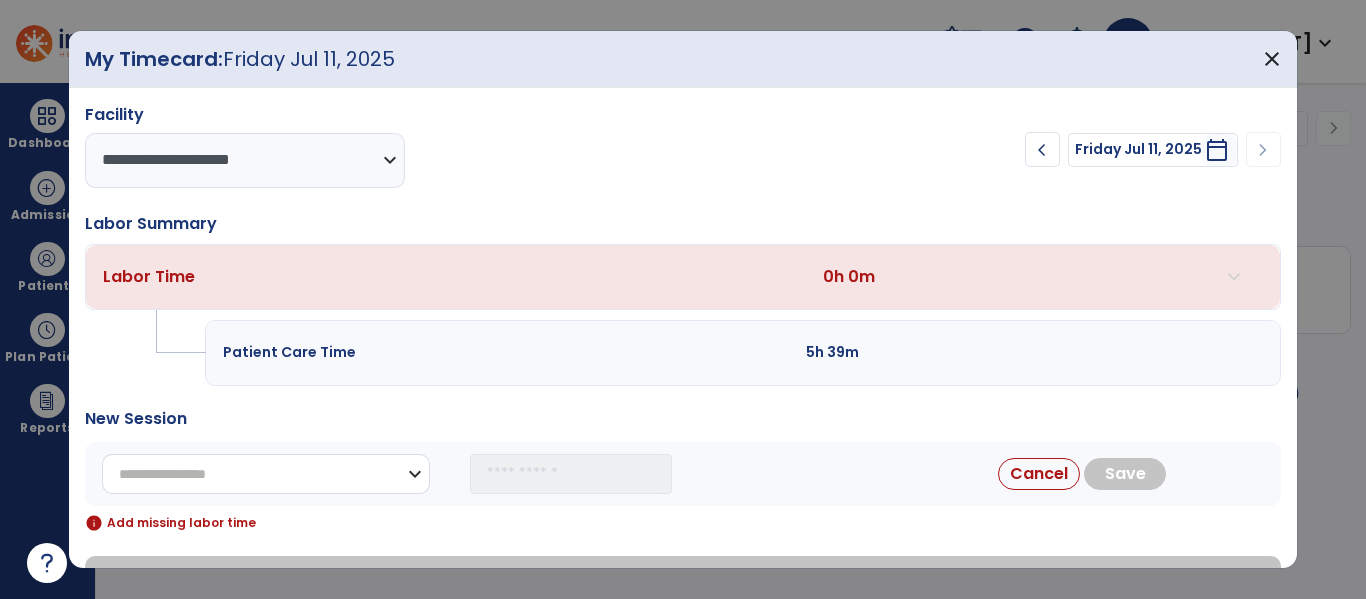 click on "**********" at bounding box center [266, 474] 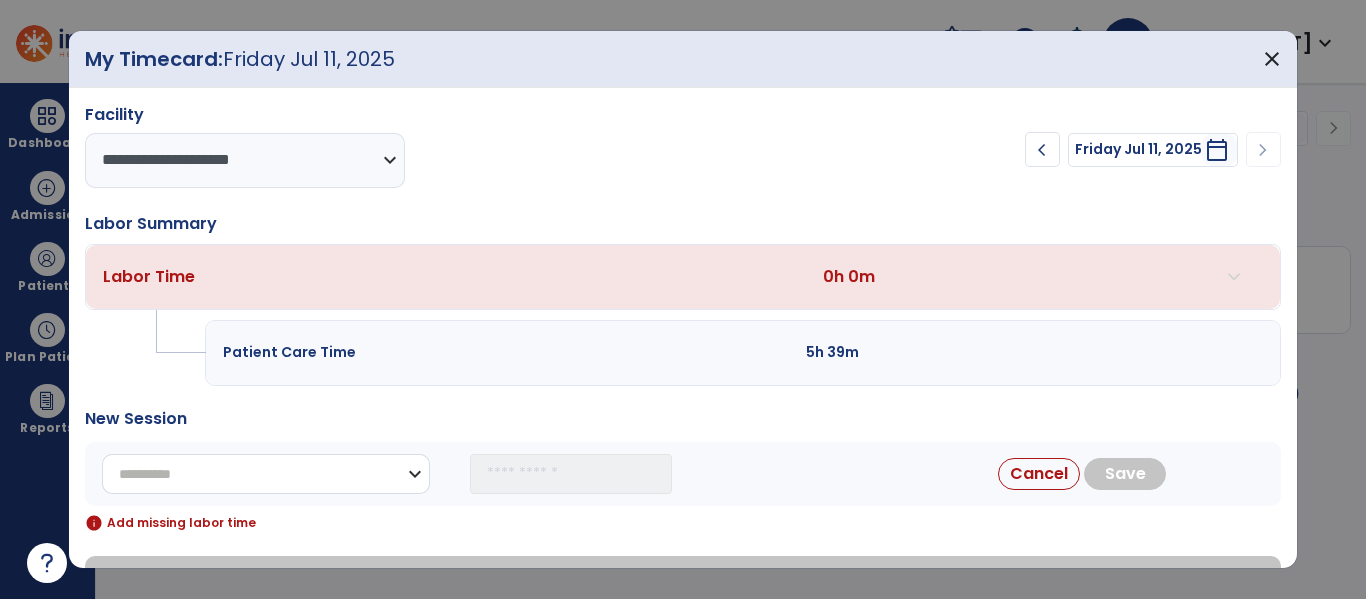 click on "**********" at bounding box center [266, 474] 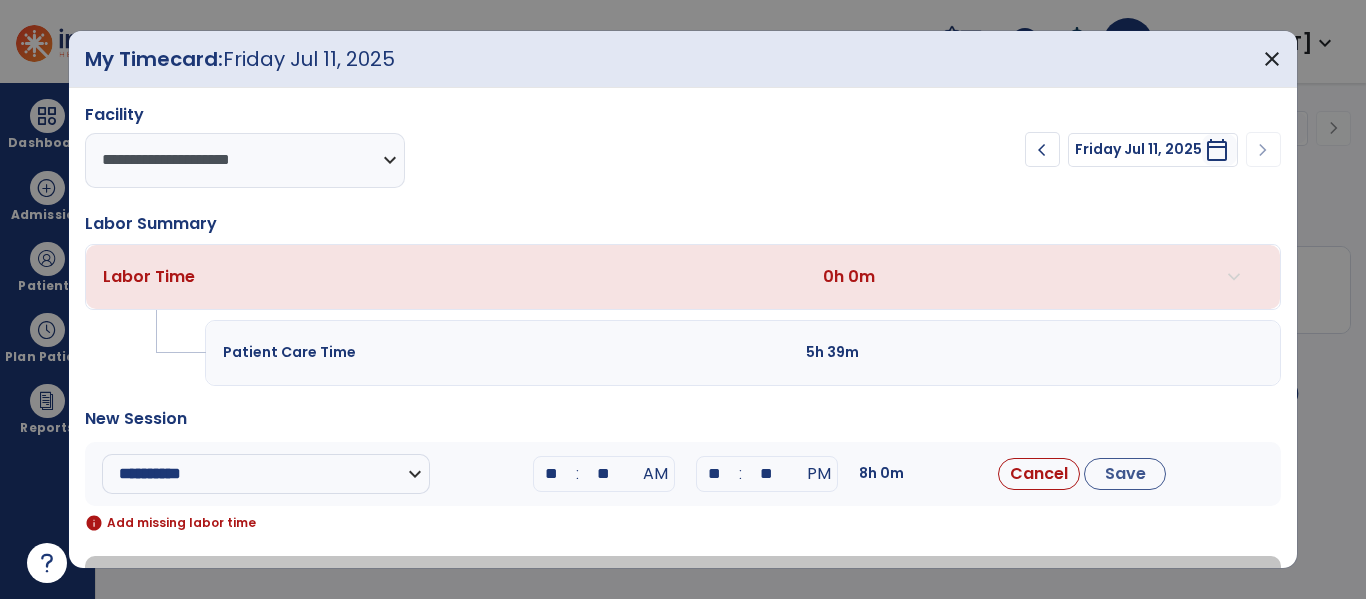 click on "**********" at bounding box center [682, 474] 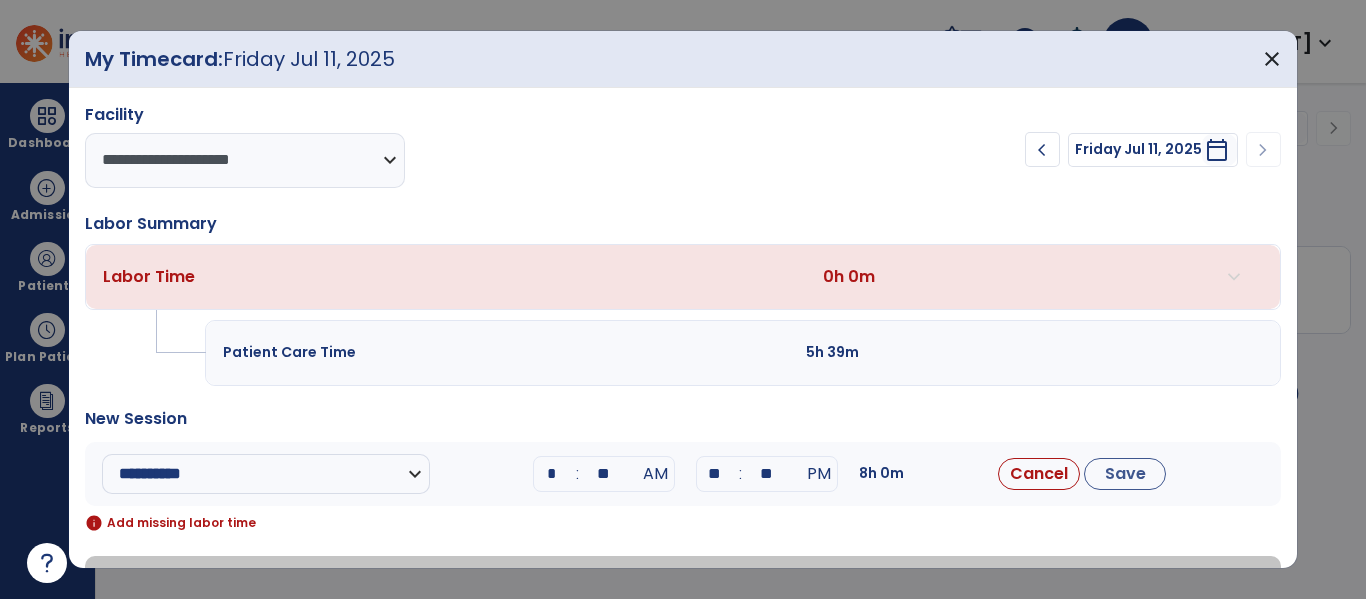 type on "**" 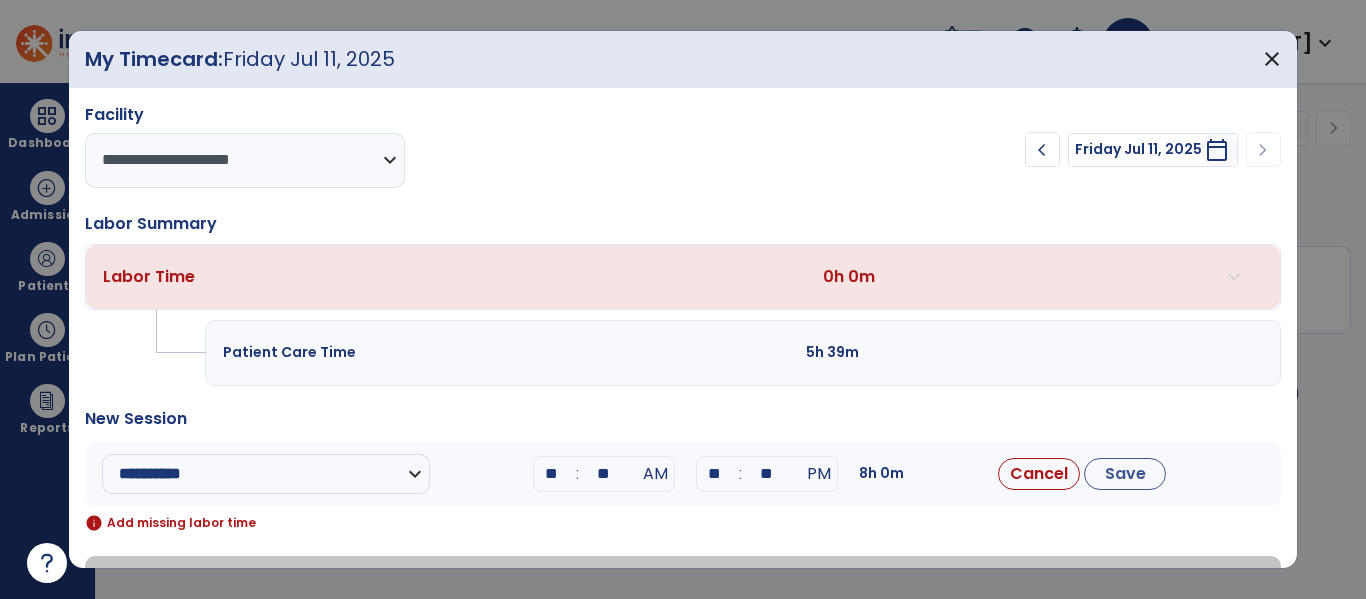 click on "**" at bounding box center [604, 474] 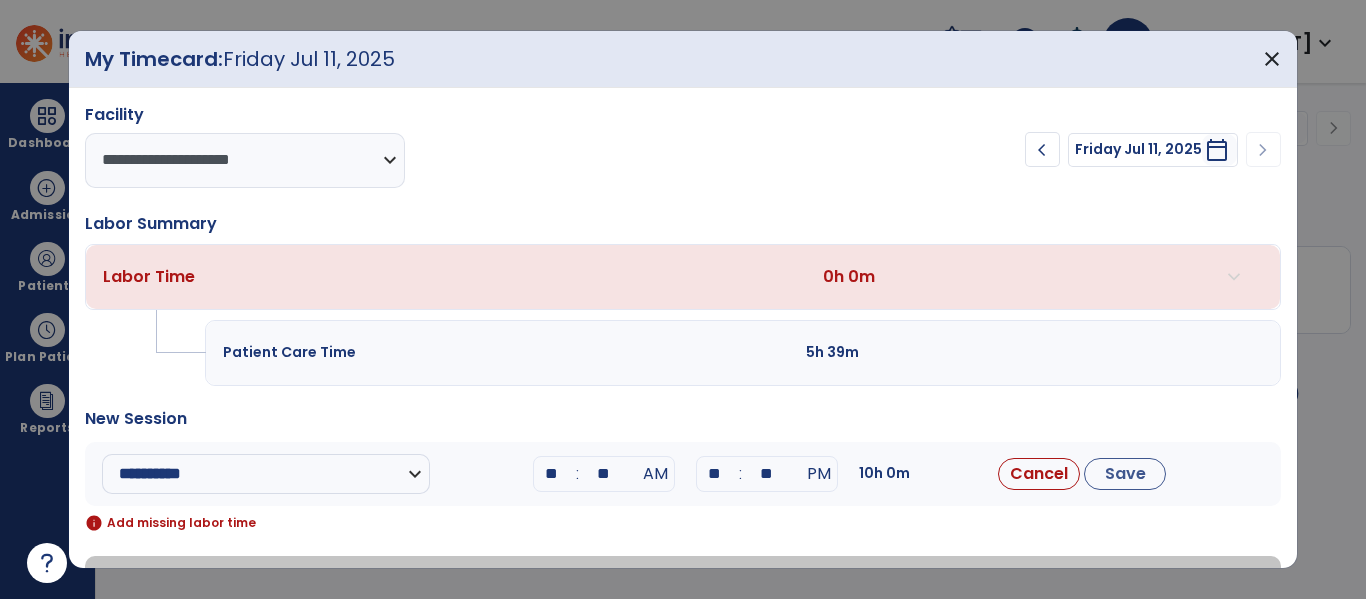 type on "**" 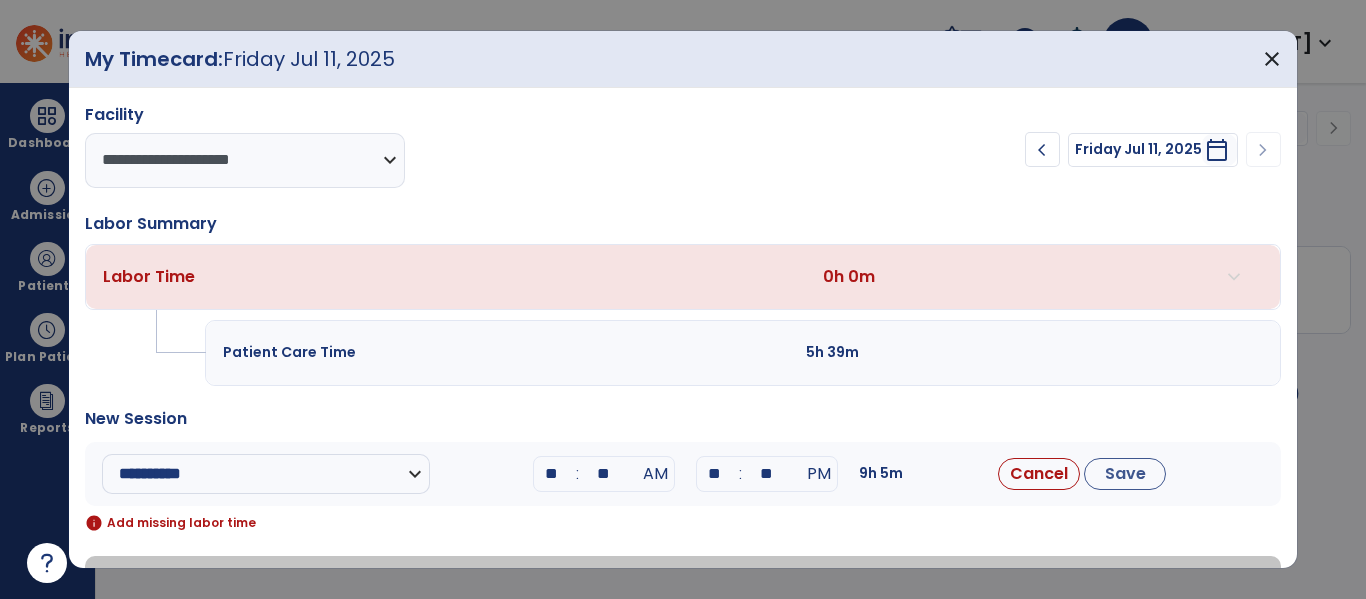 drag, startPoint x: 723, startPoint y: 469, endPoint x: 679, endPoint y: 466, distance: 44.102154 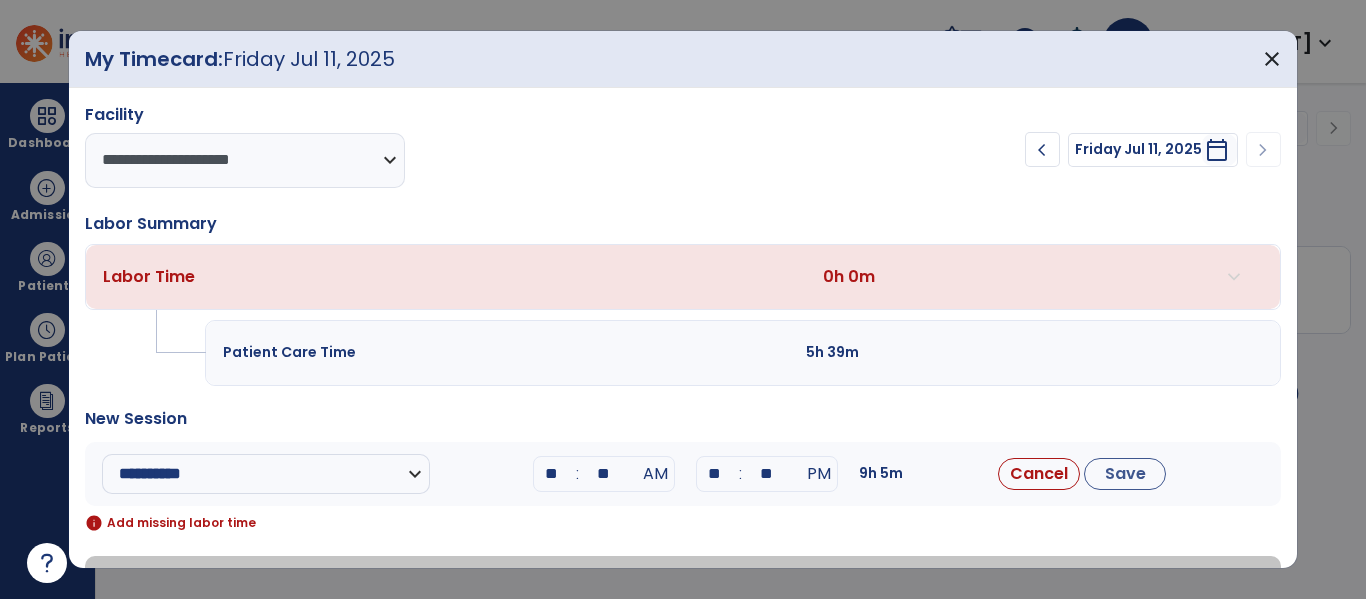 type on "**" 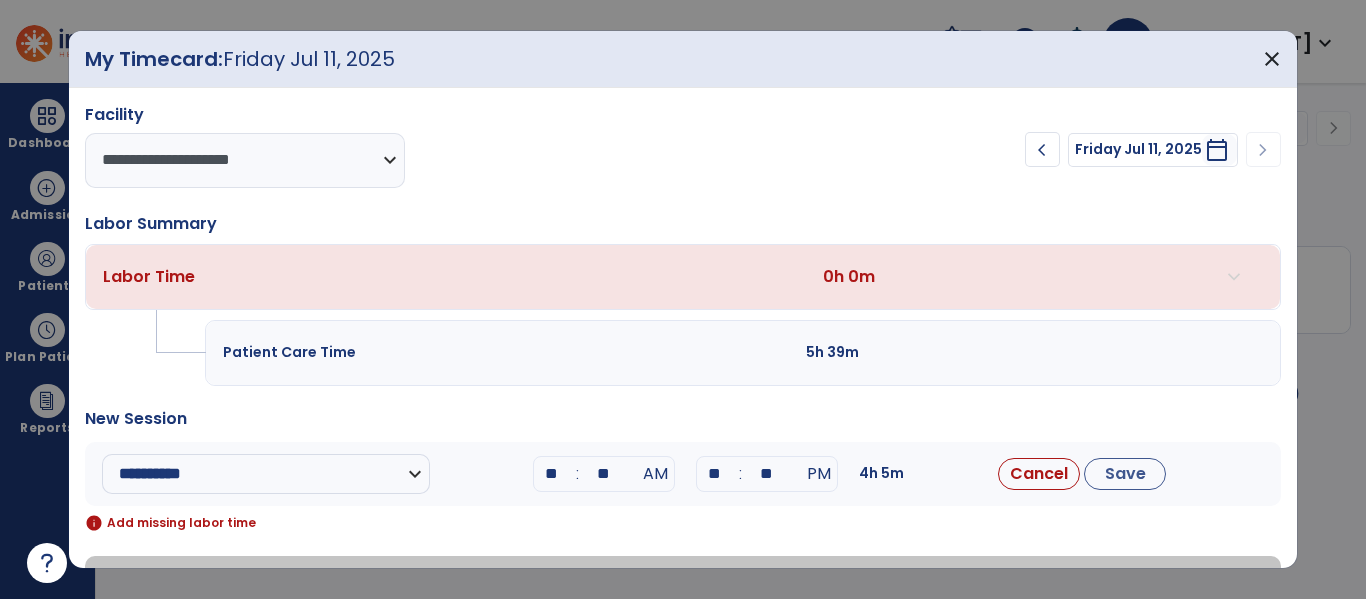 type on "**" 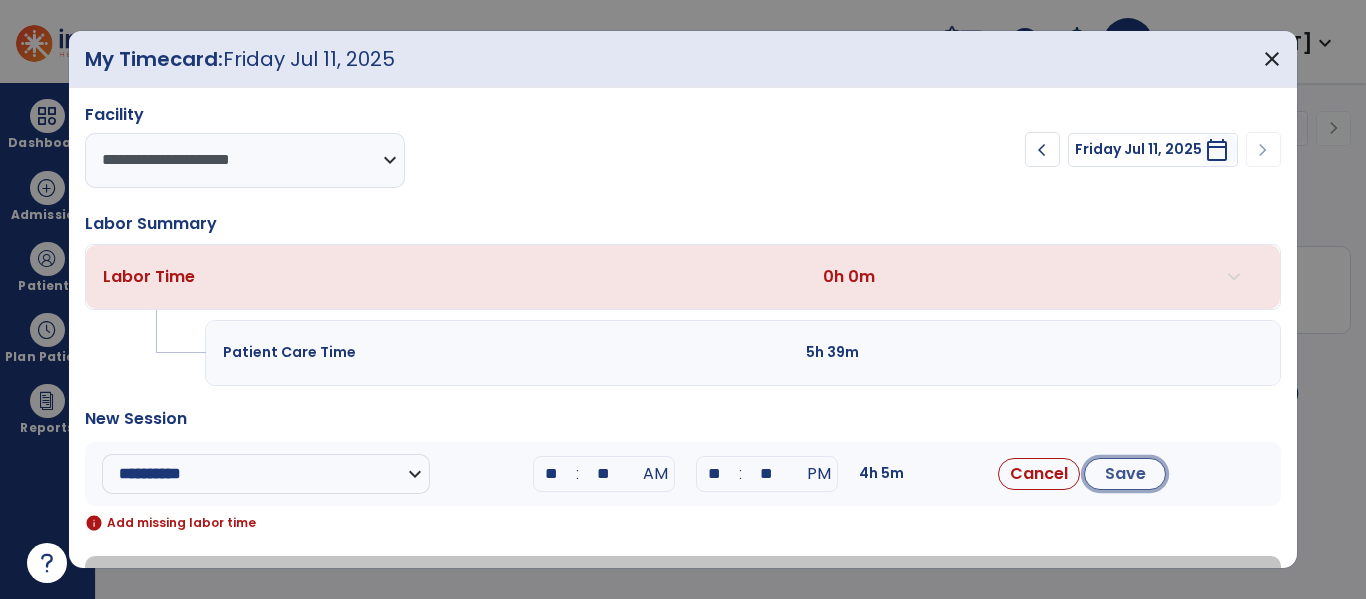 drag, startPoint x: 1096, startPoint y: 475, endPoint x: 839, endPoint y: 492, distance: 257.56165 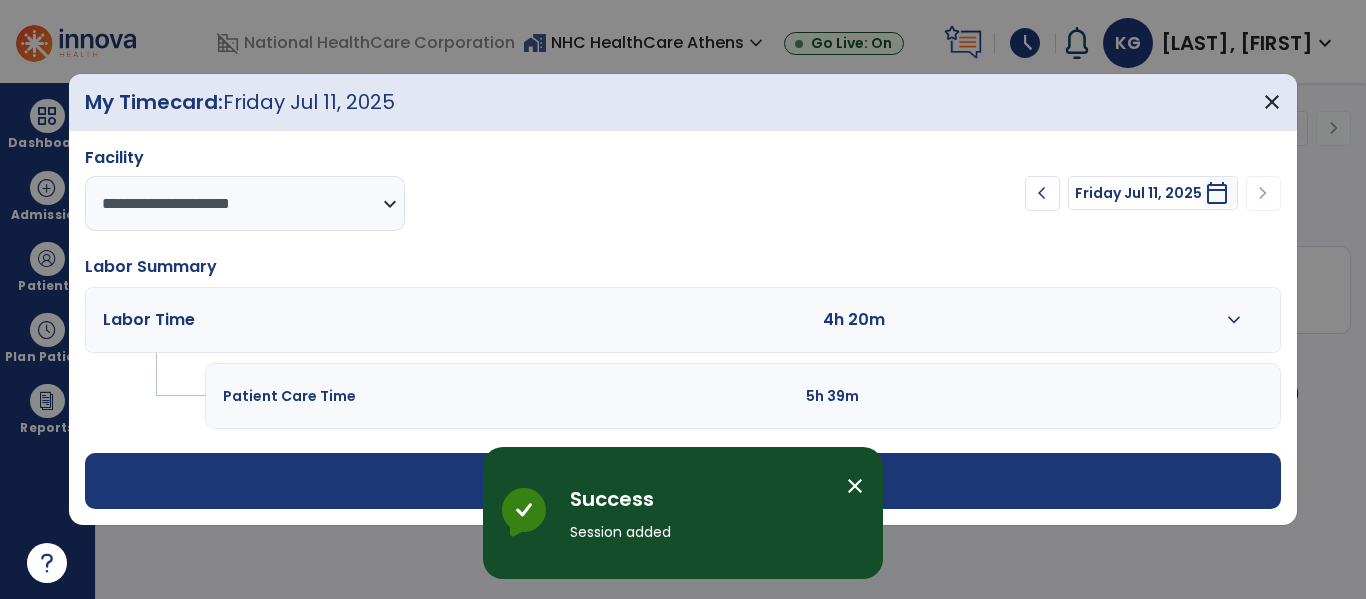 click on "add  Add Session" at bounding box center (682, 481) 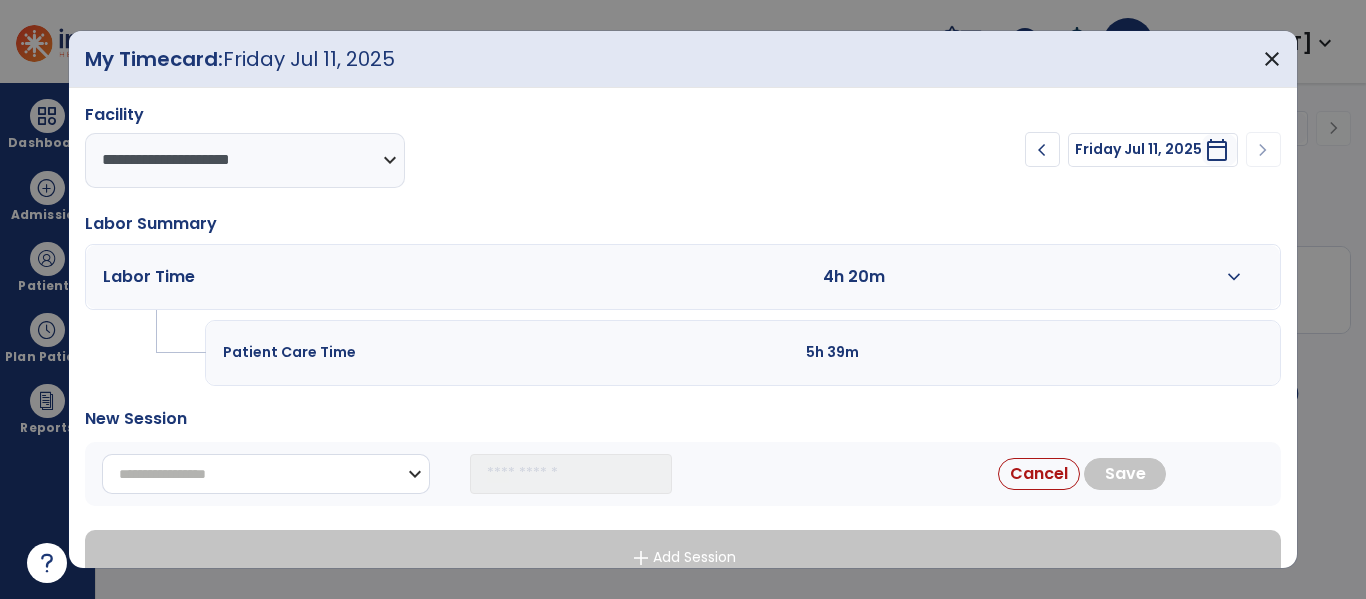 drag, startPoint x: 165, startPoint y: 470, endPoint x: 177, endPoint y: 455, distance: 19.209373 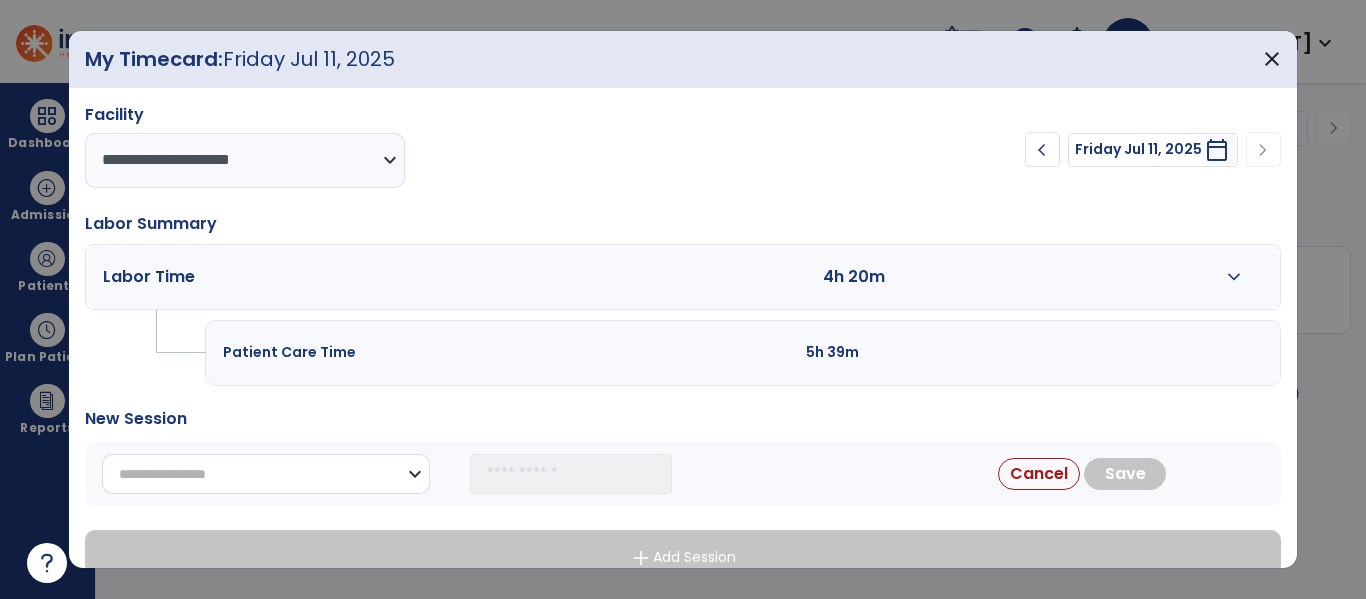 click on "**********" at bounding box center [266, 474] 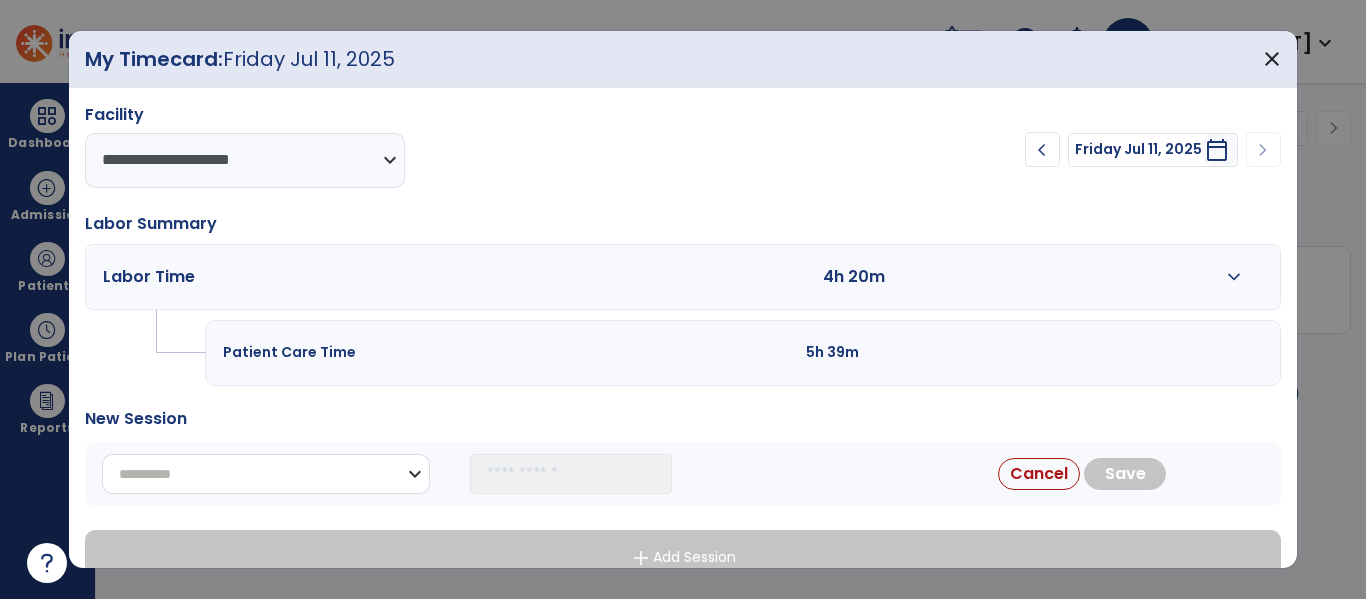 click on "**********" at bounding box center (266, 474) 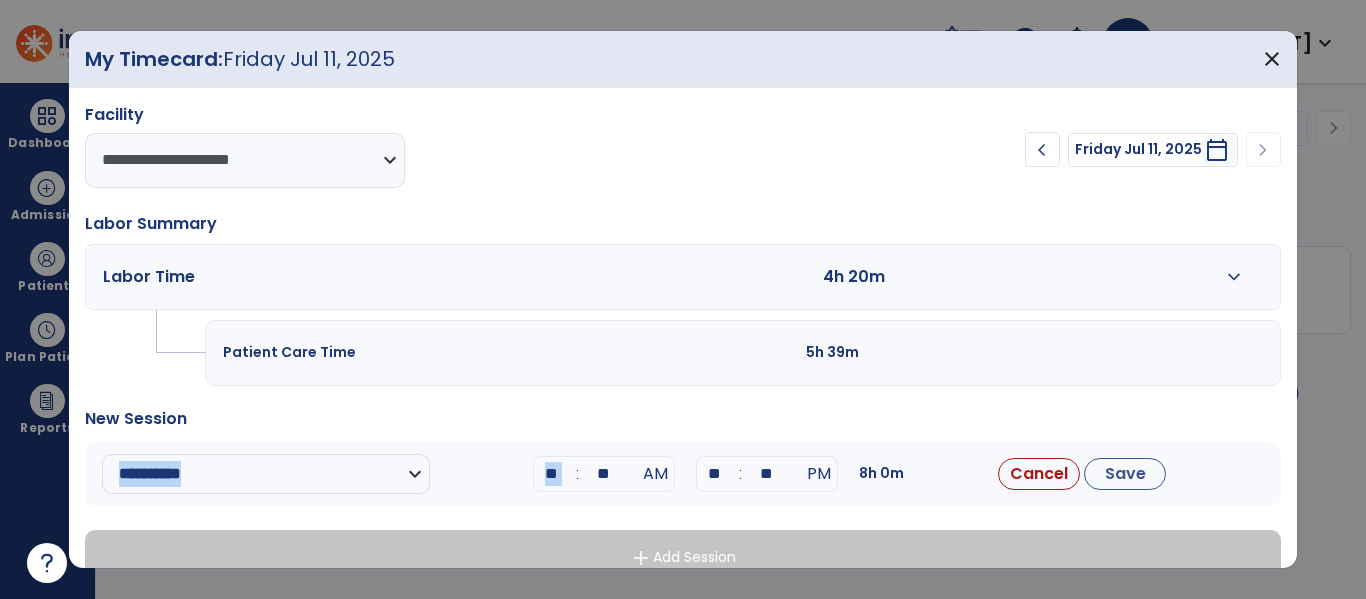 drag, startPoint x: 554, startPoint y: 469, endPoint x: 512, endPoint y: 463, distance: 42.426407 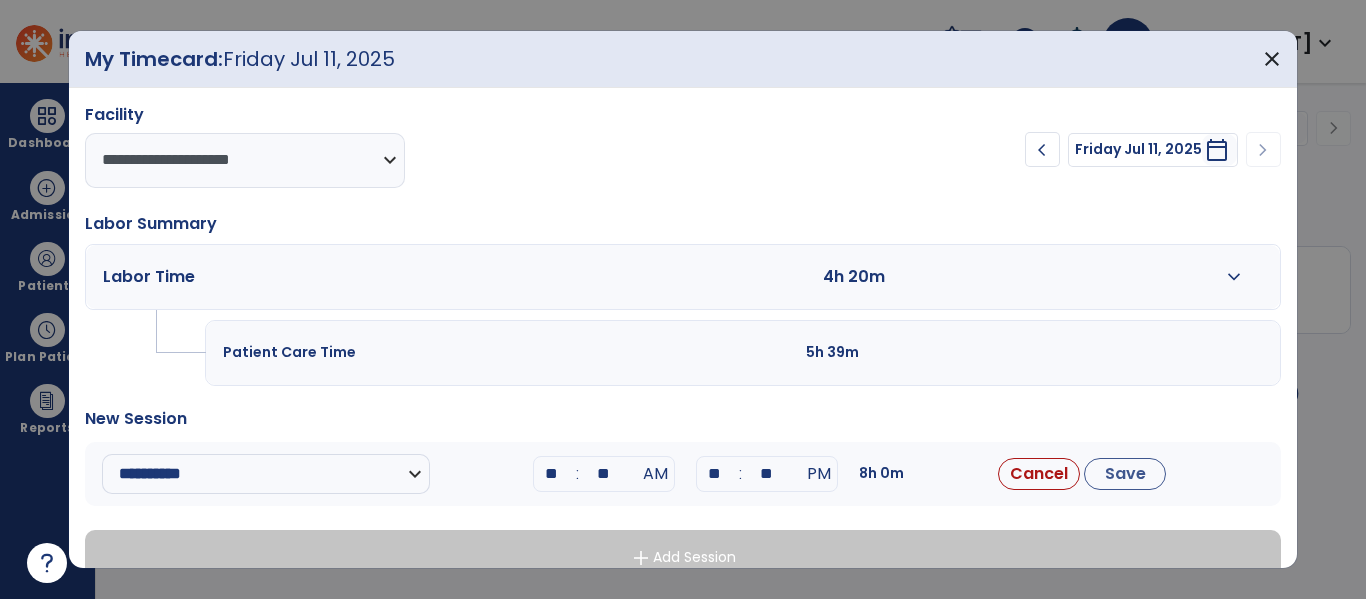 click on "**" at bounding box center [552, 474] 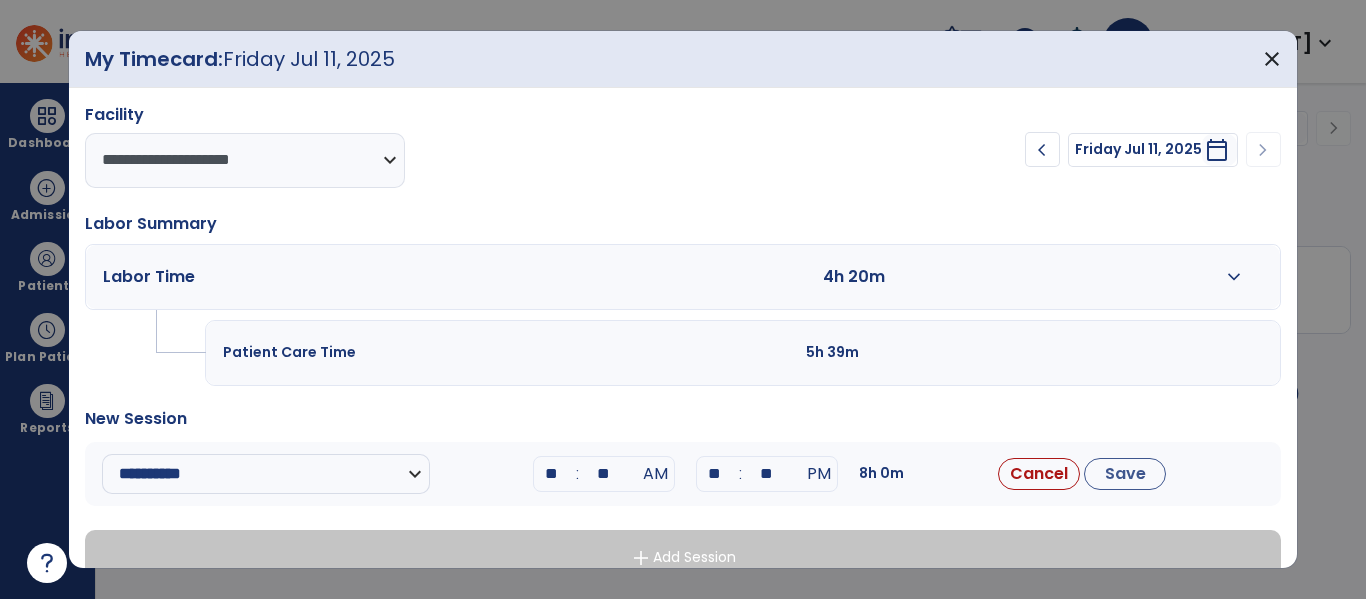 type on "**" 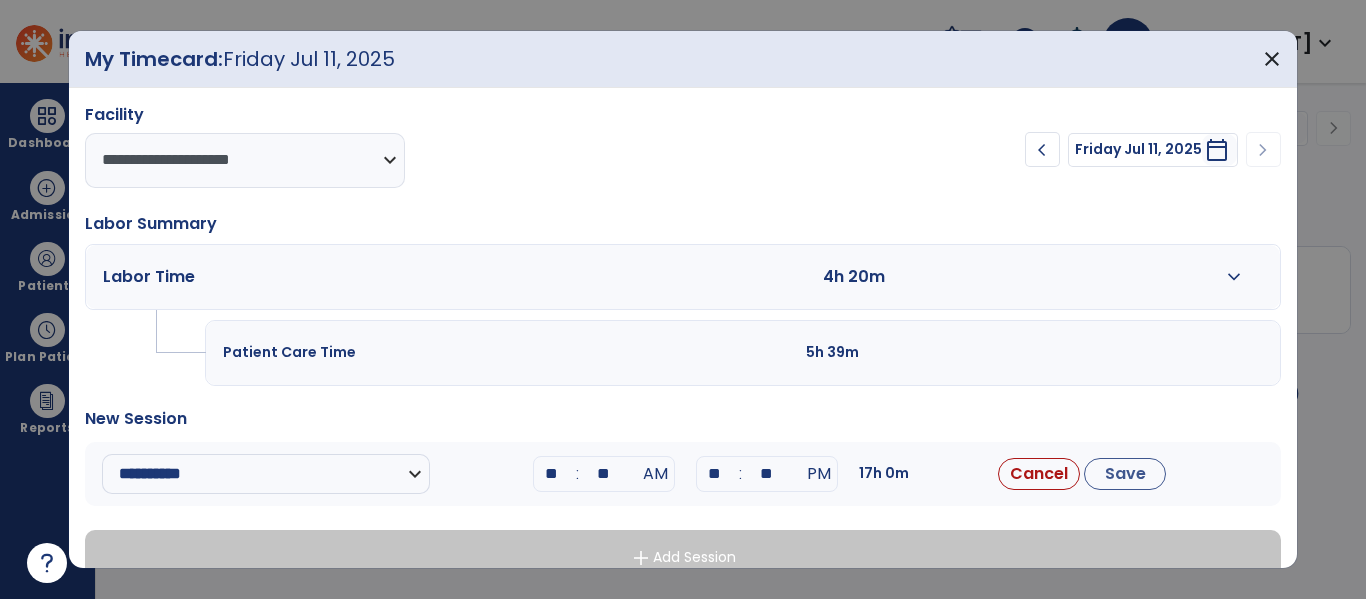 drag, startPoint x: 615, startPoint y: 476, endPoint x: 563, endPoint y: 470, distance: 52.34501 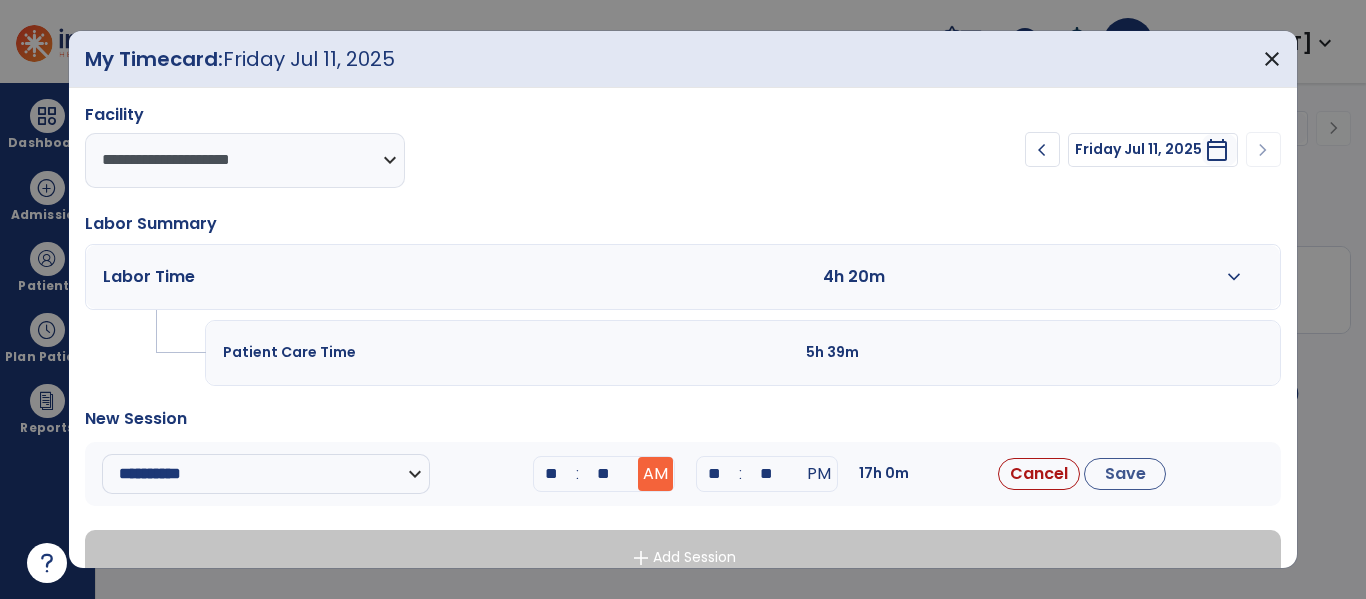 type on "**" 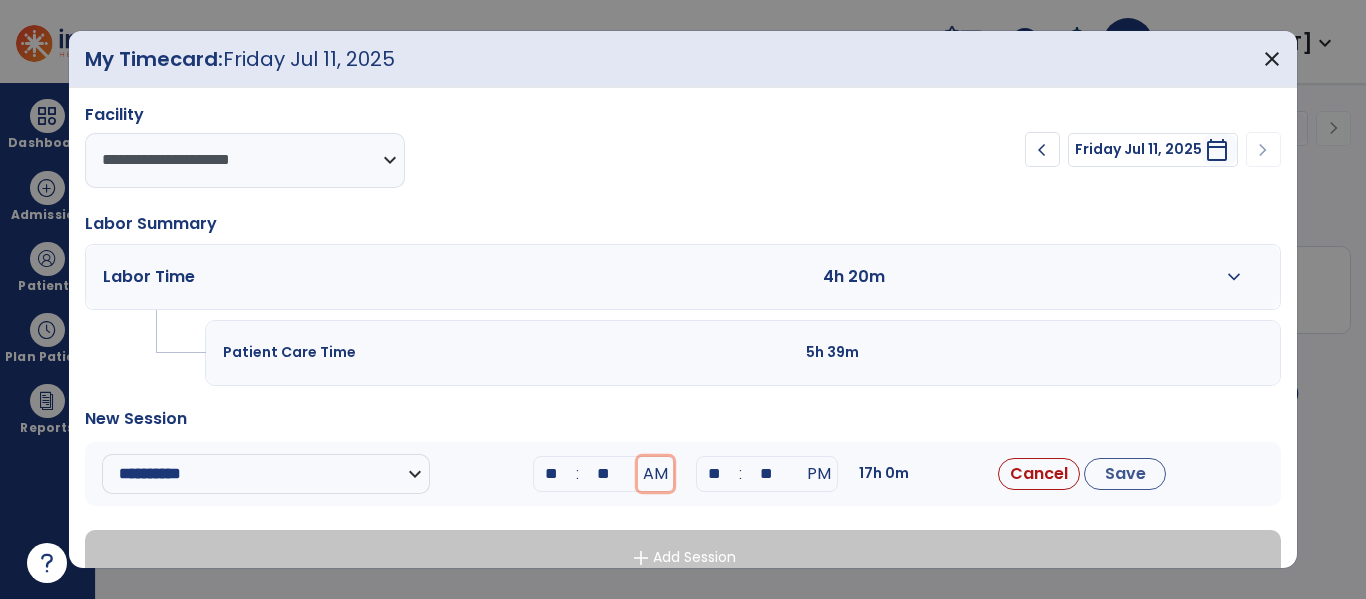 drag, startPoint x: 642, startPoint y: 473, endPoint x: 678, endPoint y: 477, distance: 36.221542 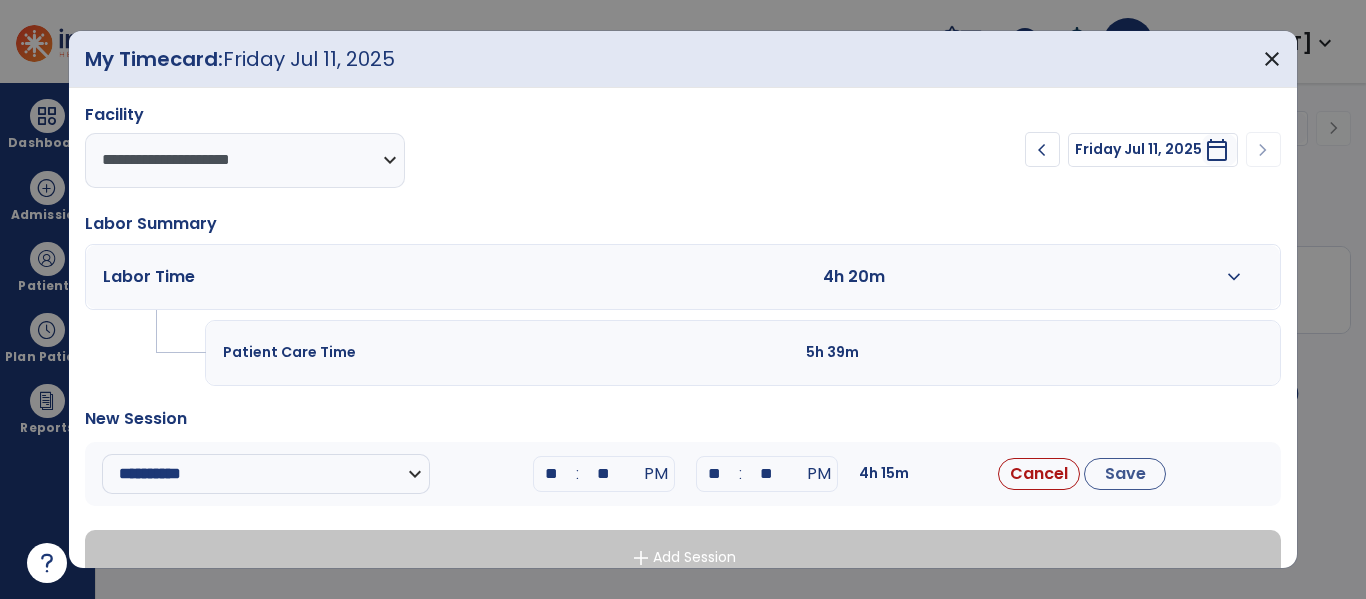 drag, startPoint x: 720, startPoint y: 480, endPoint x: 692, endPoint y: 474, distance: 28.635643 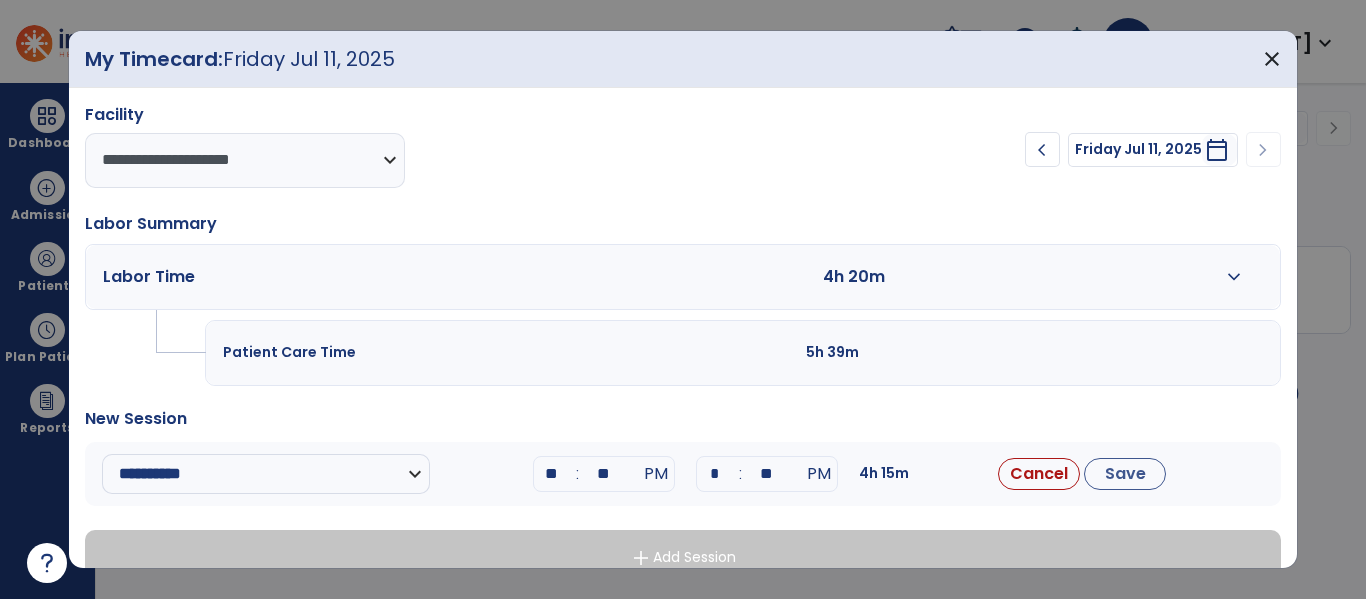 type on "**" 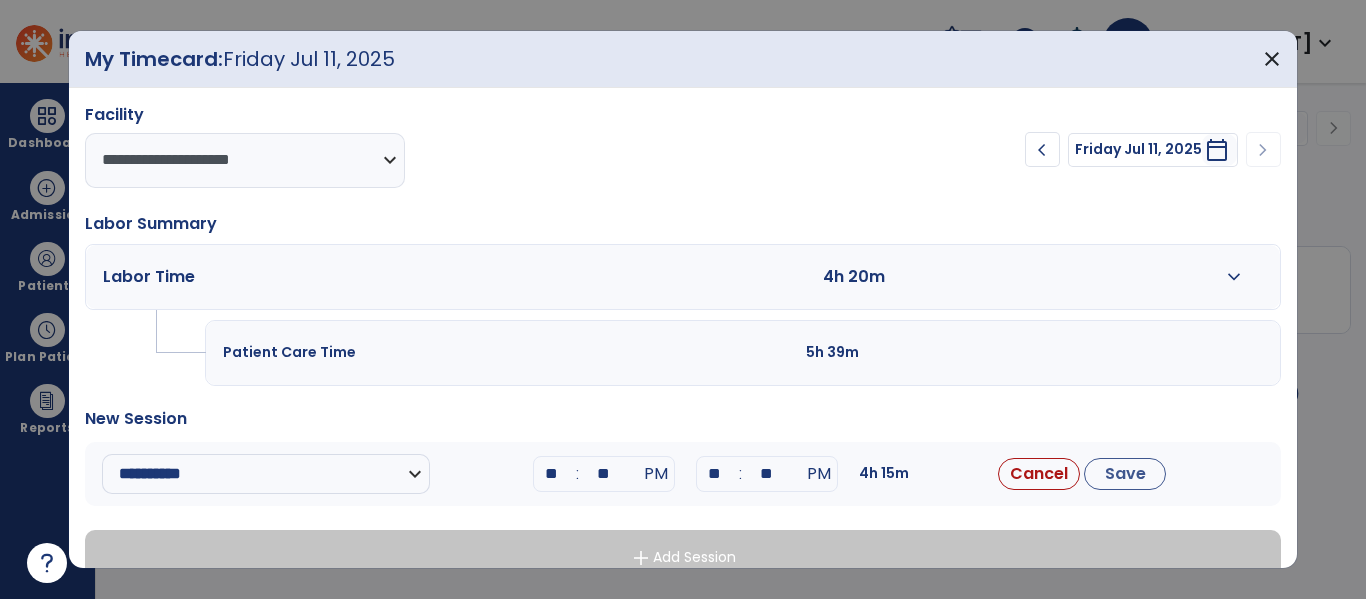 drag, startPoint x: 779, startPoint y: 478, endPoint x: 734, endPoint y: 476, distance: 45.044422 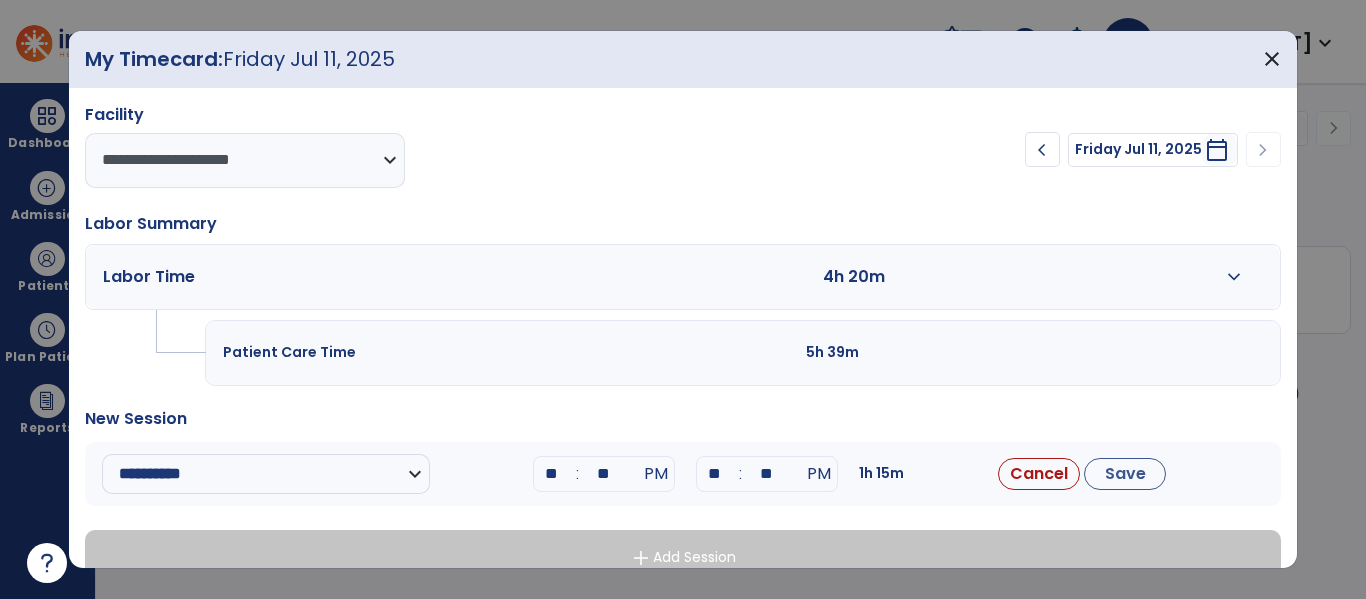 type on "**" 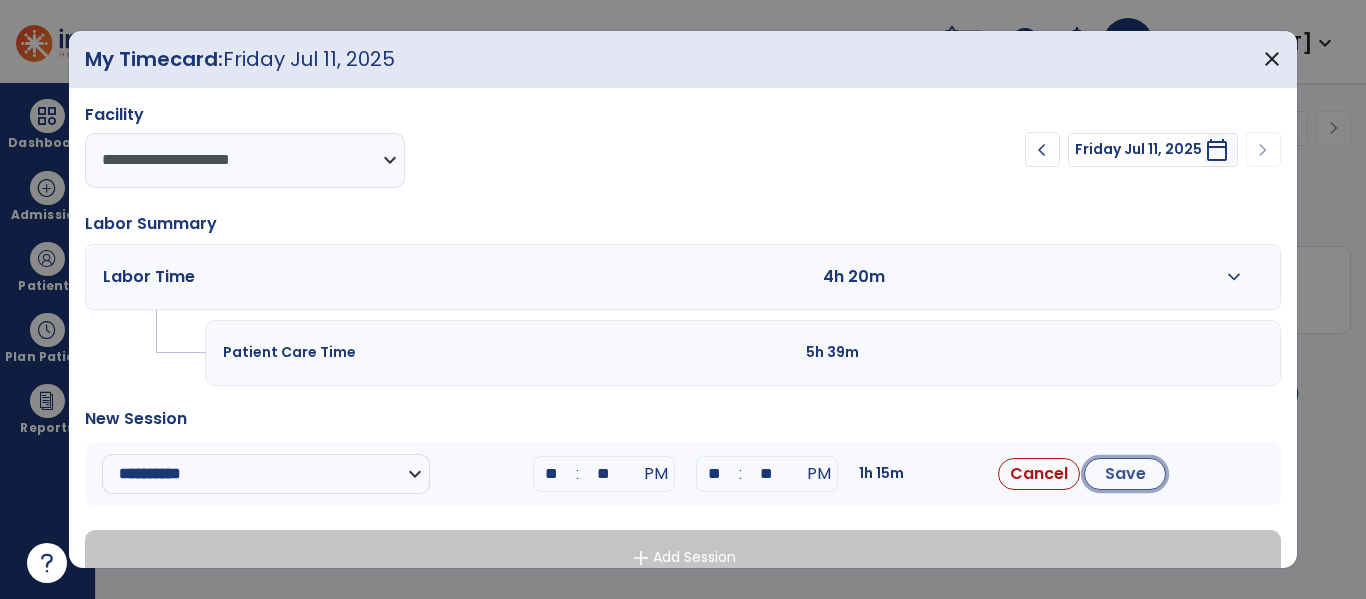 click on "Save" at bounding box center (1125, 474) 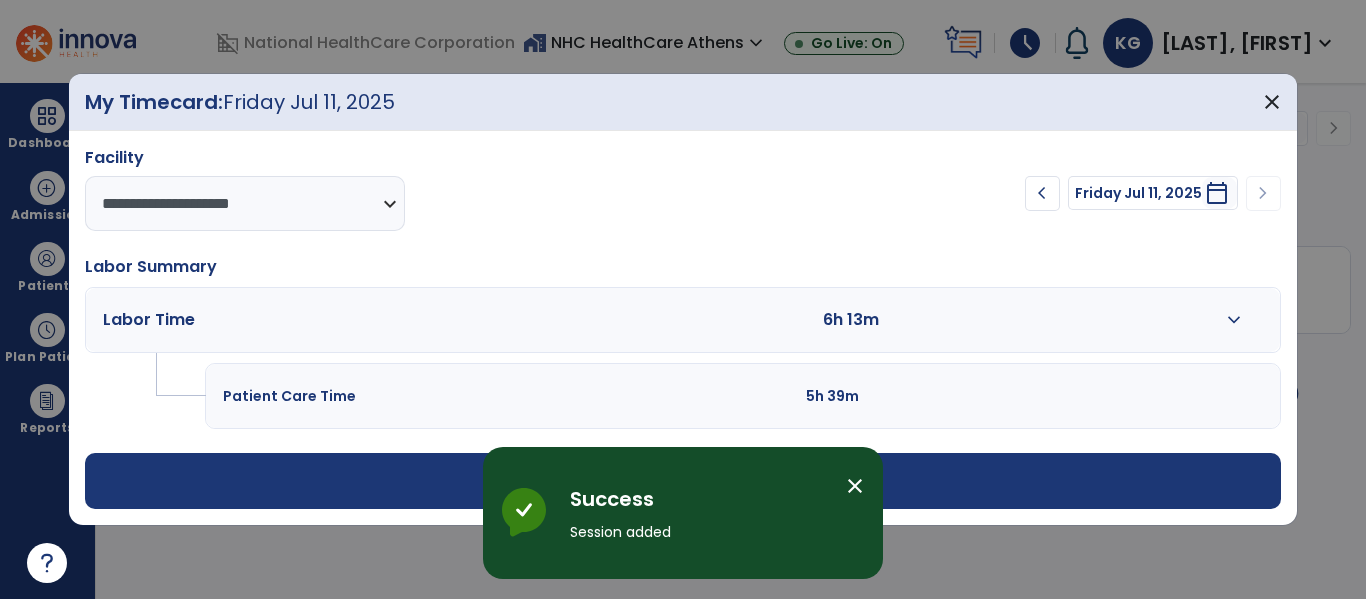 click on "close" at bounding box center (855, 486) 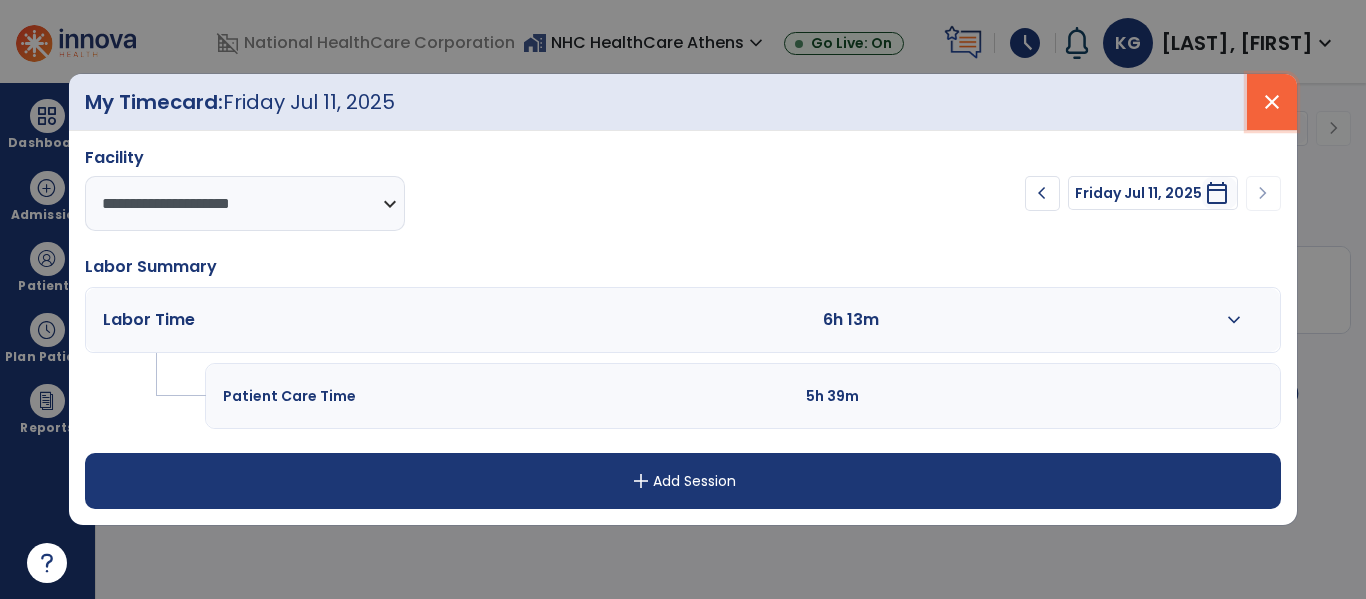 click on "close" at bounding box center [1272, 102] 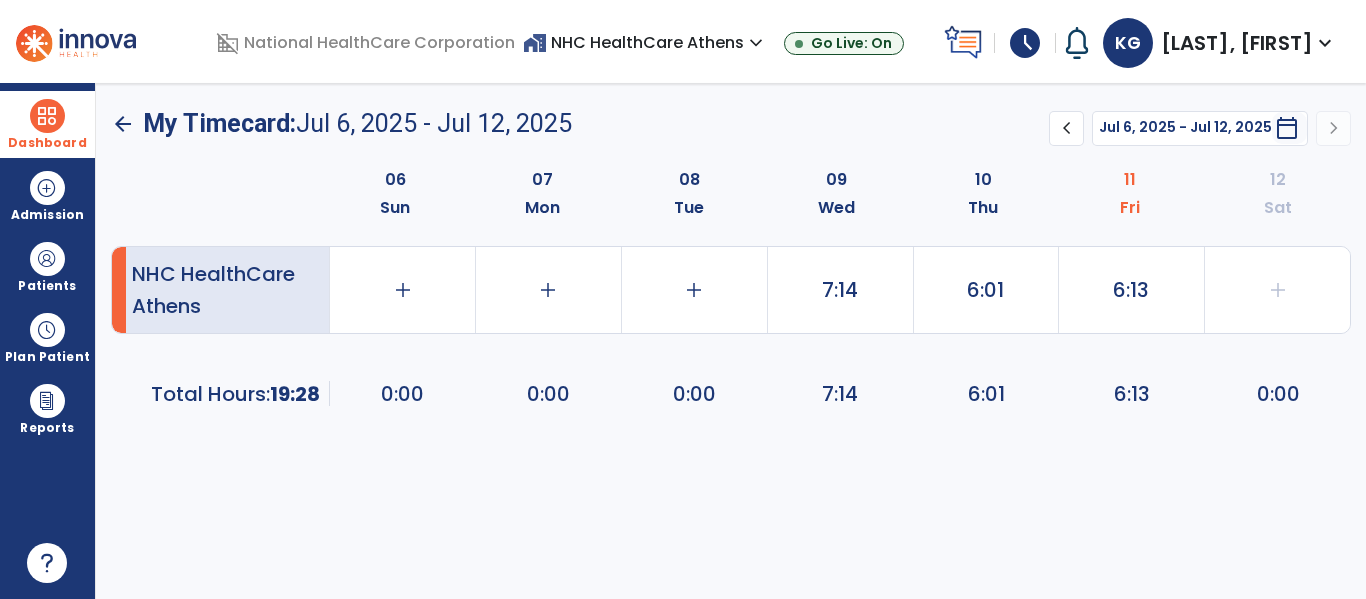 click on "Dashboard" at bounding box center [47, 143] 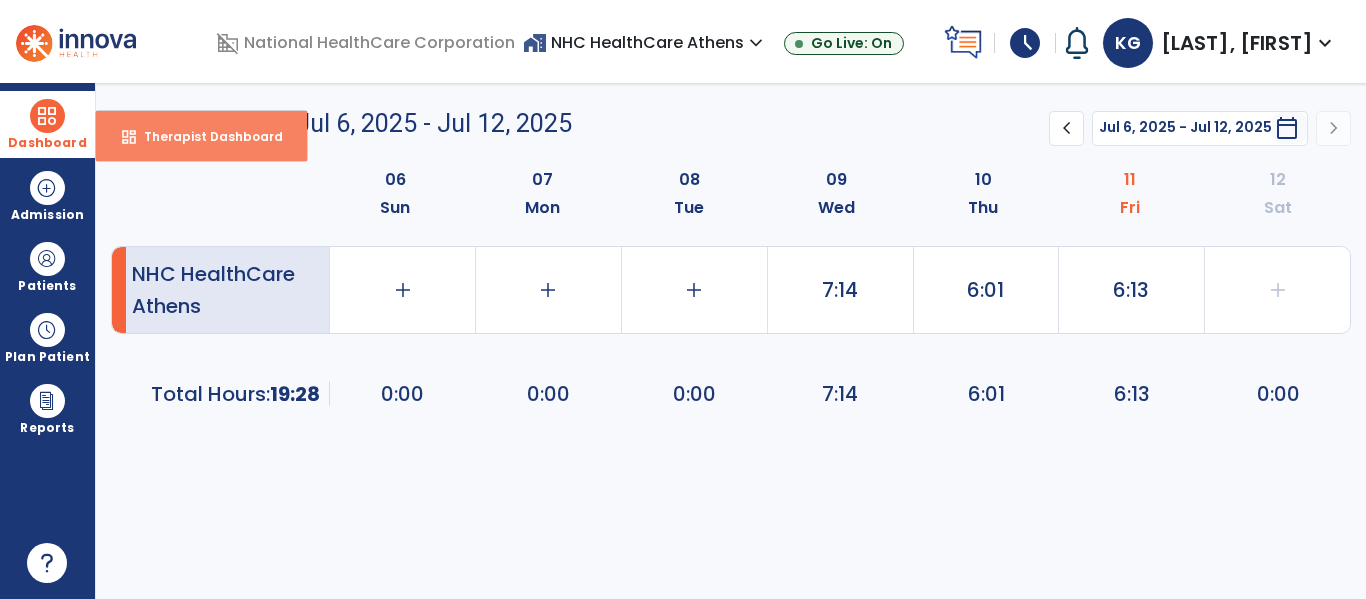click on "Therapist Dashboard" at bounding box center [205, 136] 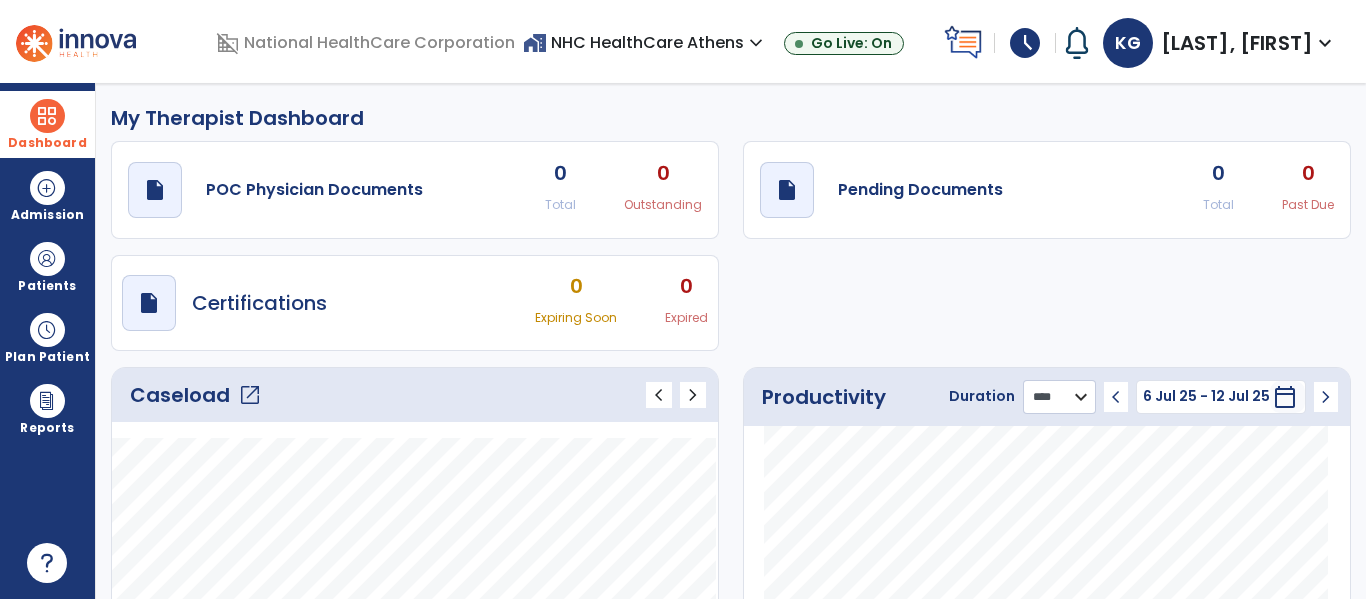 click on "******** **** ***" 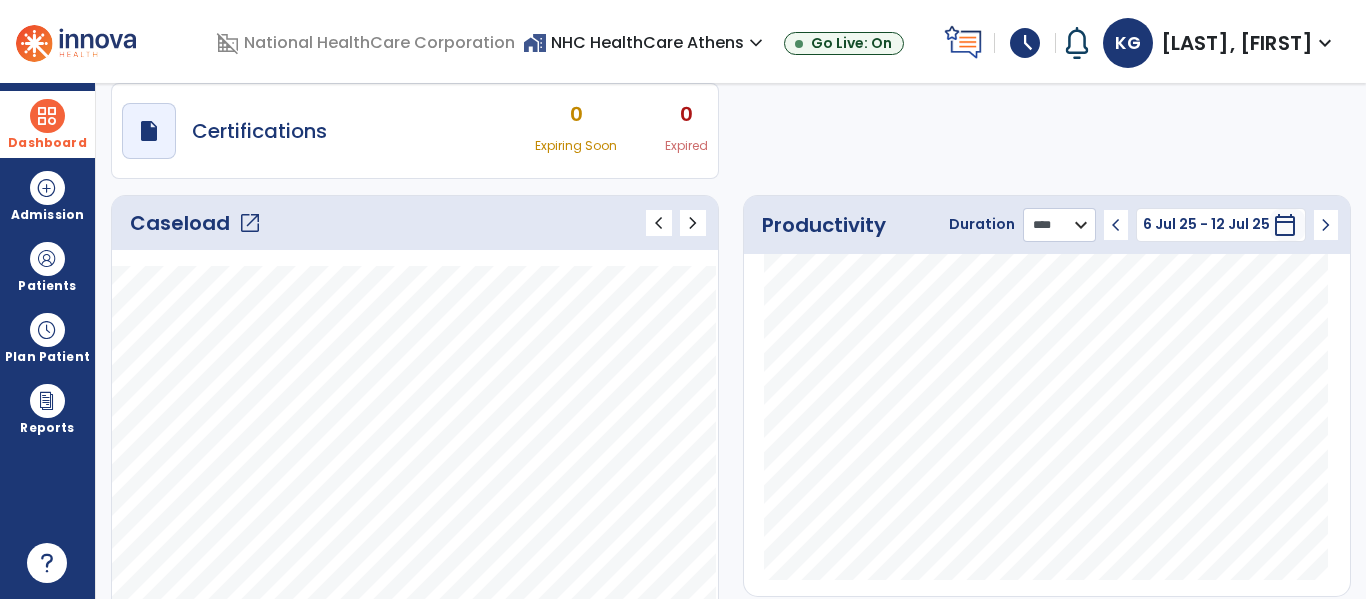 scroll, scrollTop: 200, scrollLeft: 0, axis: vertical 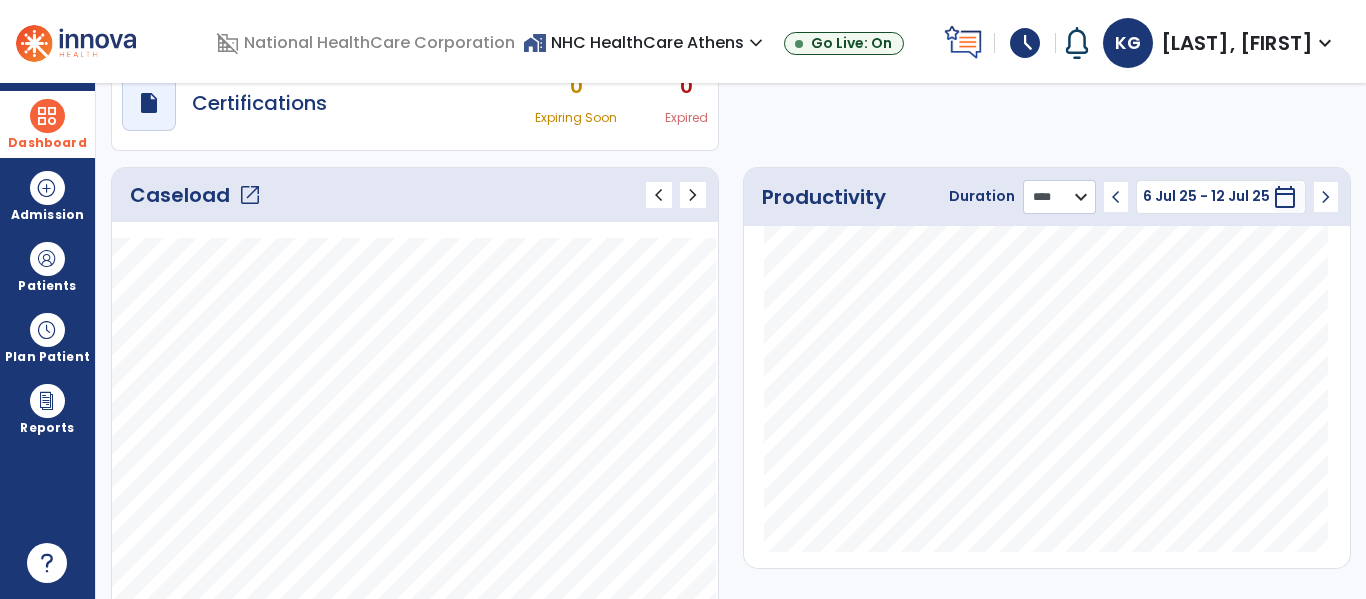 click on "******** **** ***" 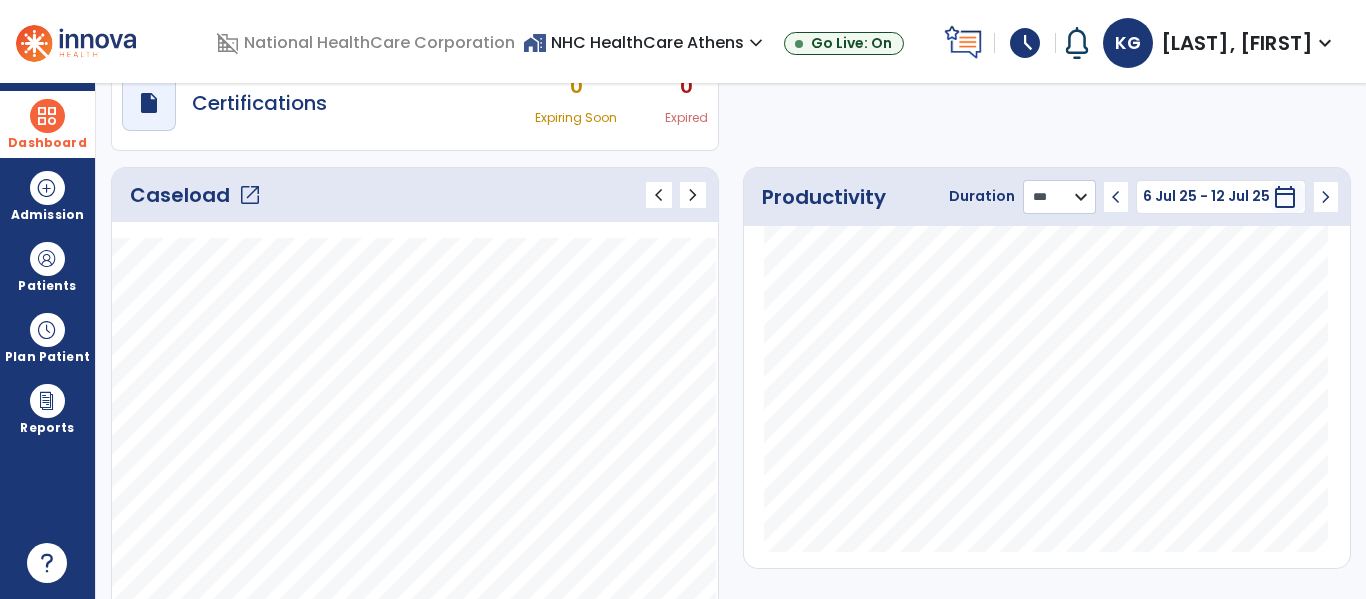 click on "******** **** ***" 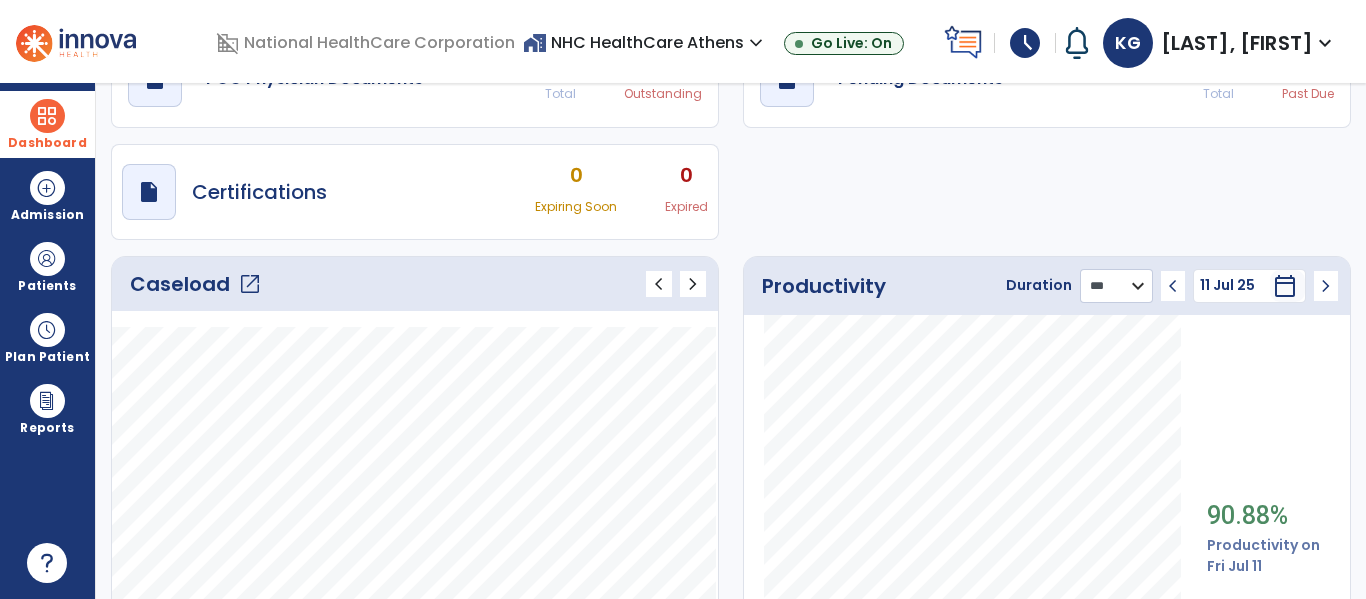 scroll, scrollTop: 0, scrollLeft: 0, axis: both 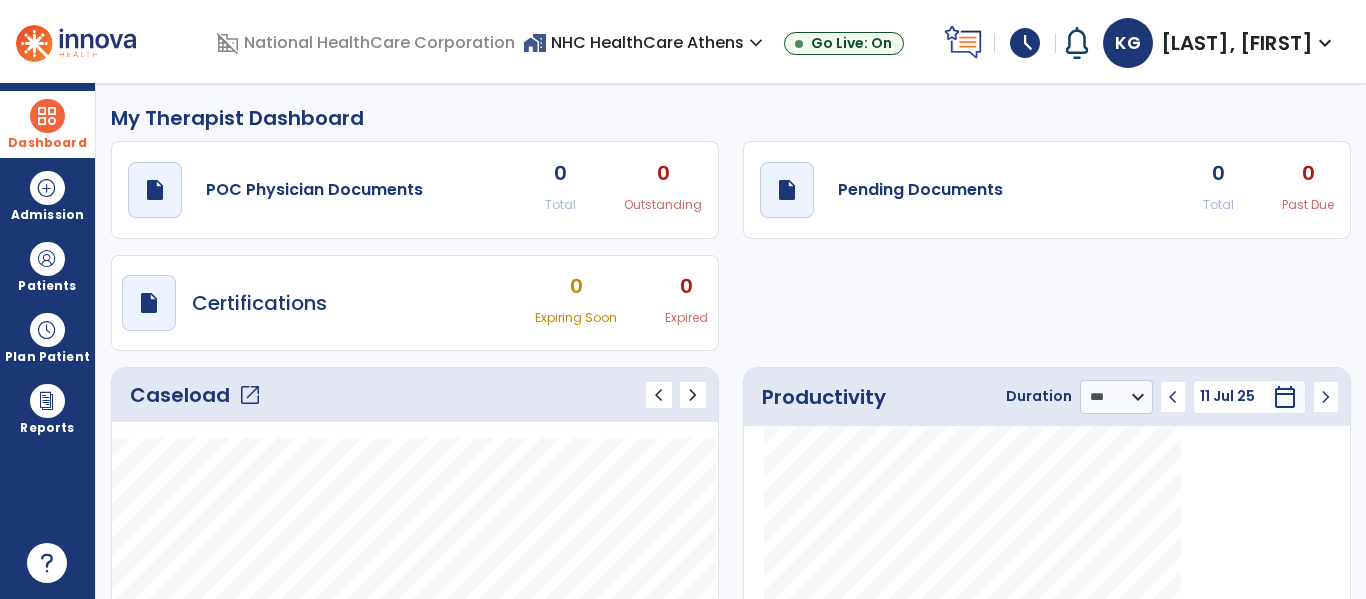 click at bounding box center [47, 116] 